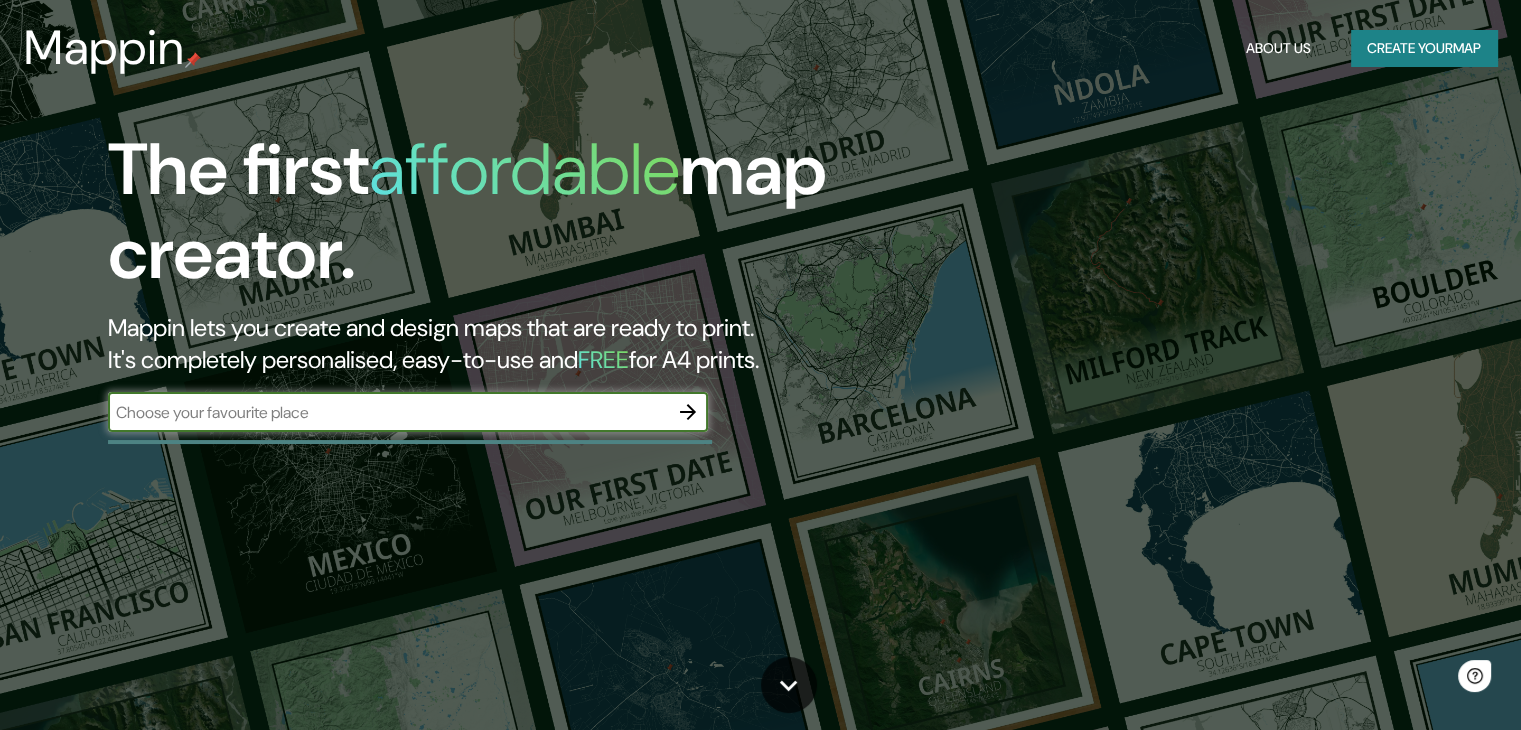 scroll, scrollTop: 0, scrollLeft: 0, axis: both 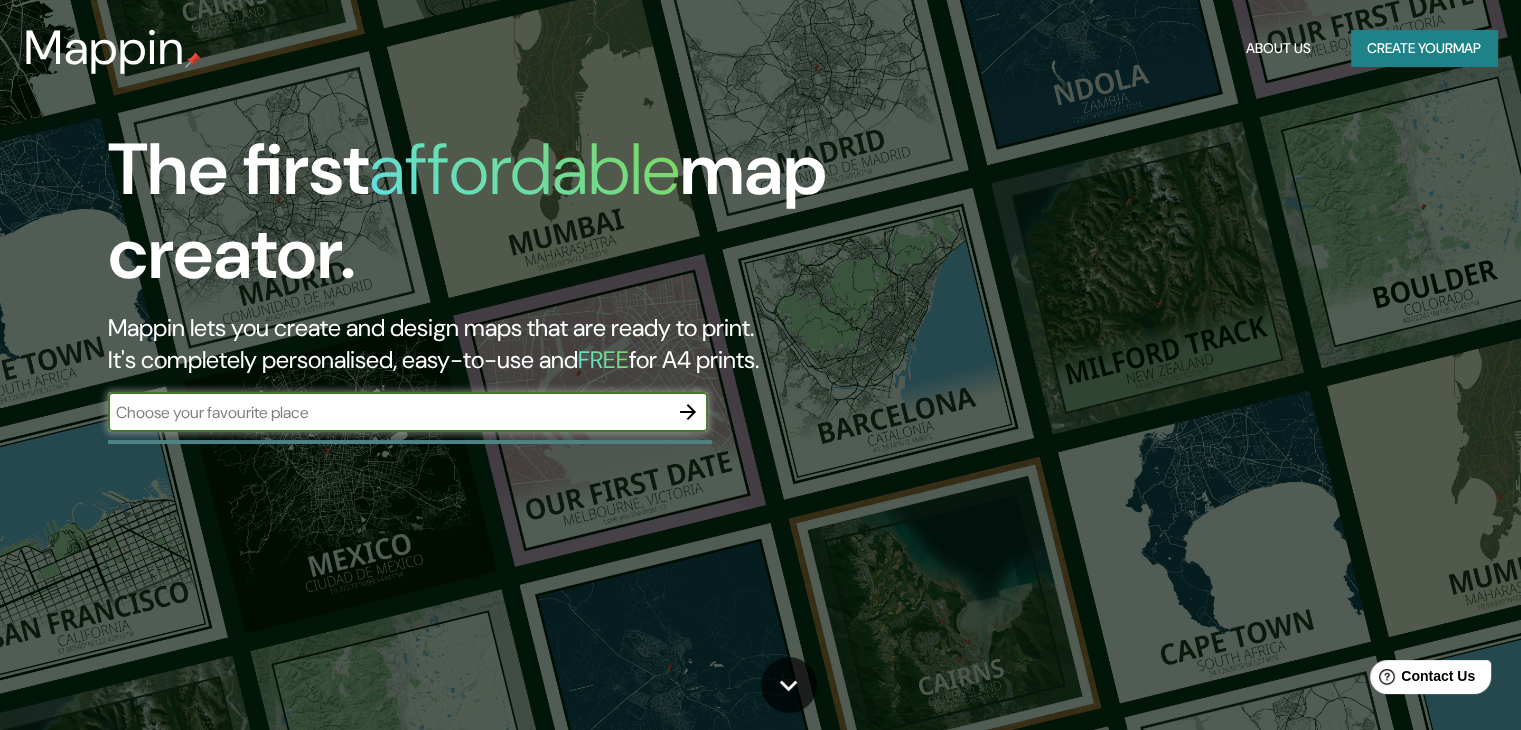 click at bounding box center [388, 412] 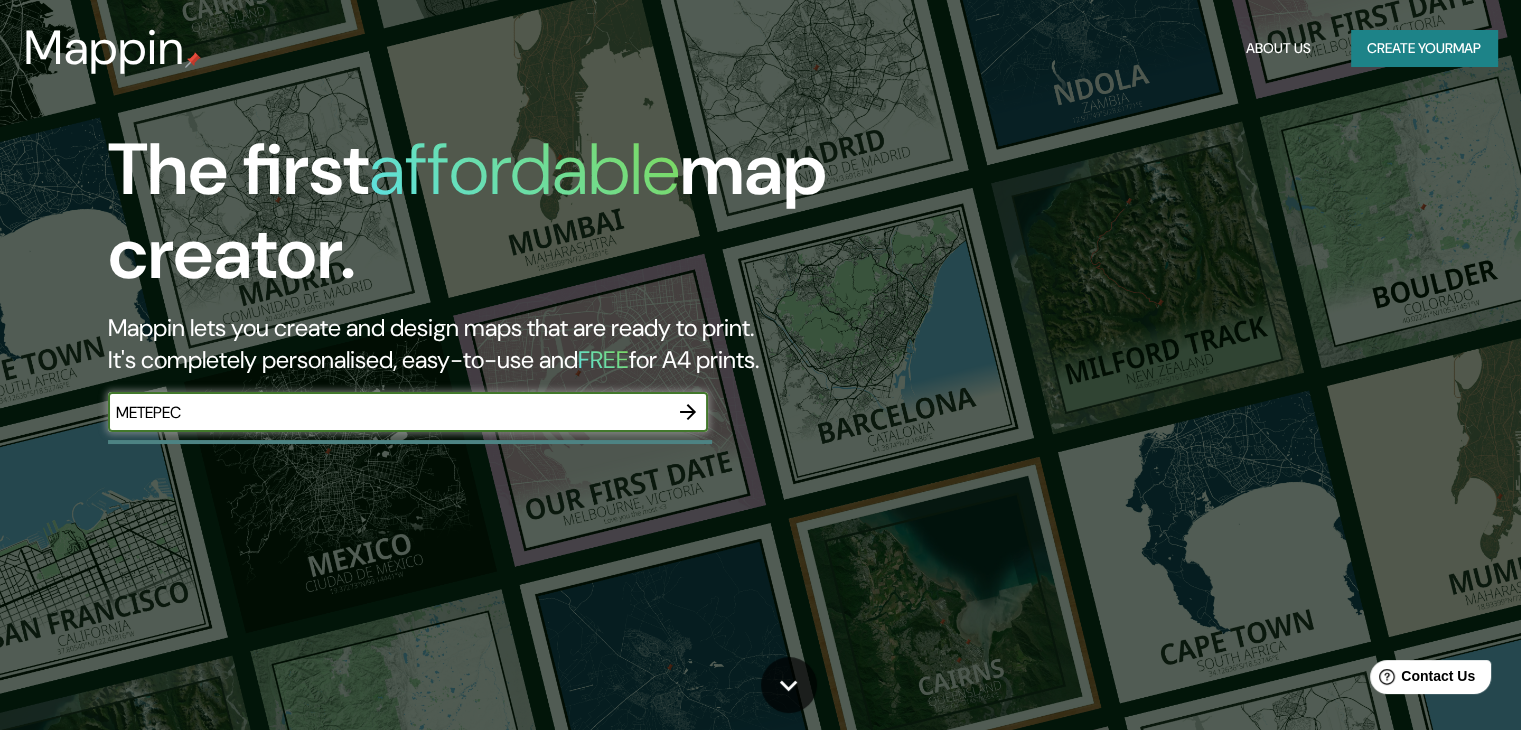 type on "METEPEC" 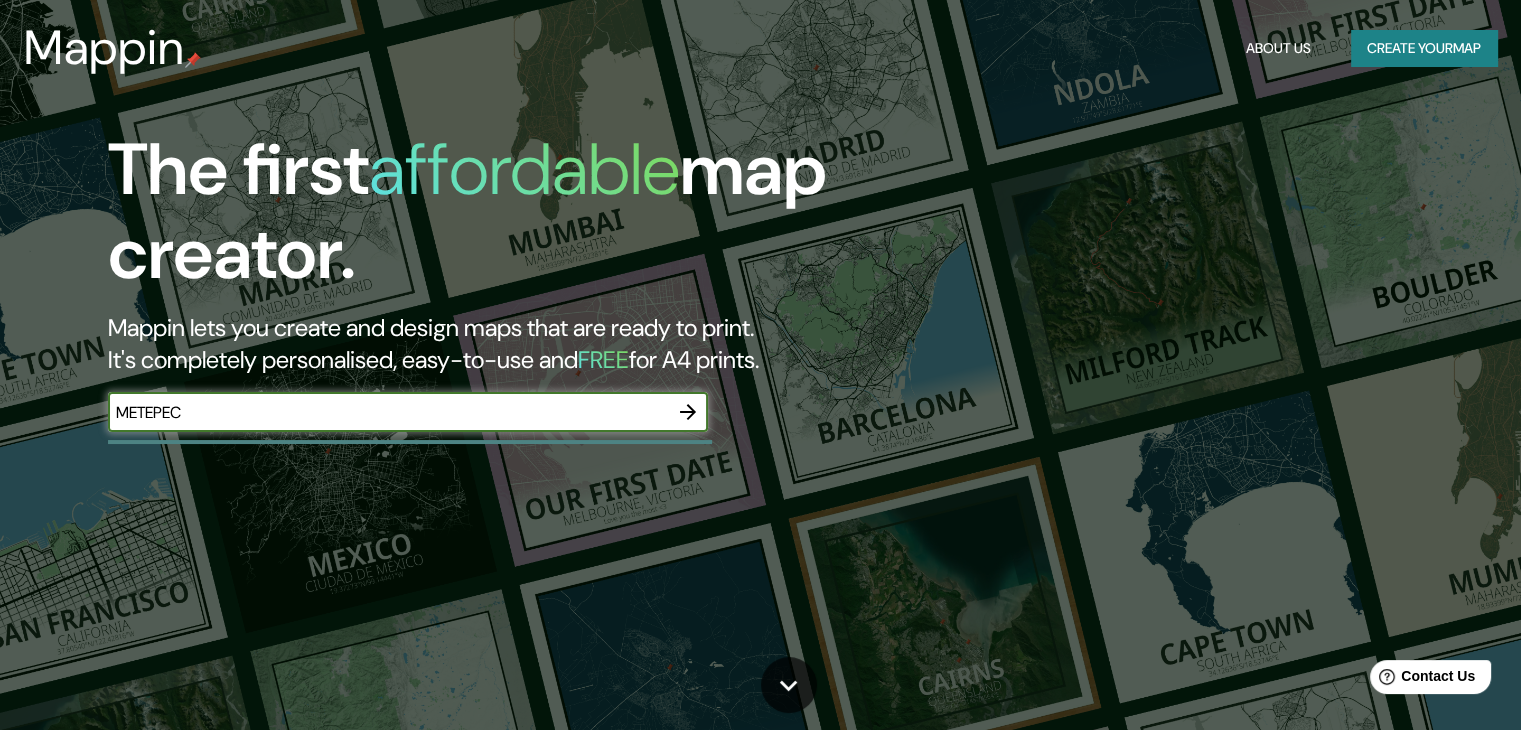 click at bounding box center (688, 412) 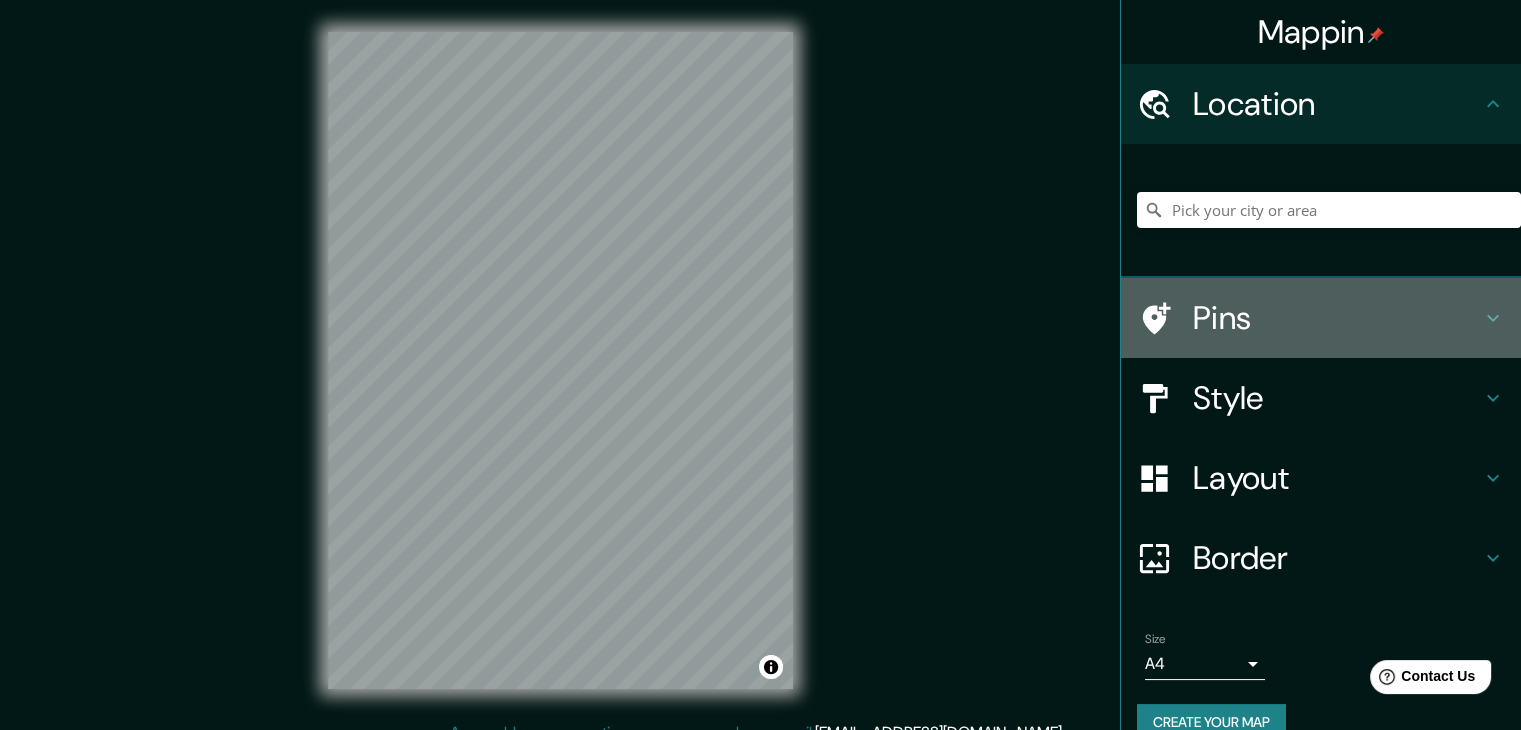 click on "Pins" at bounding box center (1337, 318) 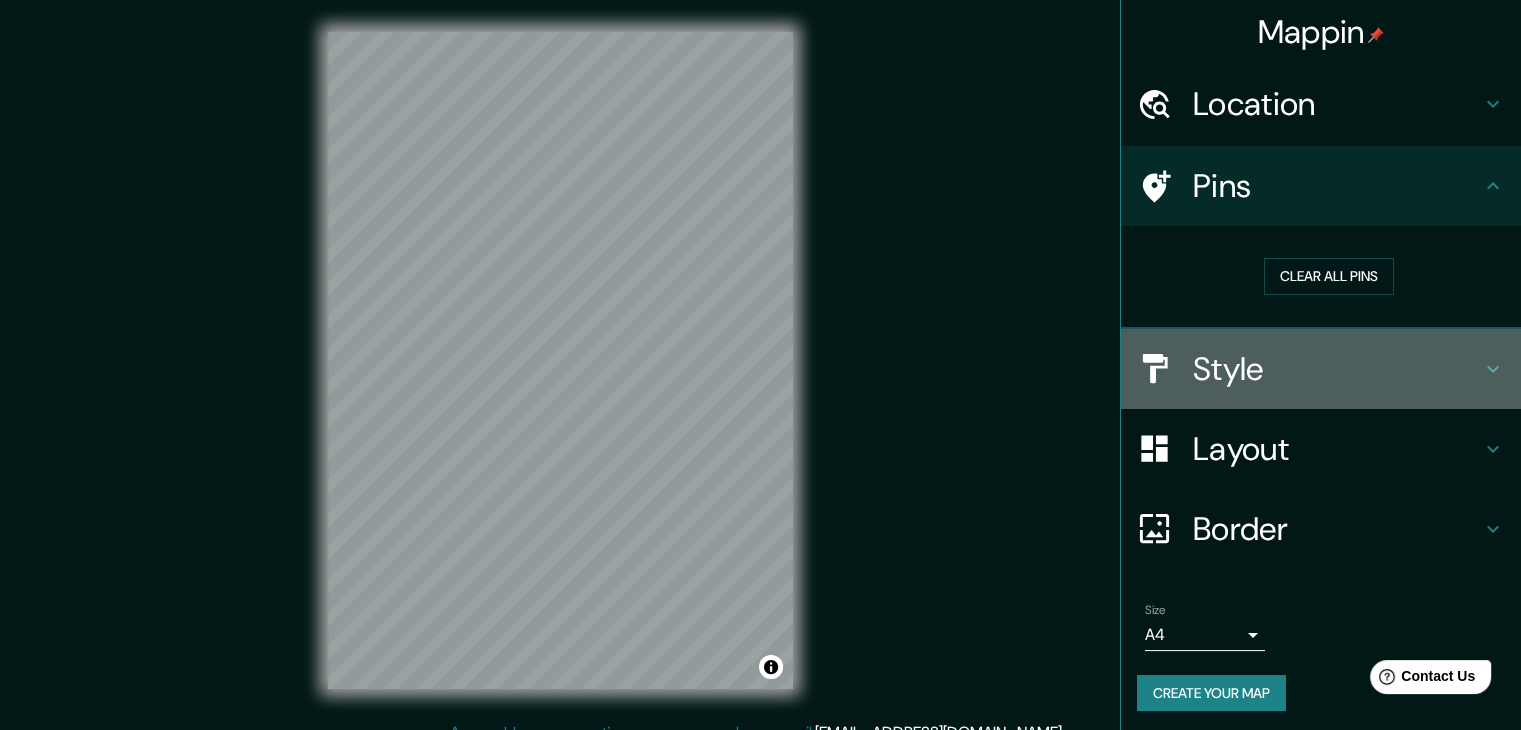 click on "Style" at bounding box center (1337, 369) 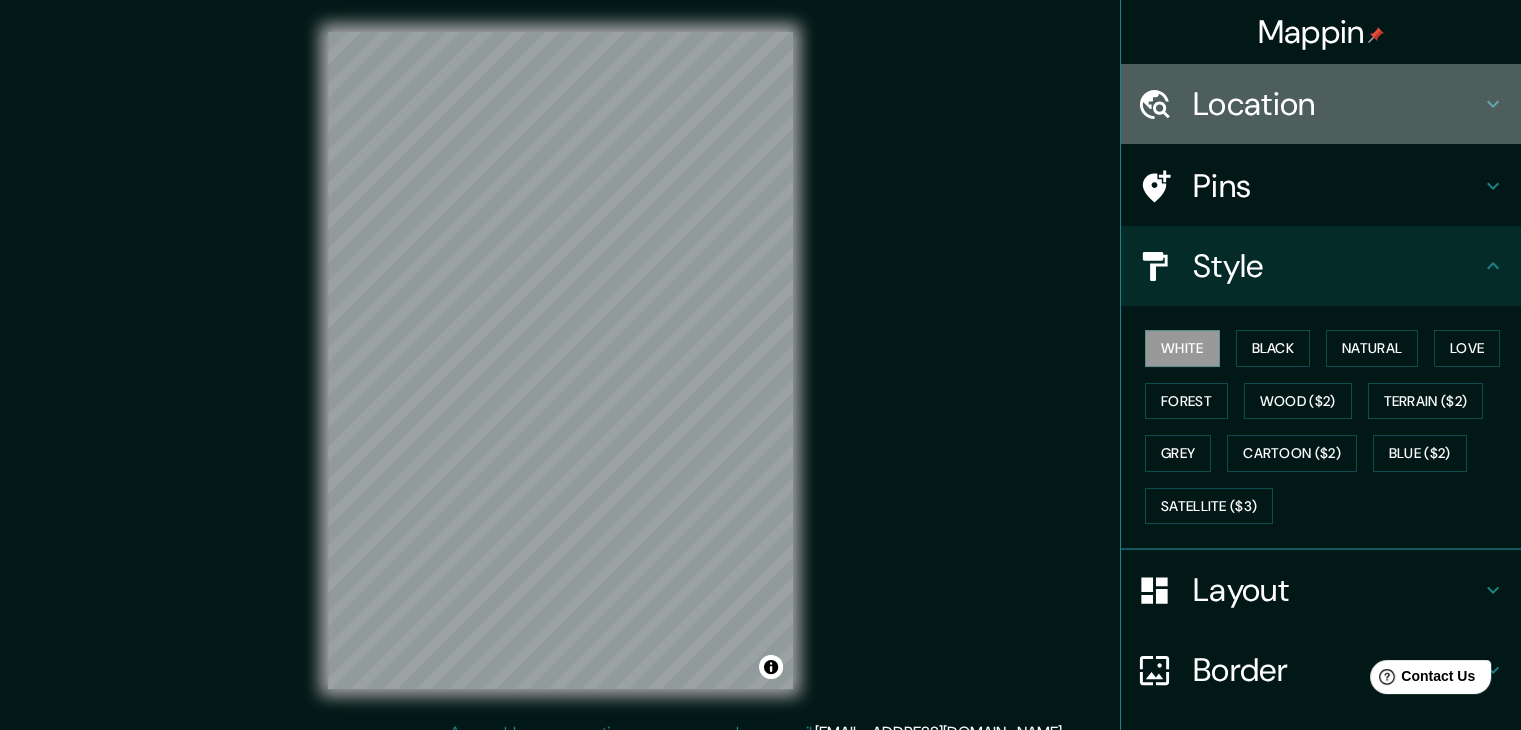 click on "Location" at bounding box center (1337, 104) 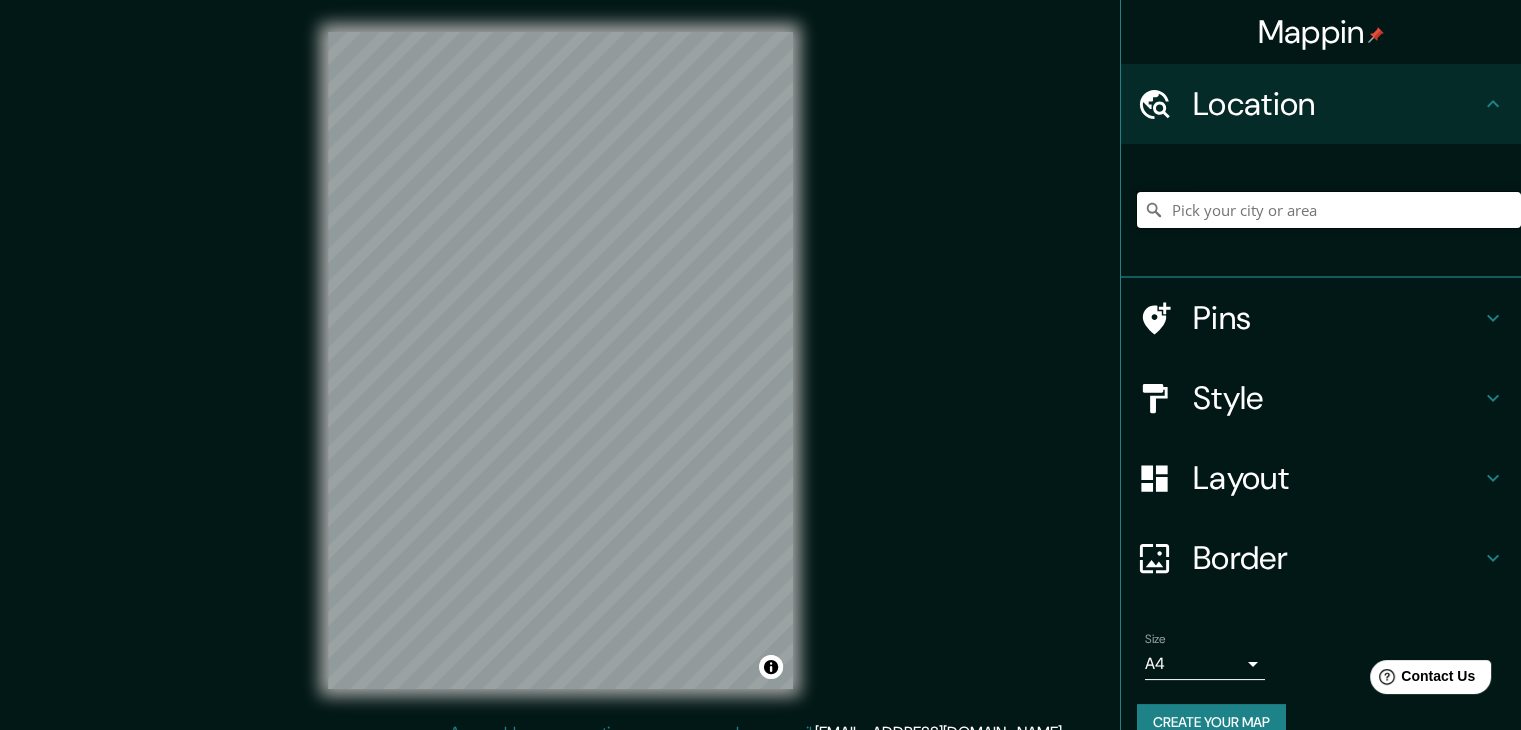 click at bounding box center [1329, 210] 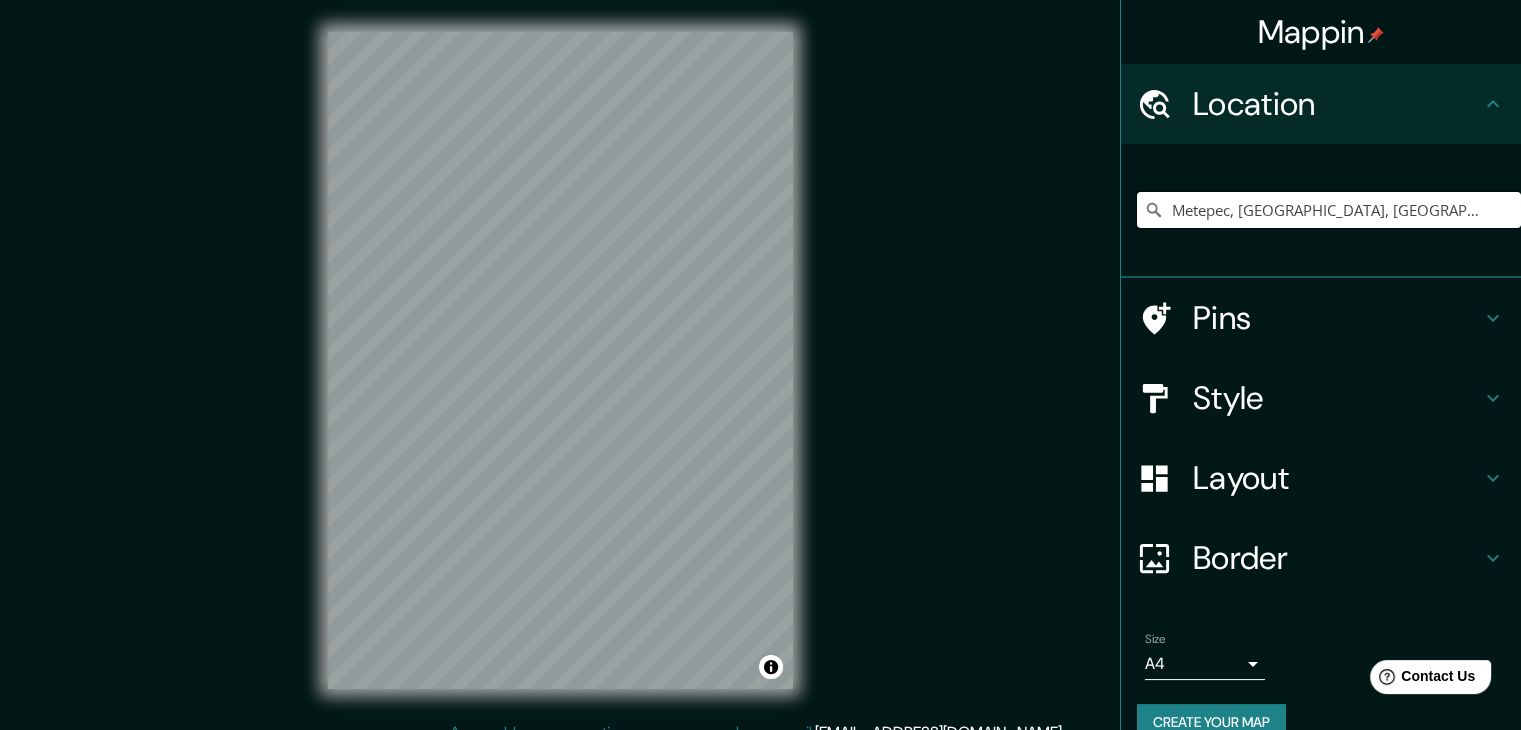 click on "Metepec, Hidalgo, México" at bounding box center (1329, 210) 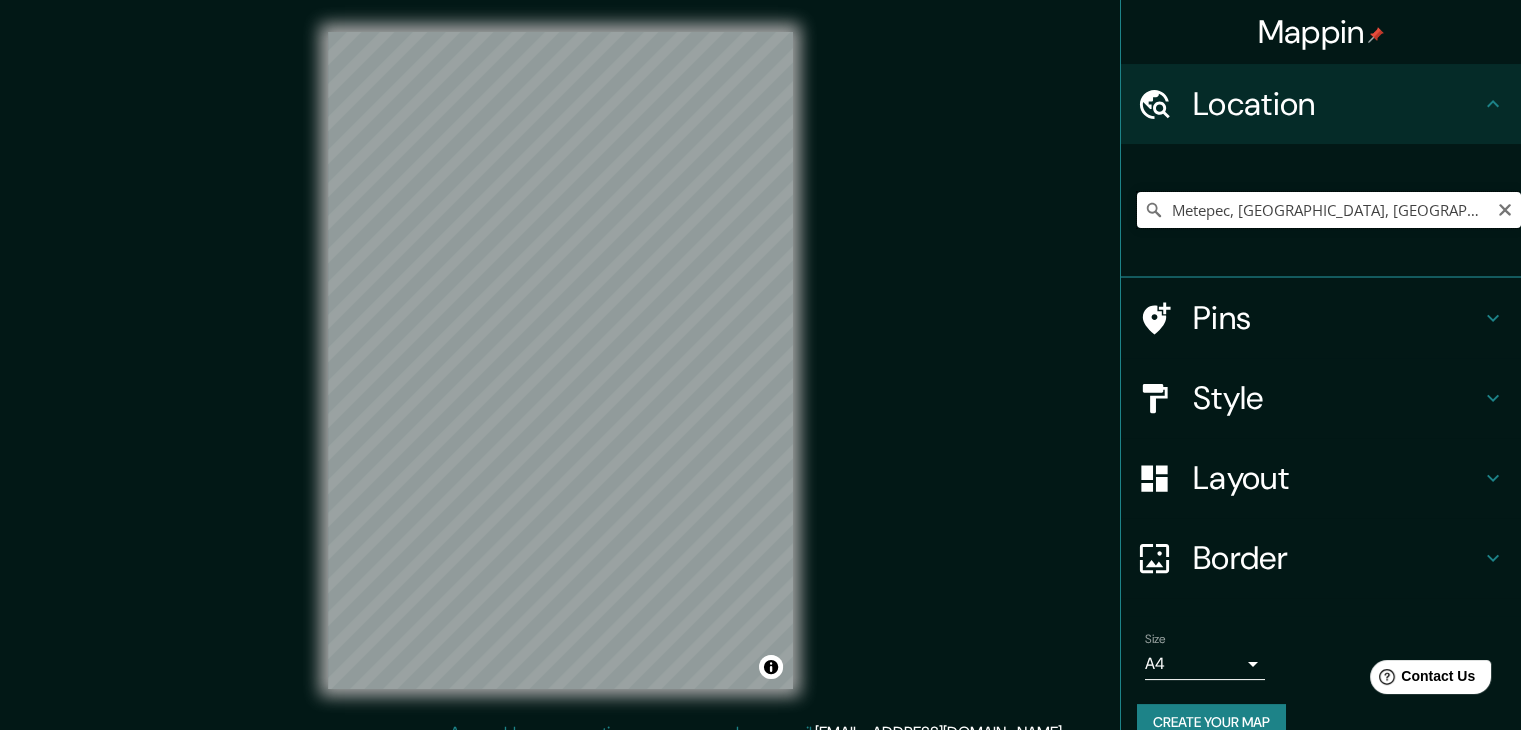 click on "Metepec, Hidalgo, México" at bounding box center [1329, 210] 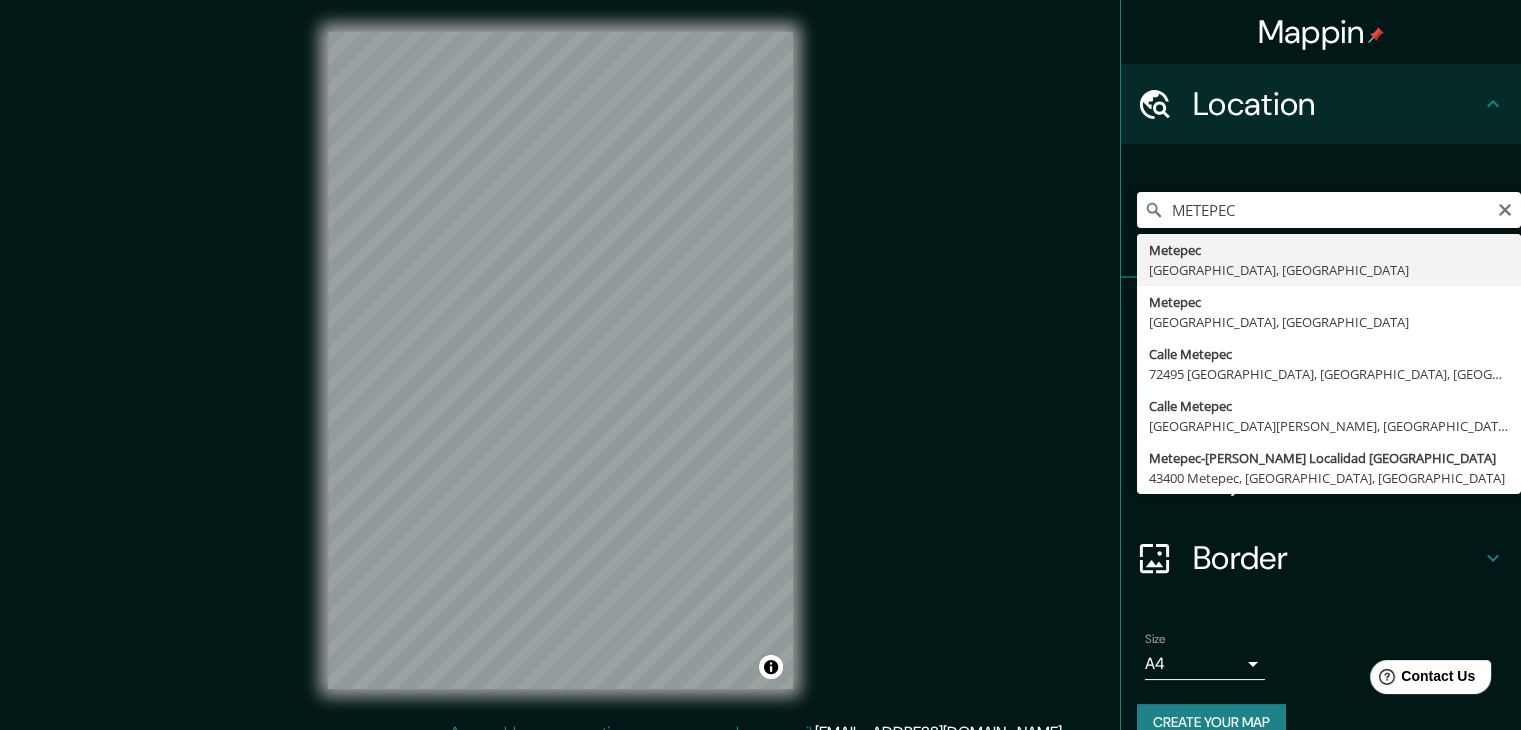 type on "Metepec, [GEOGRAPHIC_DATA], [GEOGRAPHIC_DATA]" 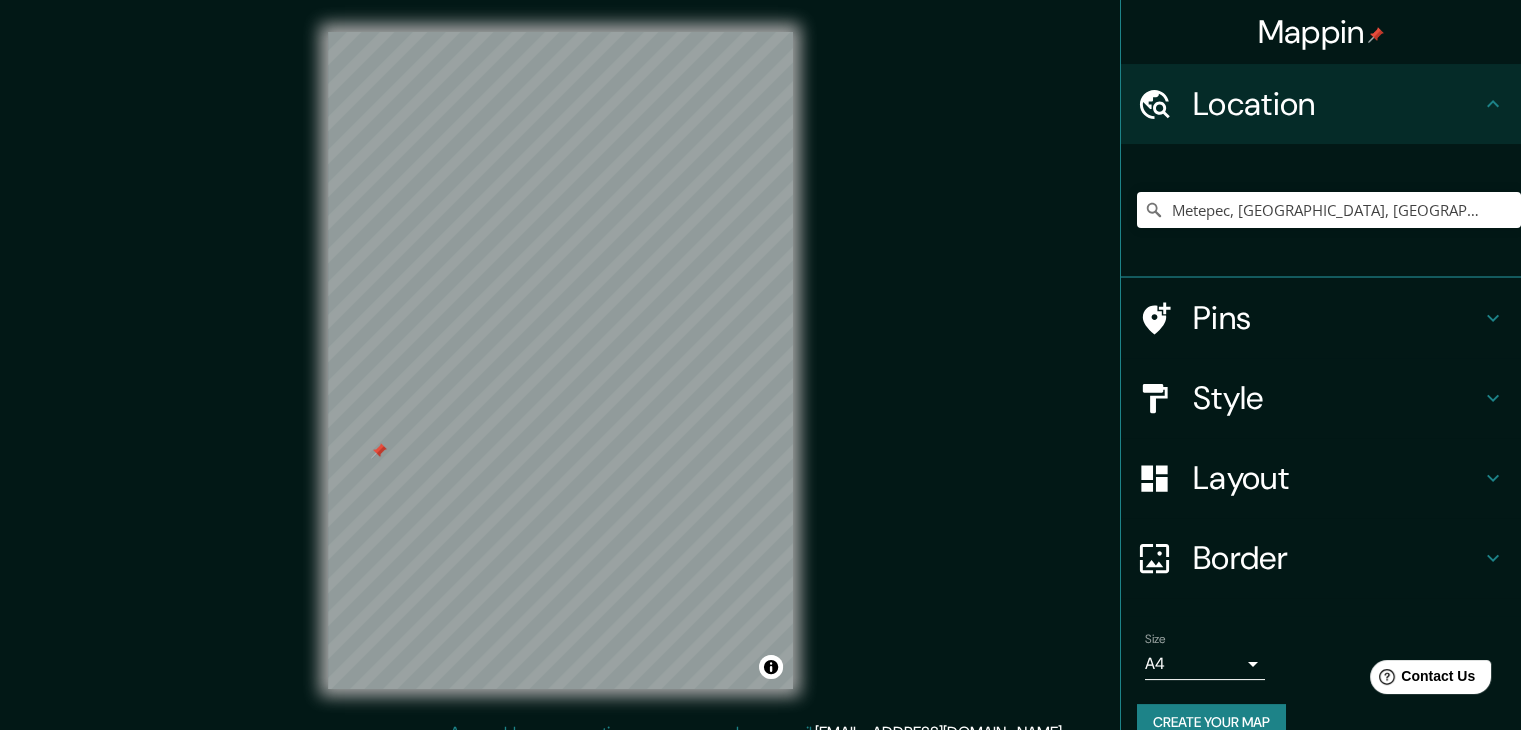 click at bounding box center [560, 32] 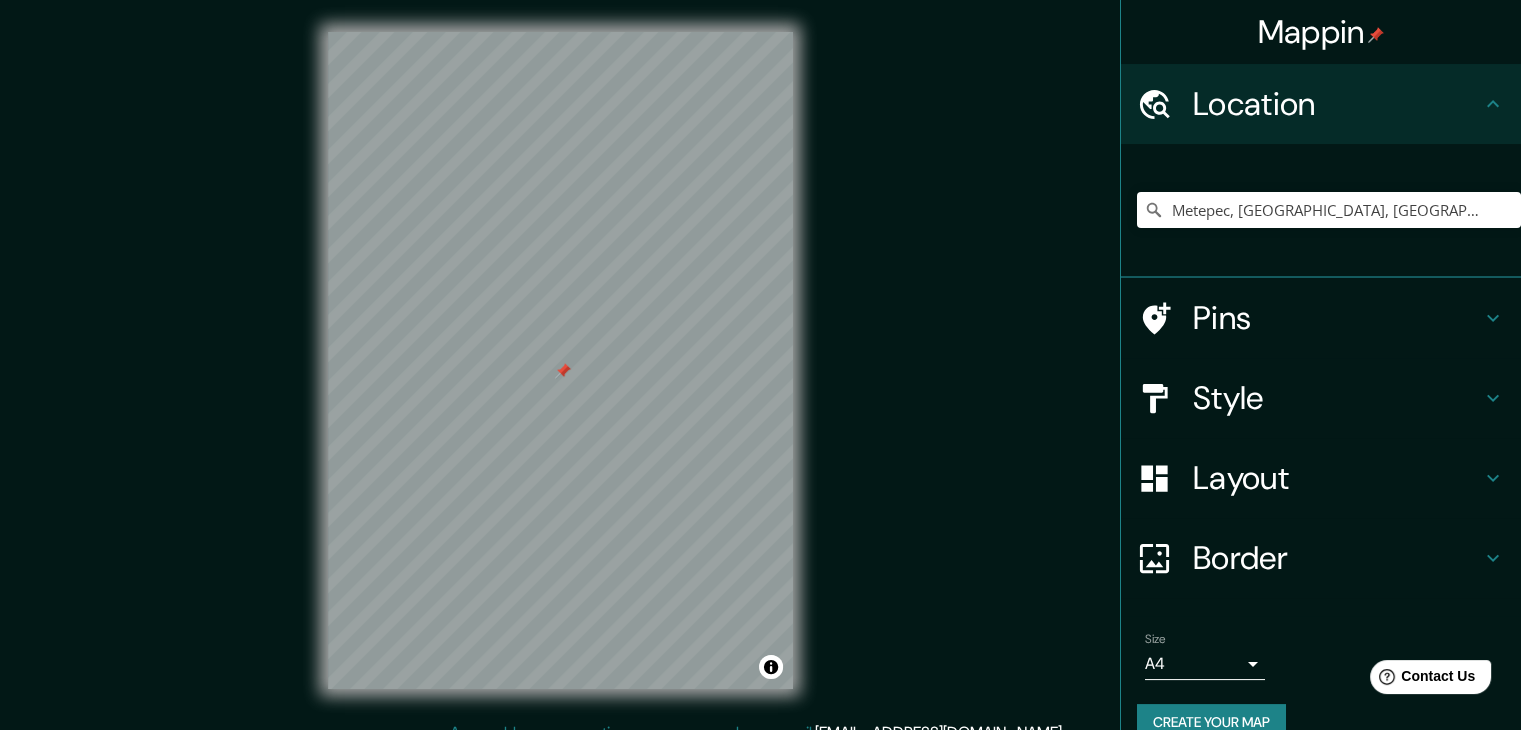 click on "Pins" at bounding box center [1337, 318] 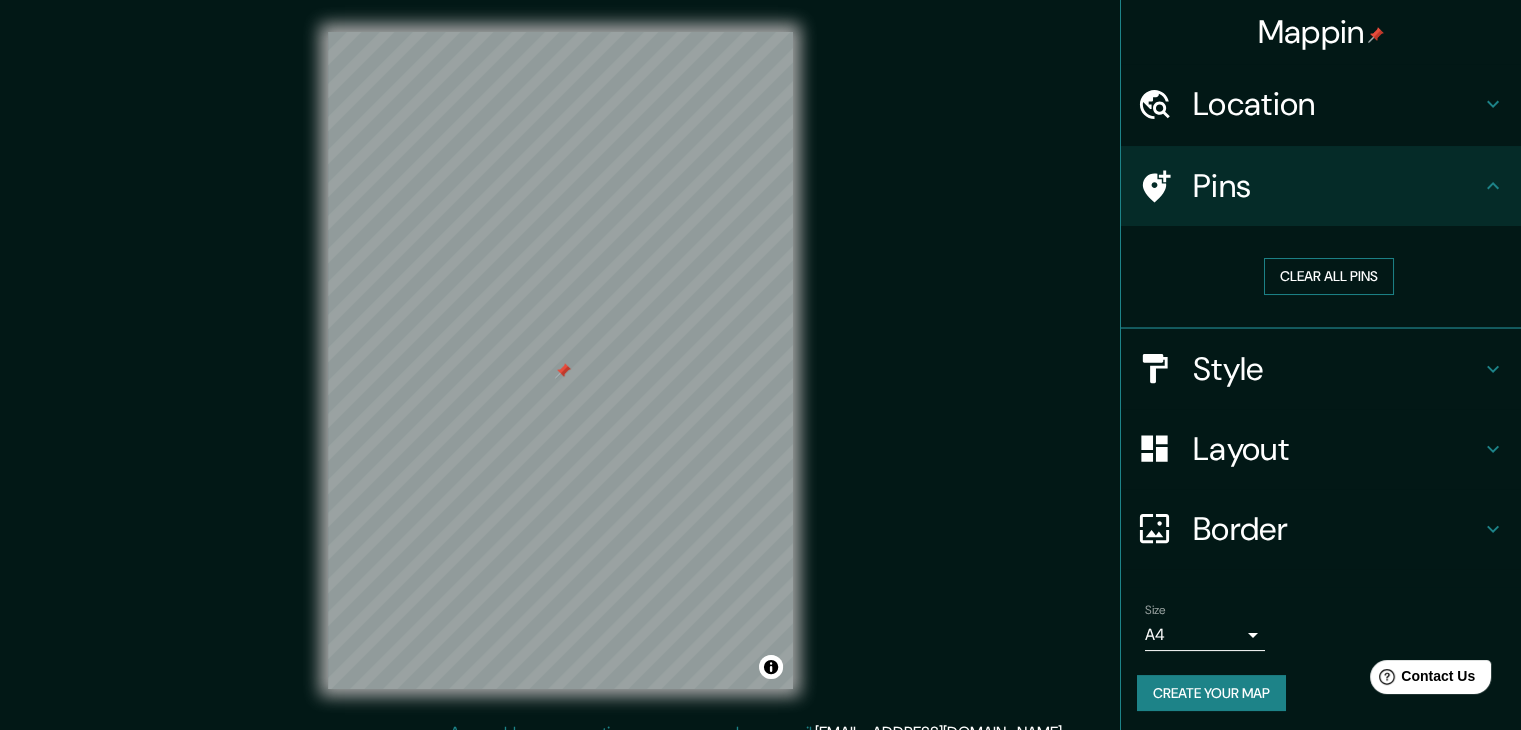 click on "Clear all pins" at bounding box center (1329, 276) 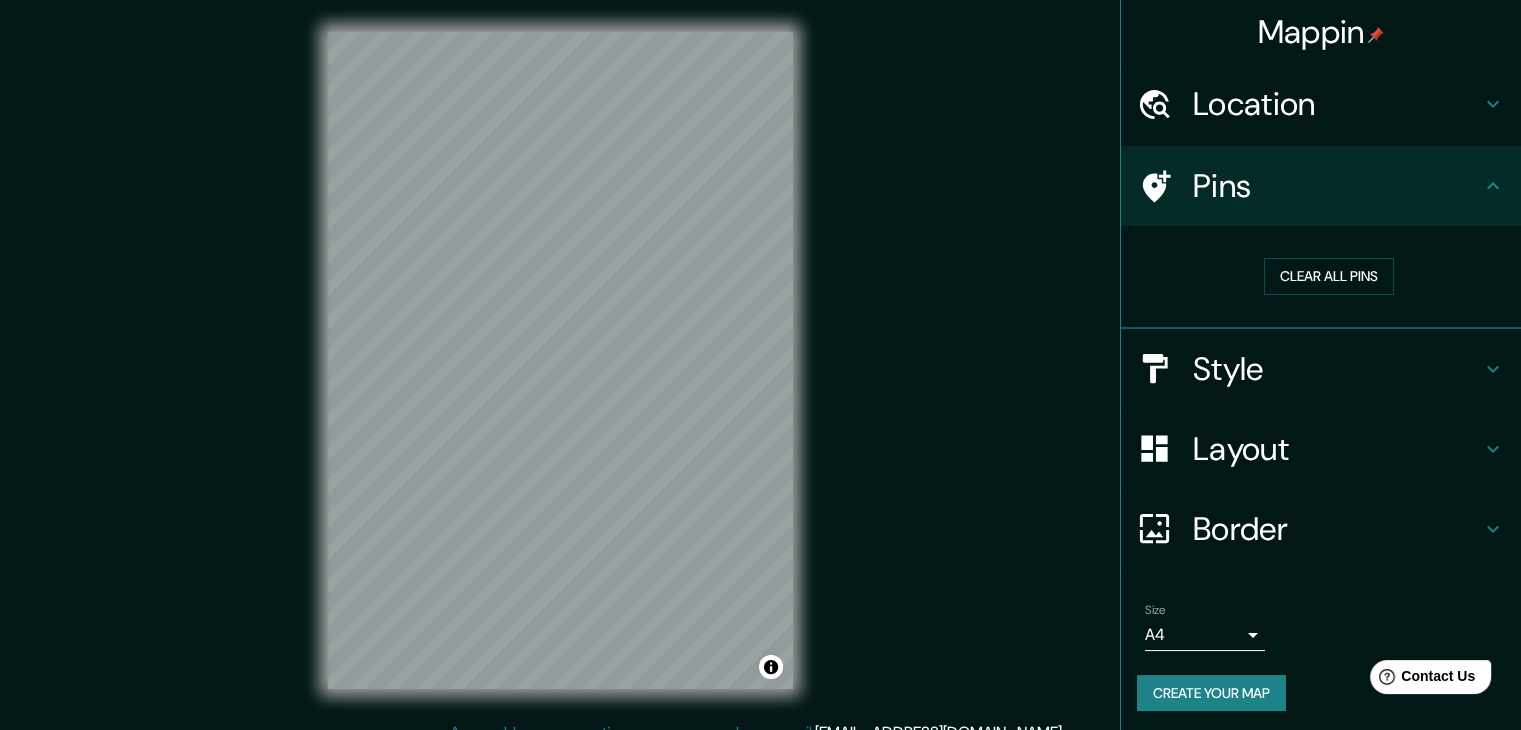click on "Location" at bounding box center (1337, 104) 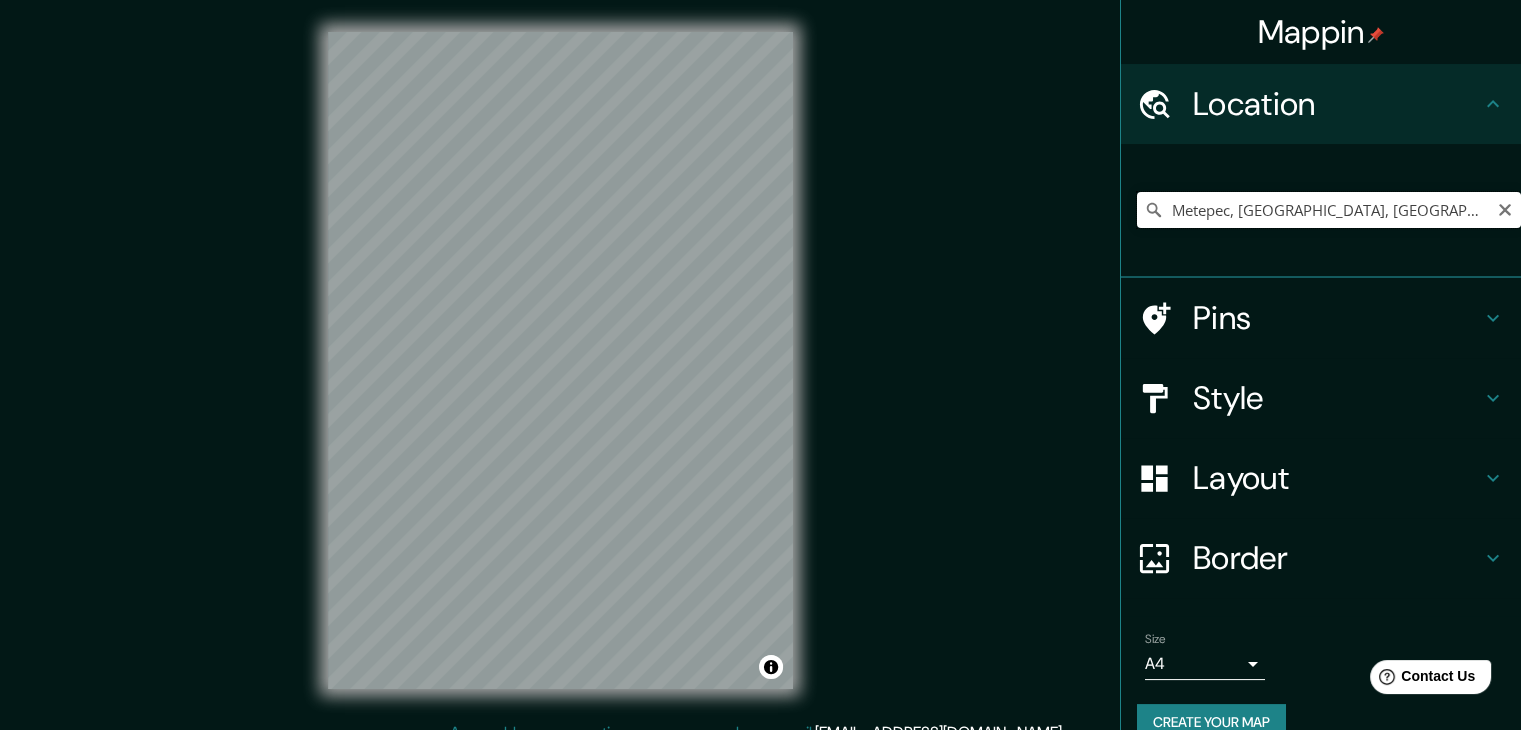 click on "Metepec, [GEOGRAPHIC_DATA], [GEOGRAPHIC_DATA]" at bounding box center (1329, 210) 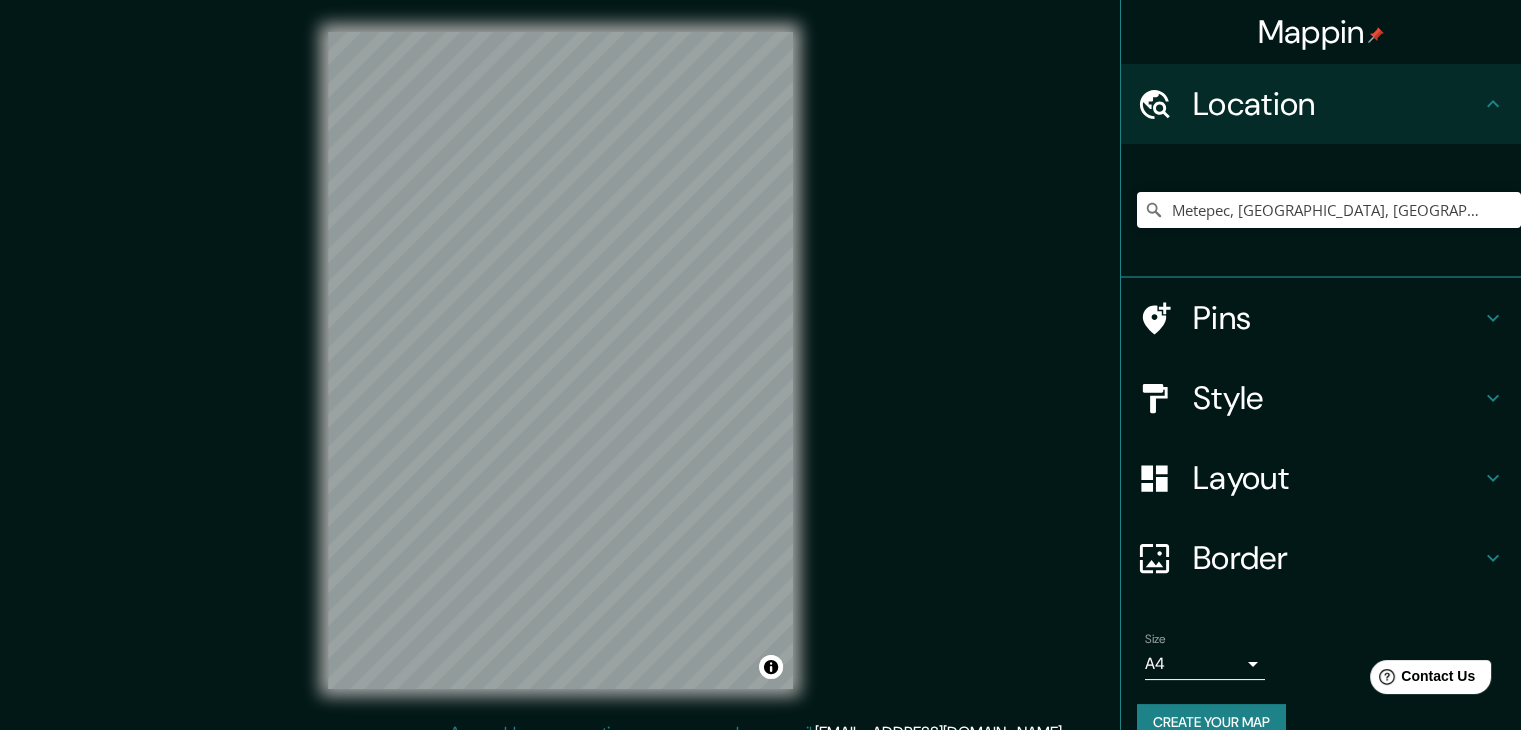 click on "Style" at bounding box center (1321, 398) 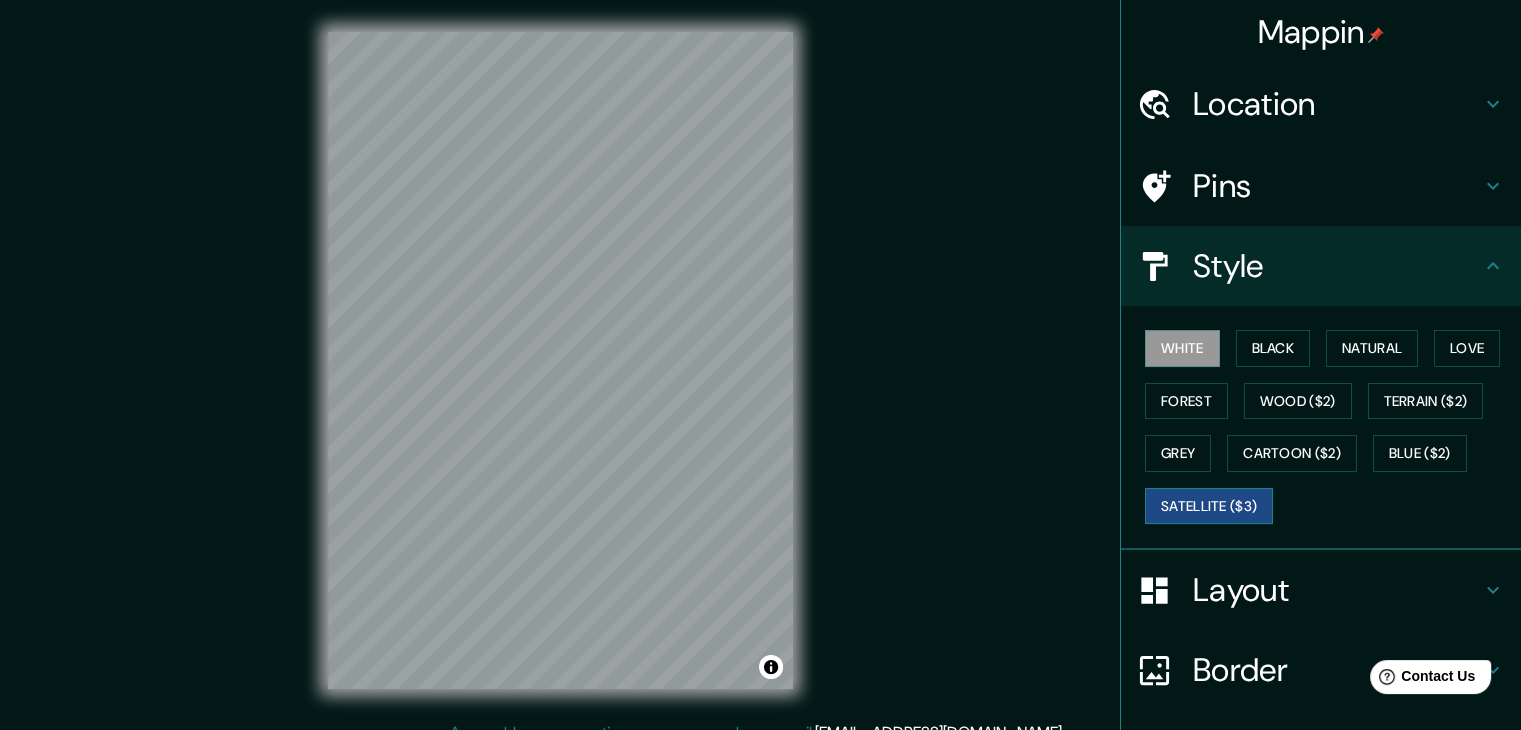 click on "Satellite ($3)" at bounding box center [1209, 506] 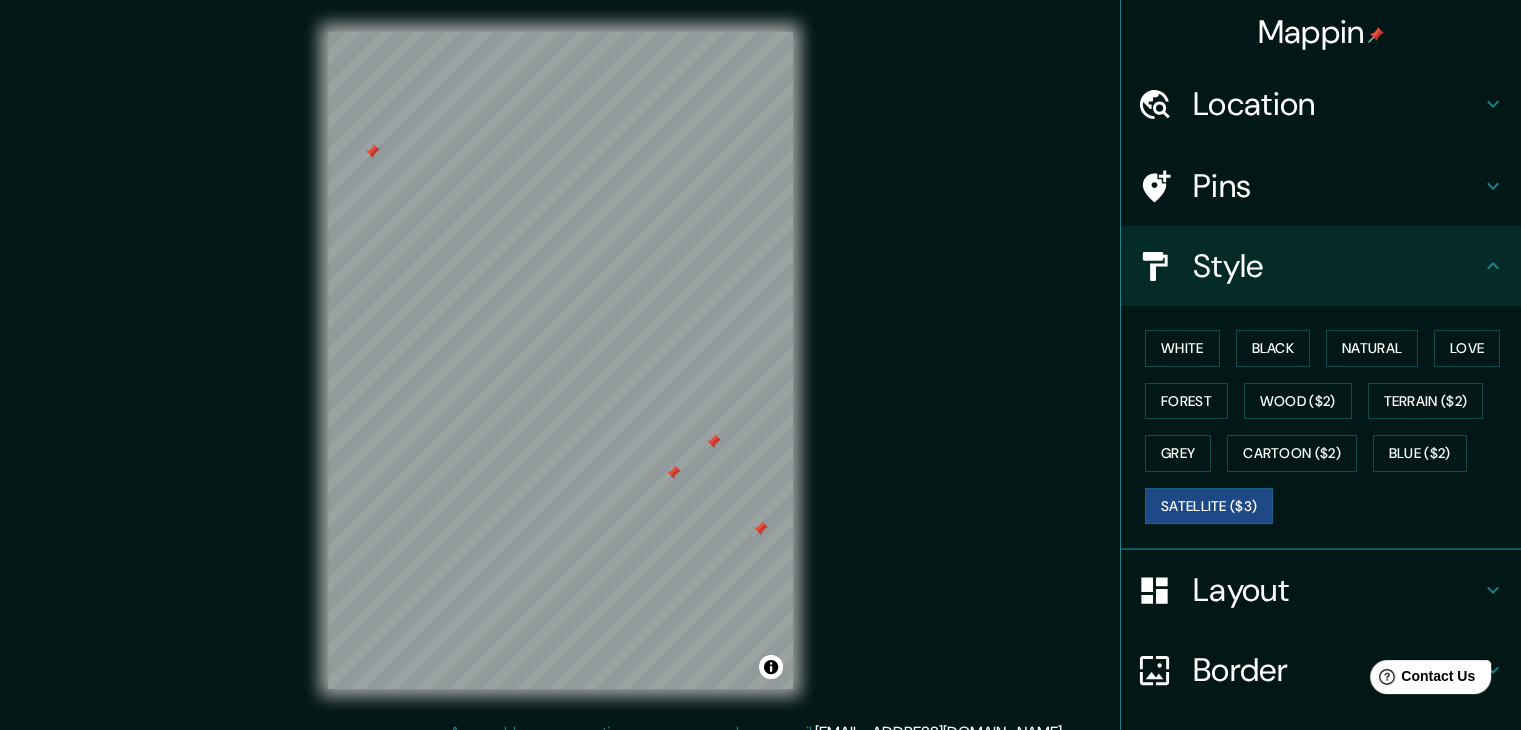 click on "Pins" at bounding box center [1337, 186] 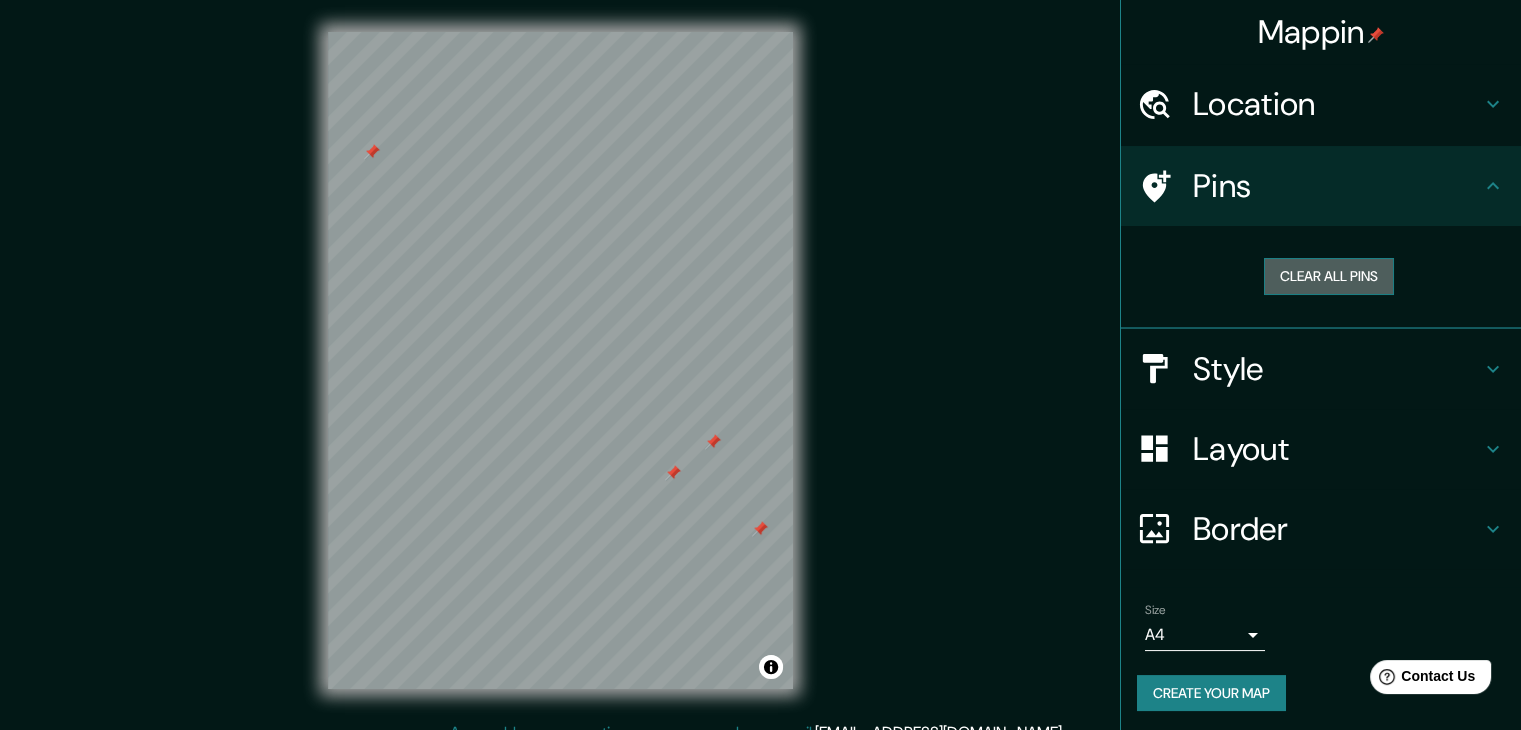click on "Clear all pins" at bounding box center (1329, 276) 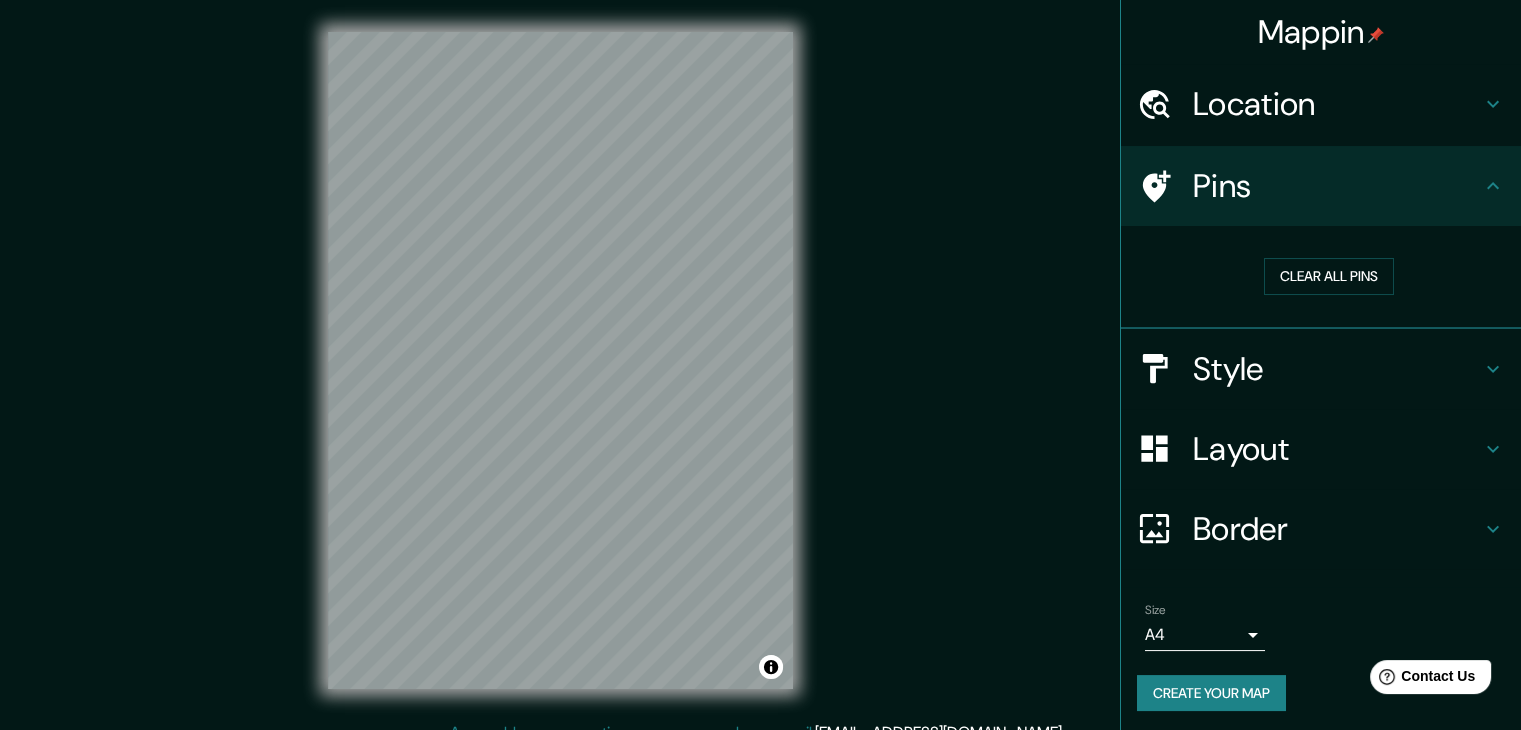 click on "© Mapbox   © OpenStreetMap   Improve this map   © Maxar" at bounding box center (560, 360) 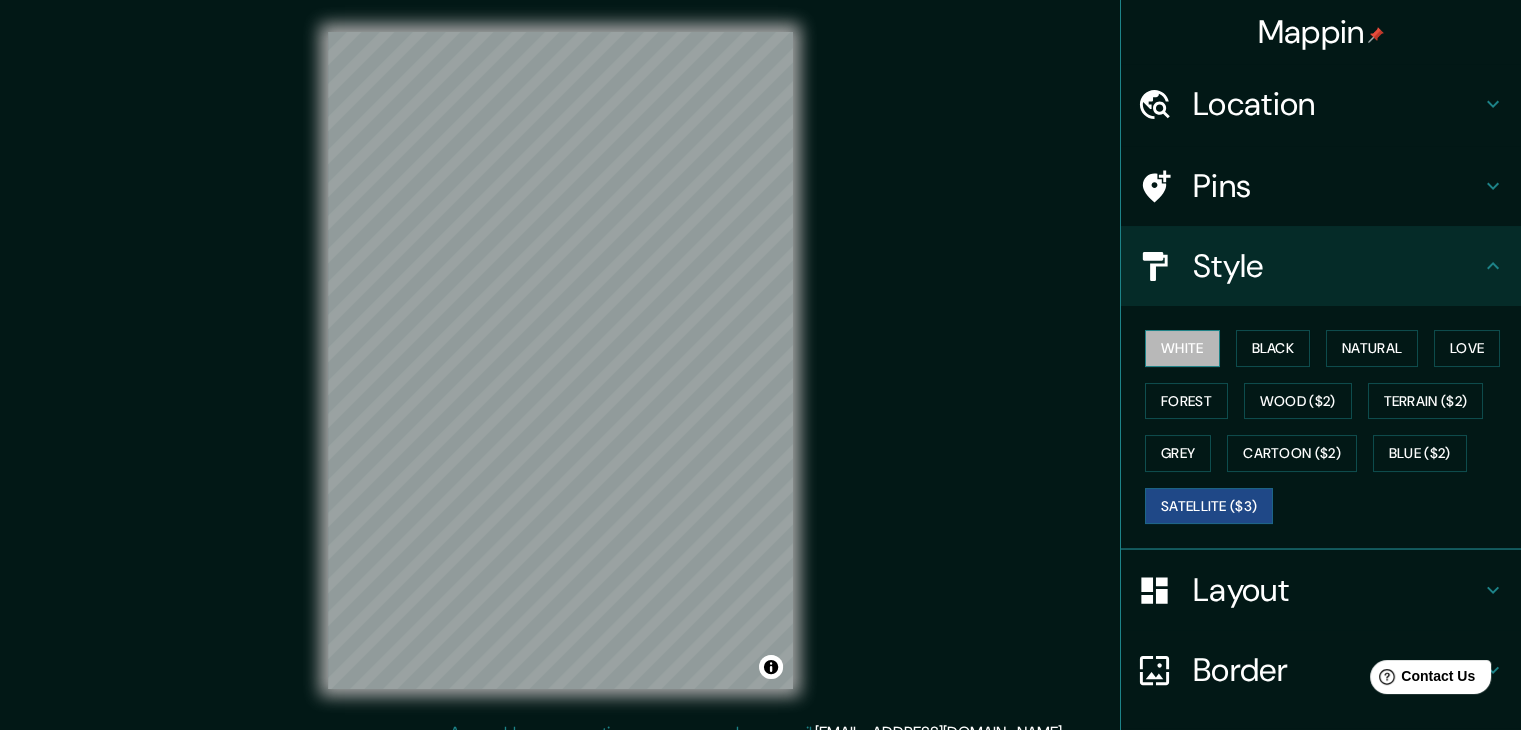 click on "White" at bounding box center (1182, 348) 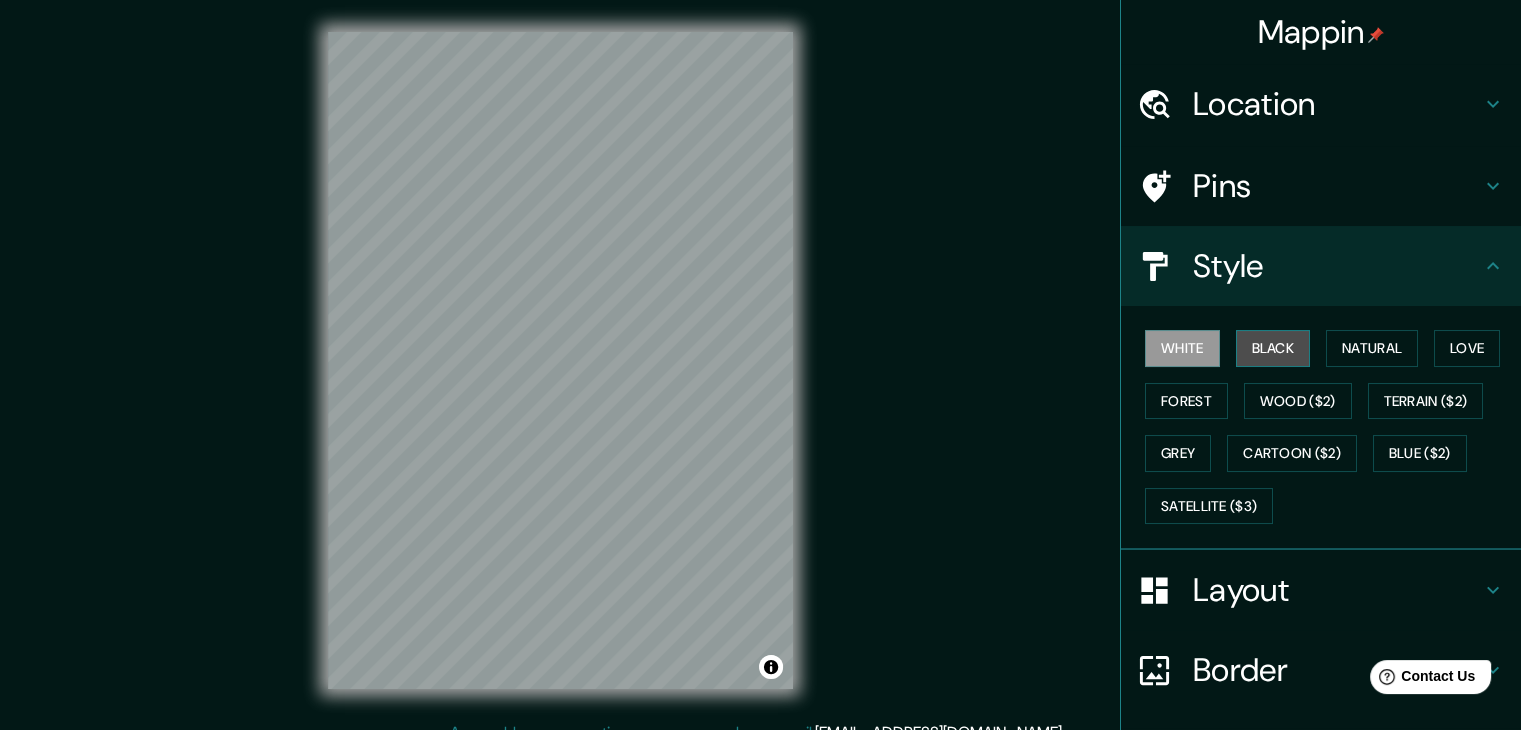 click on "Black" at bounding box center [1273, 348] 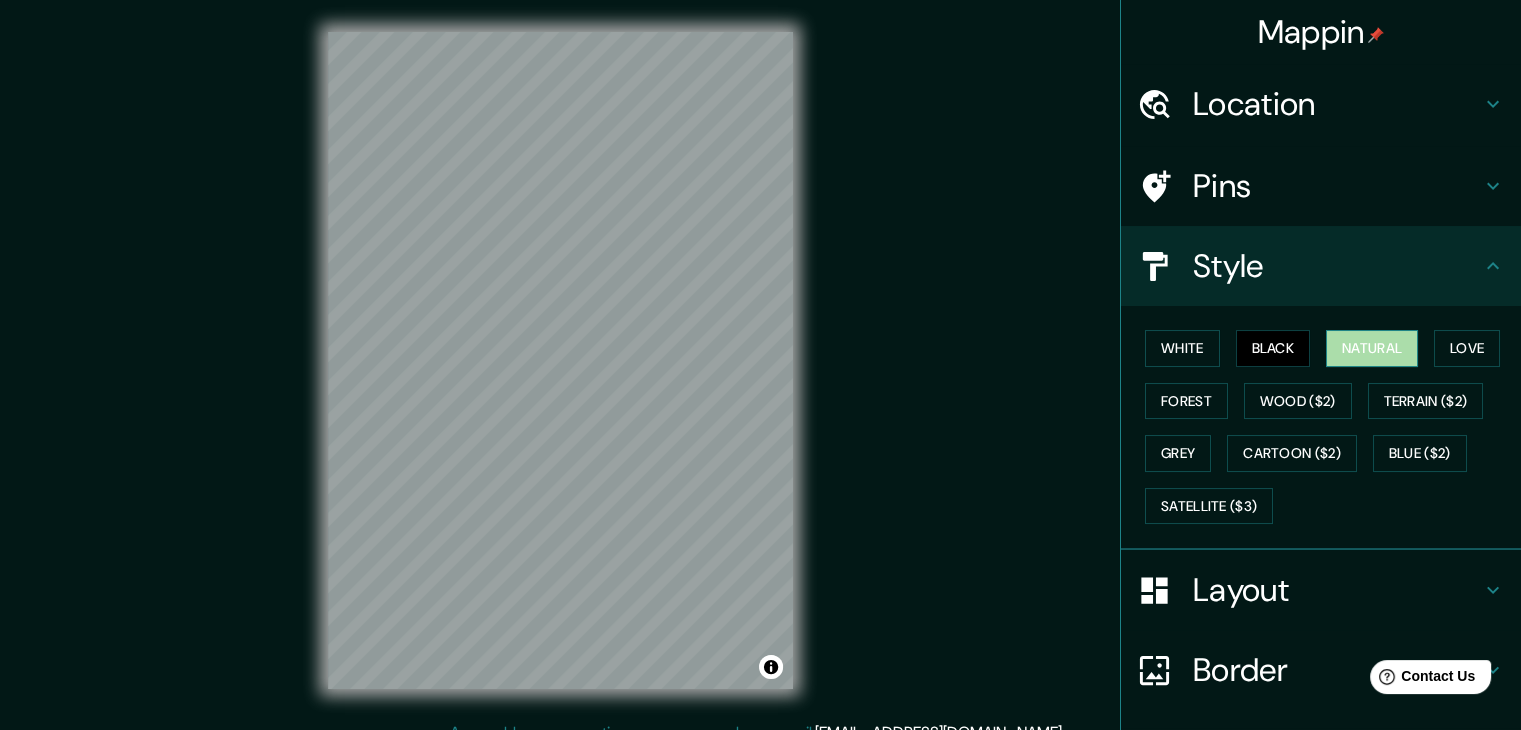 click on "Natural" at bounding box center [1372, 348] 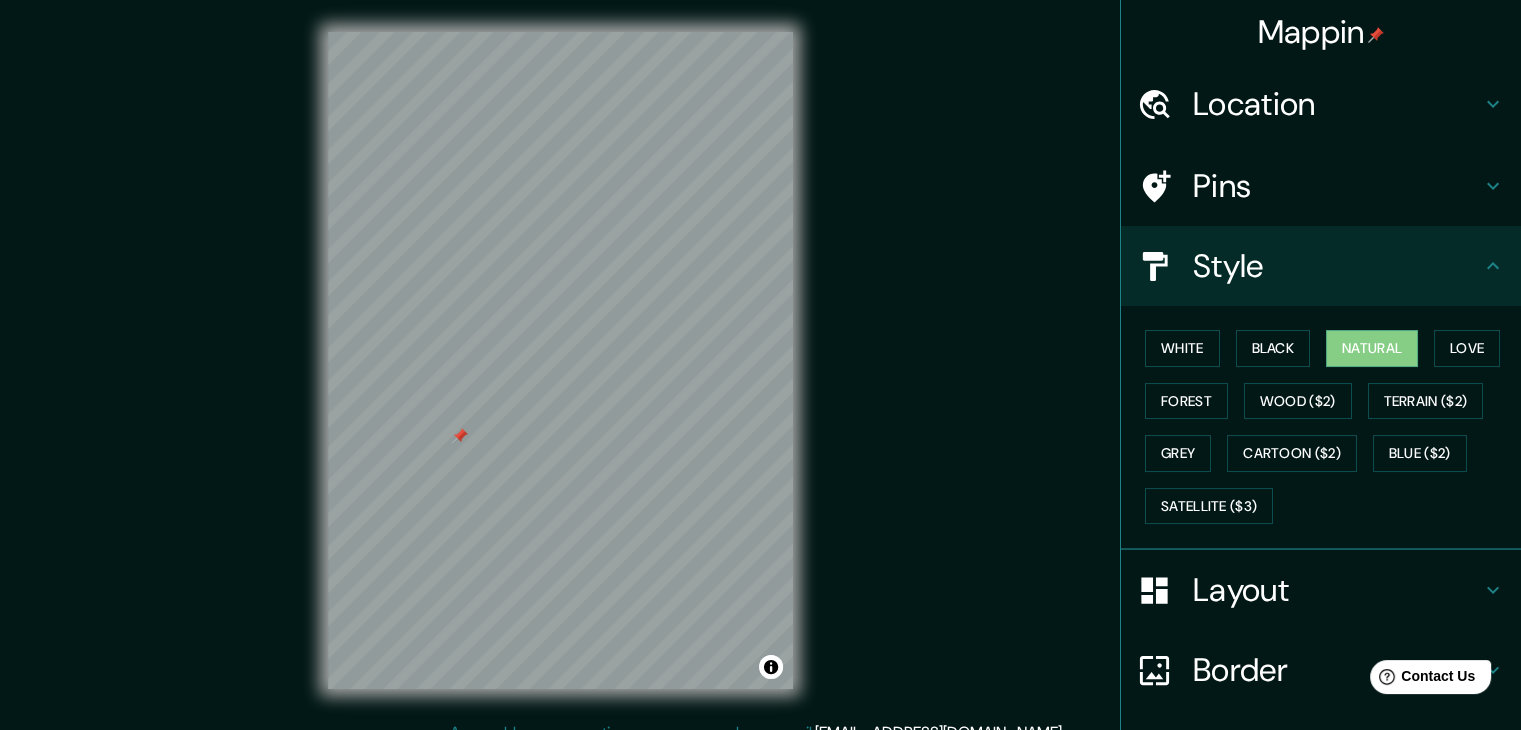click on "Pins" at bounding box center (1337, 186) 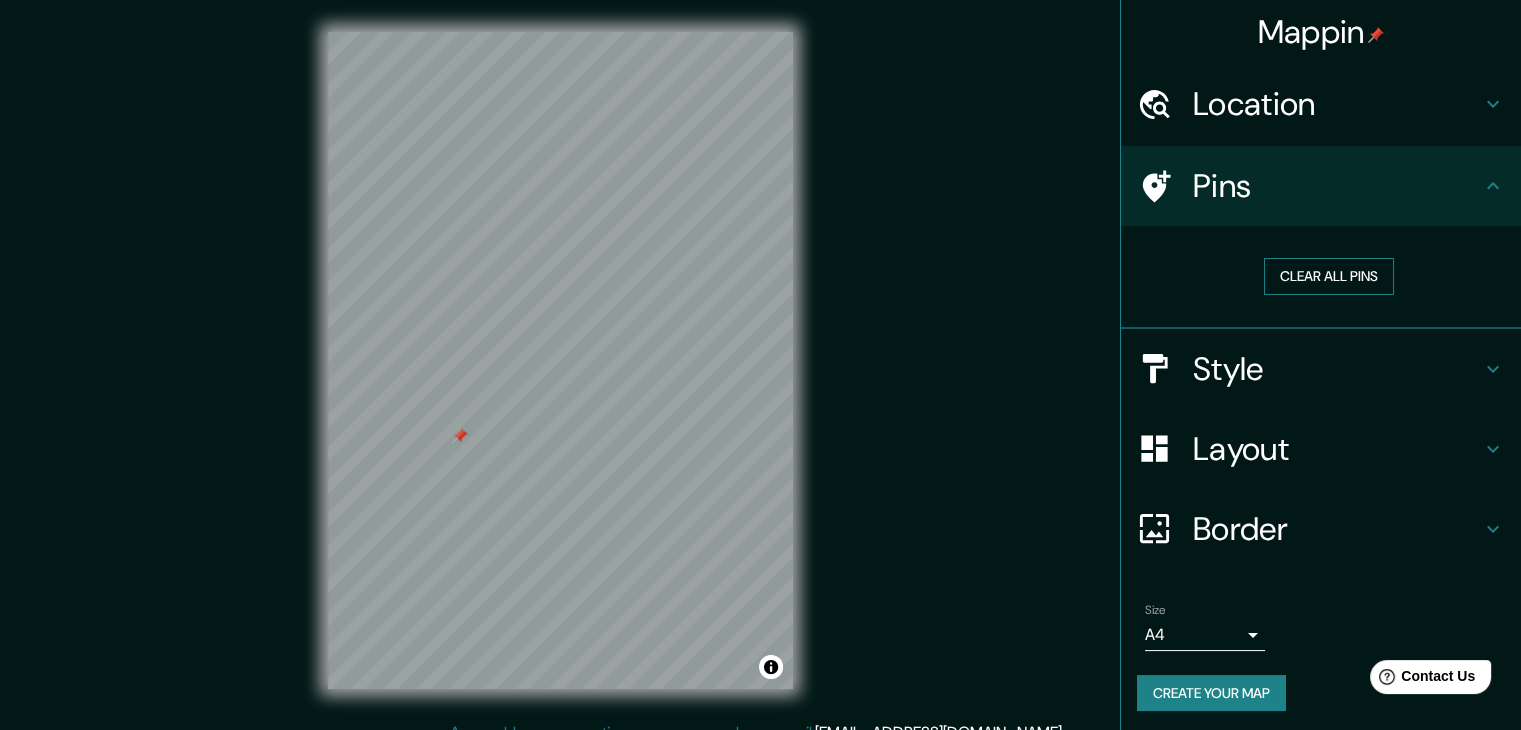 click on "Clear all pins" at bounding box center (1329, 276) 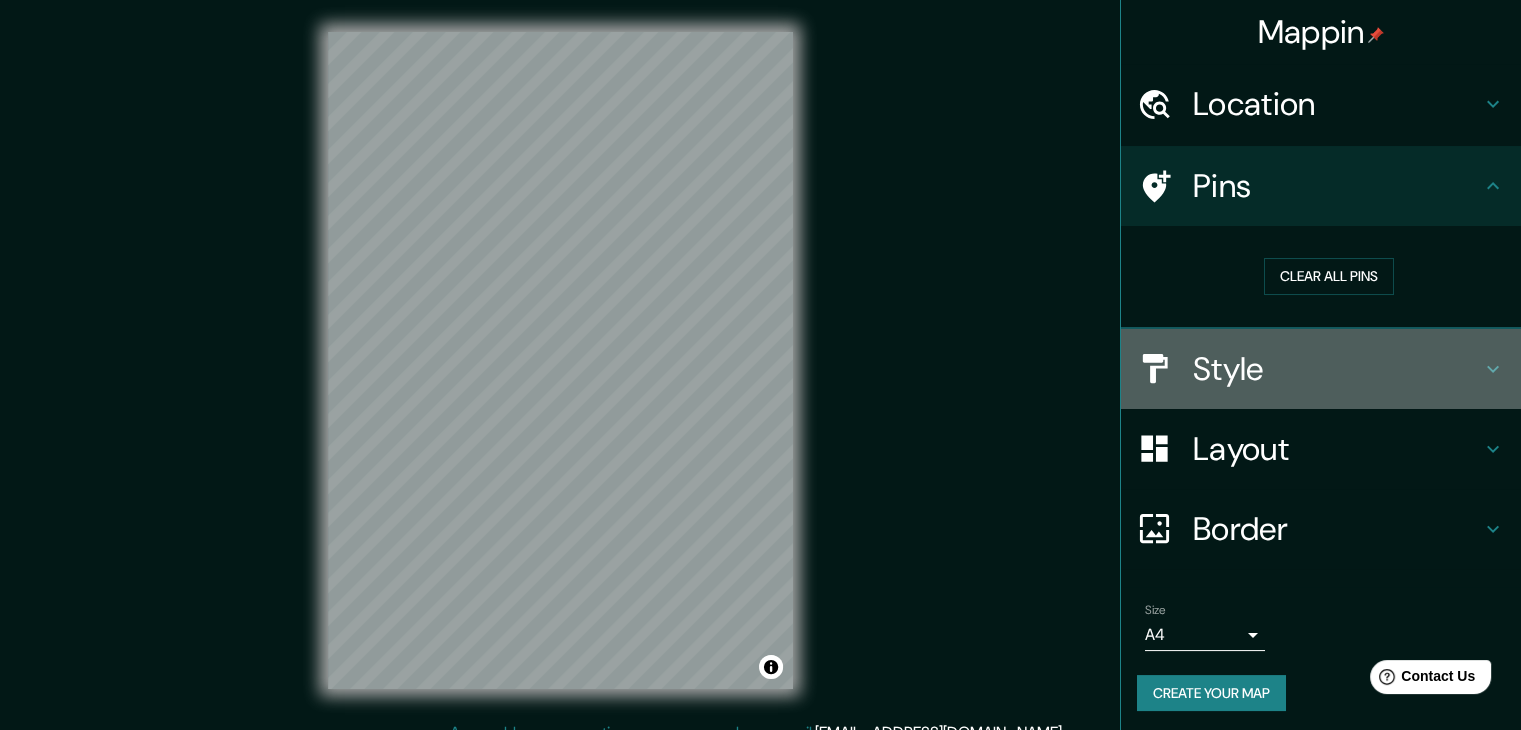 click on "Style" at bounding box center (1337, 369) 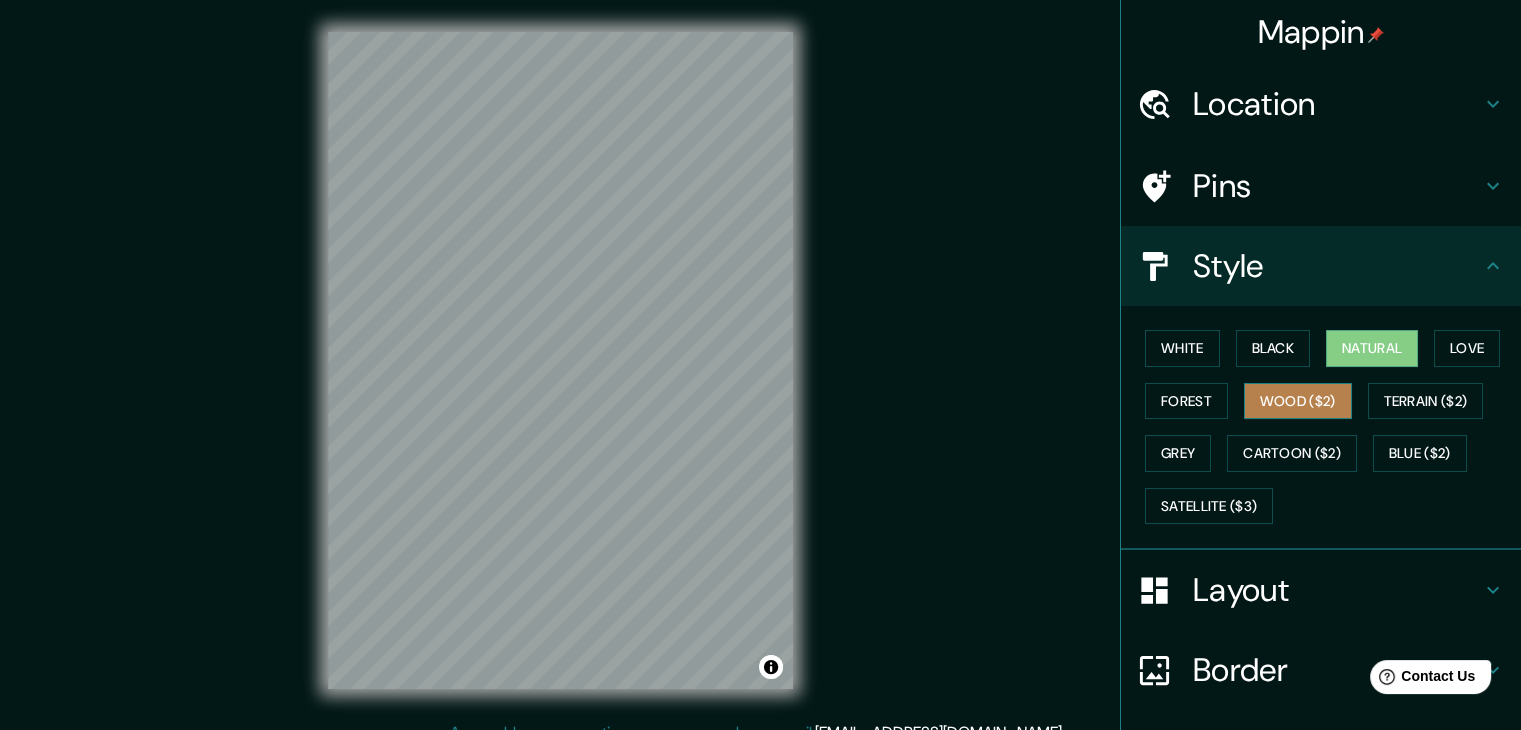 click on "Wood ($2)" at bounding box center [1298, 401] 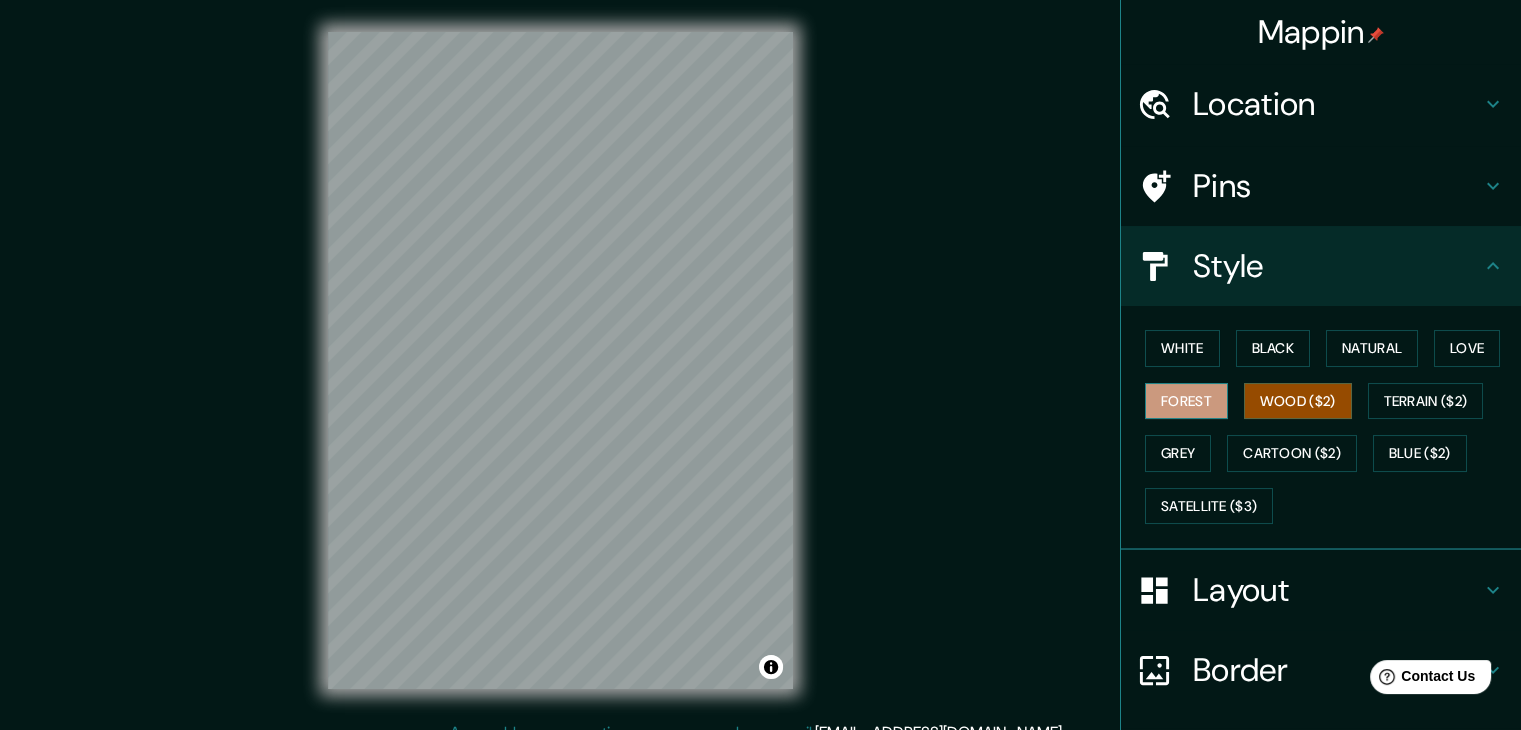 click on "Forest" at bounding box center [1186, 401] 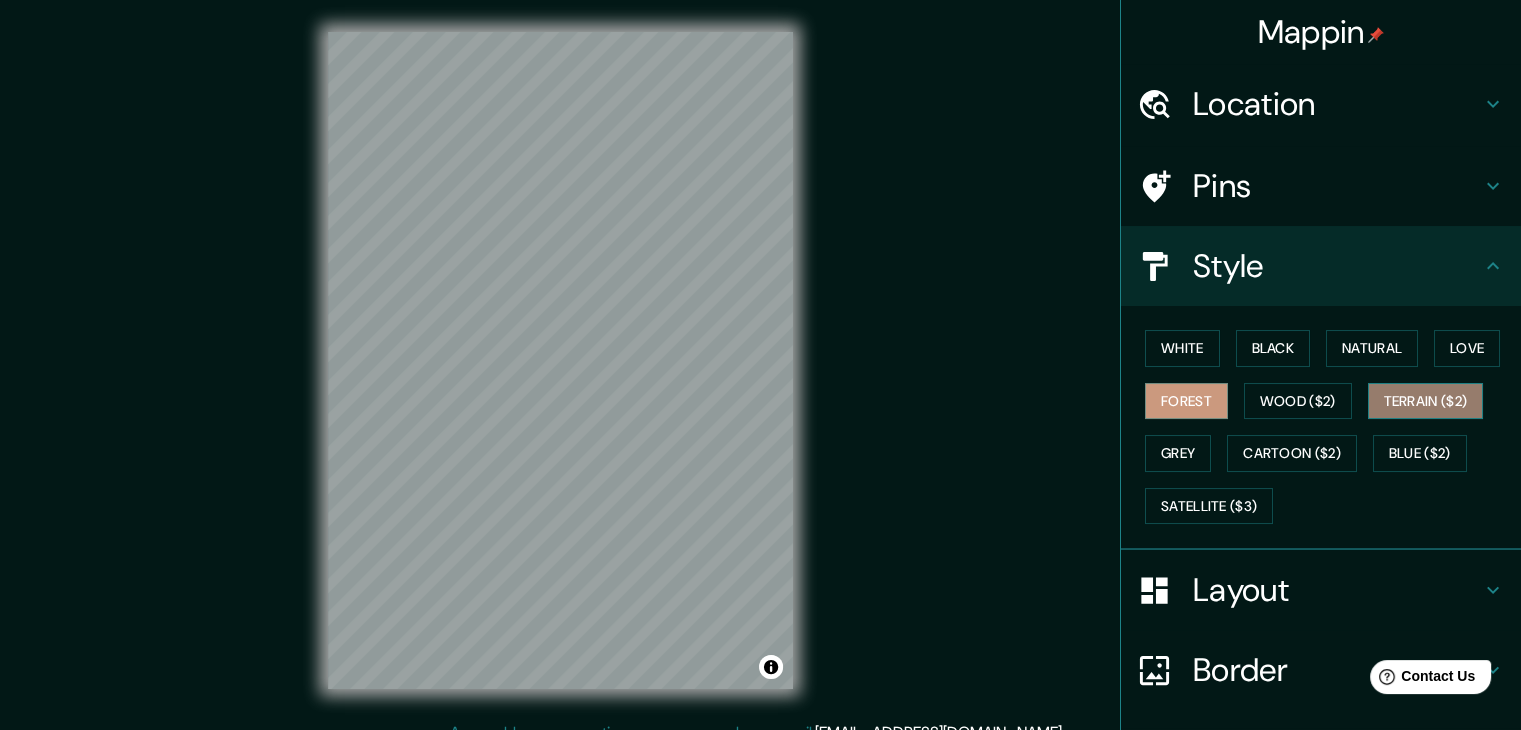 click on "Terrain ($2)" at bounding box center [1426, 401] 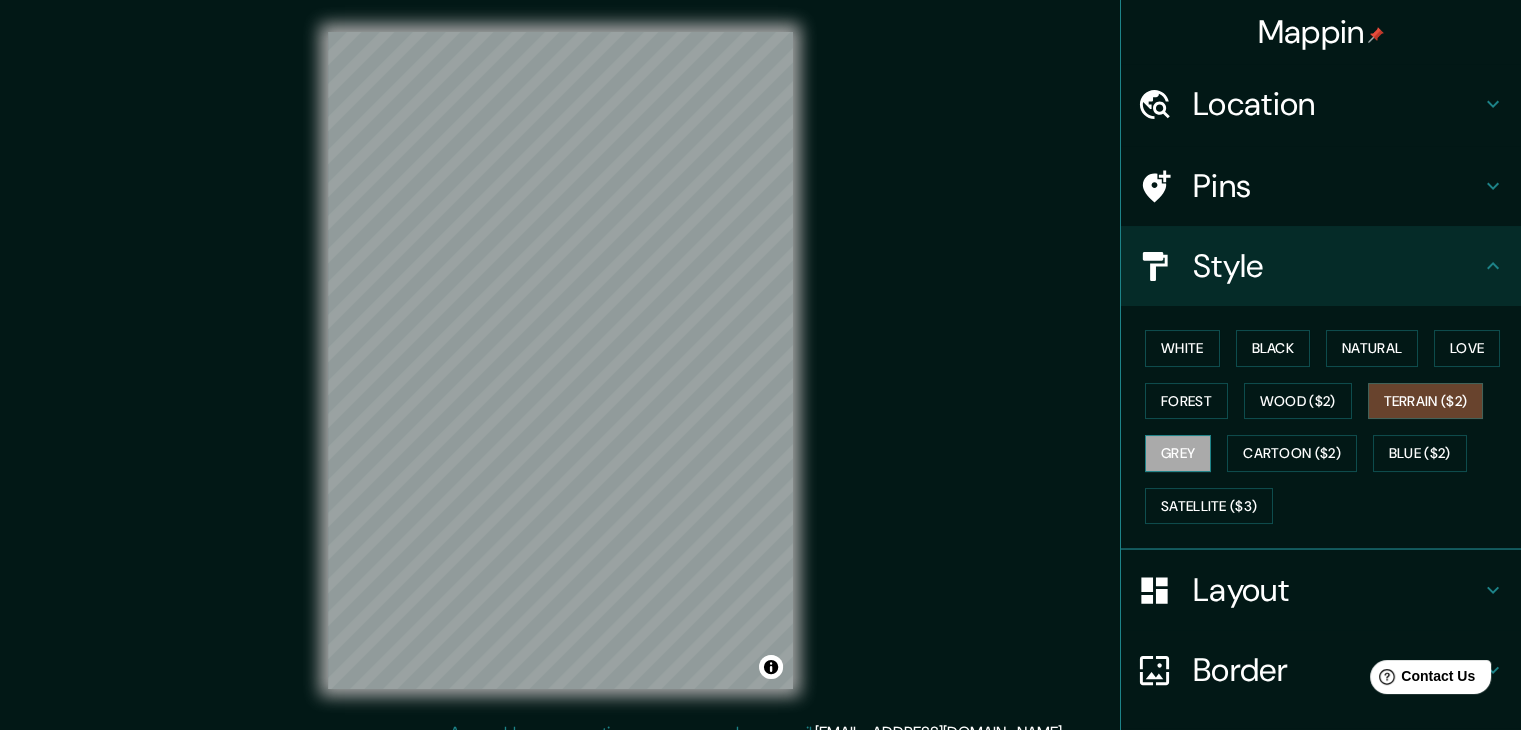click on "Grey" at bounding box center [1178, 453] 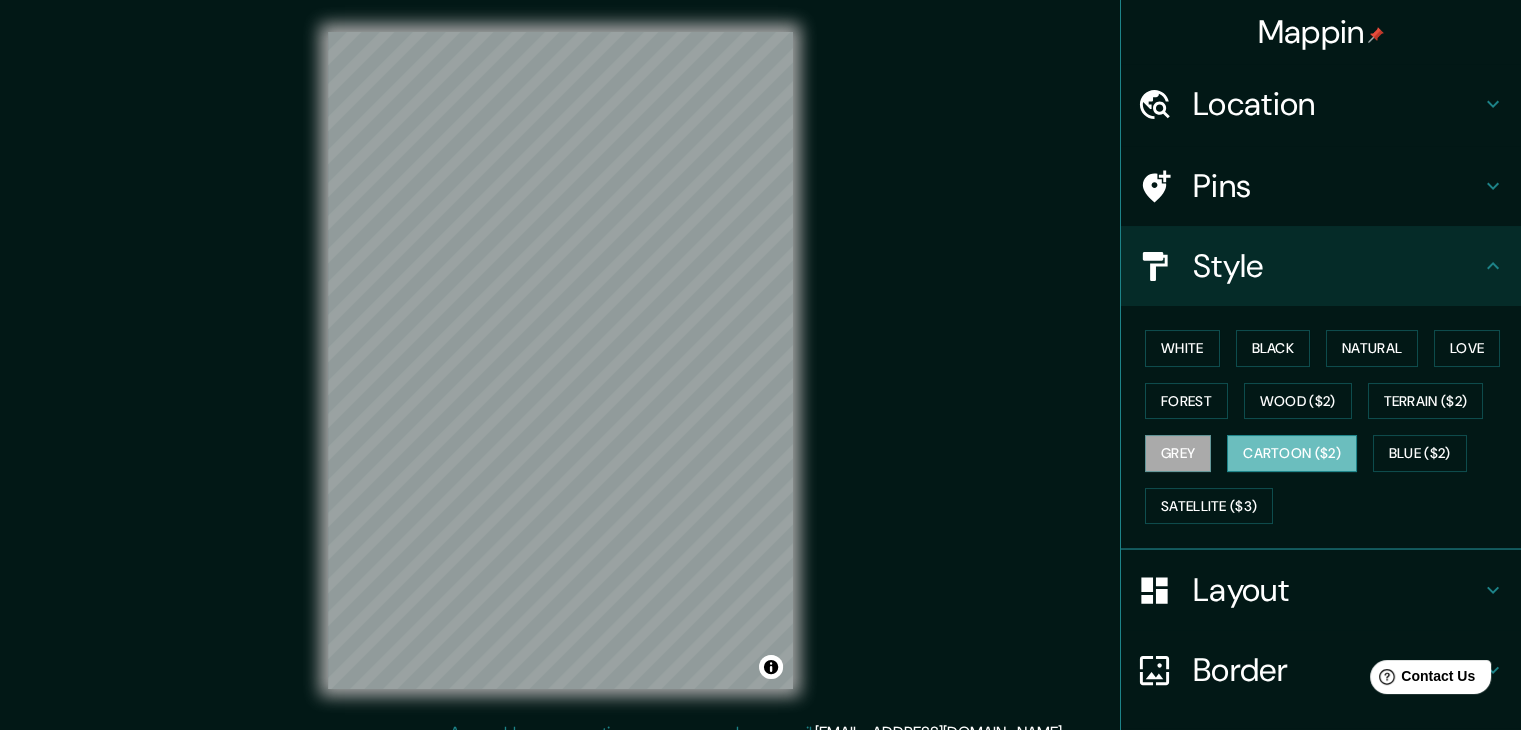 click on "Cartoon ($2)" at bounding box center (1292, 453) 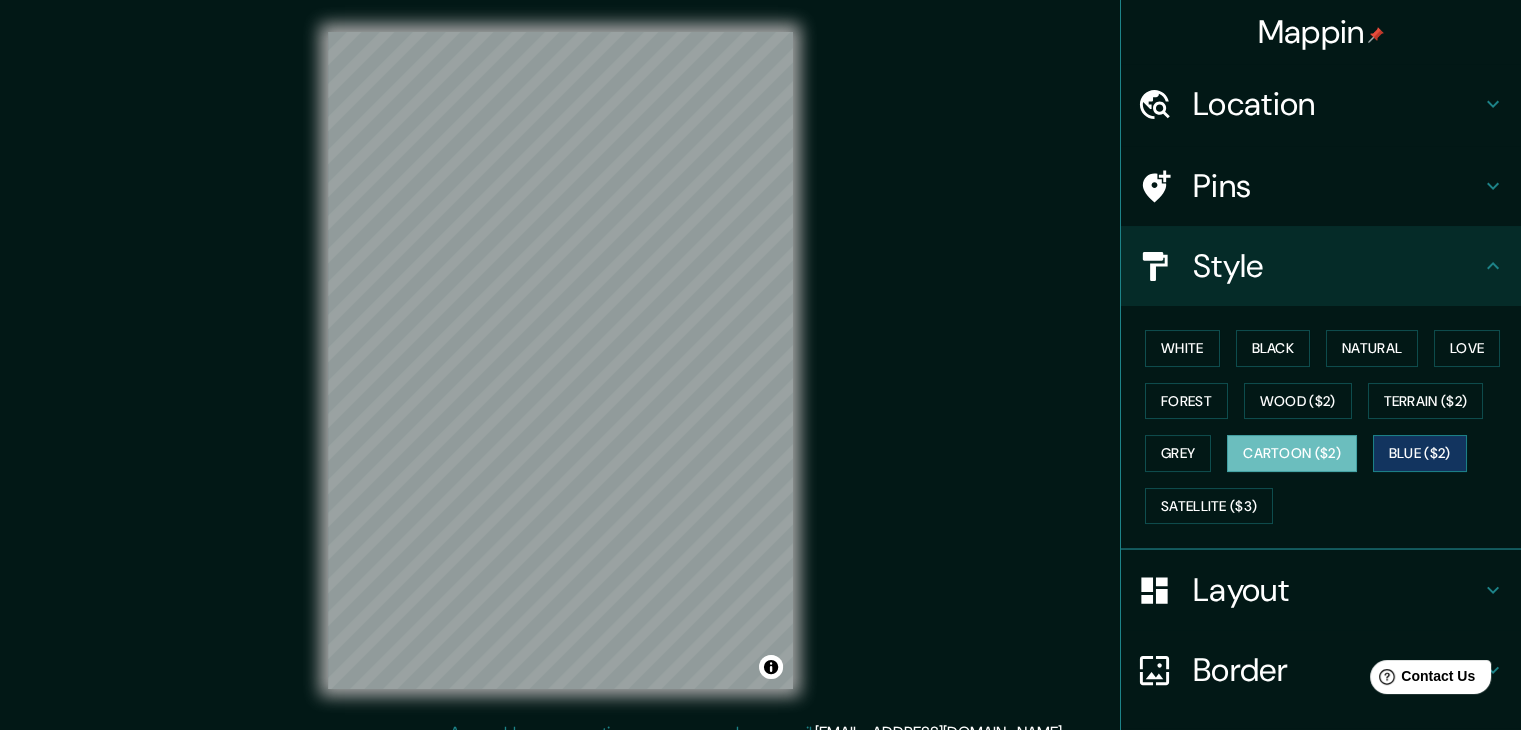 click on "Blue ($2)" at bounding box center (1420, 453) 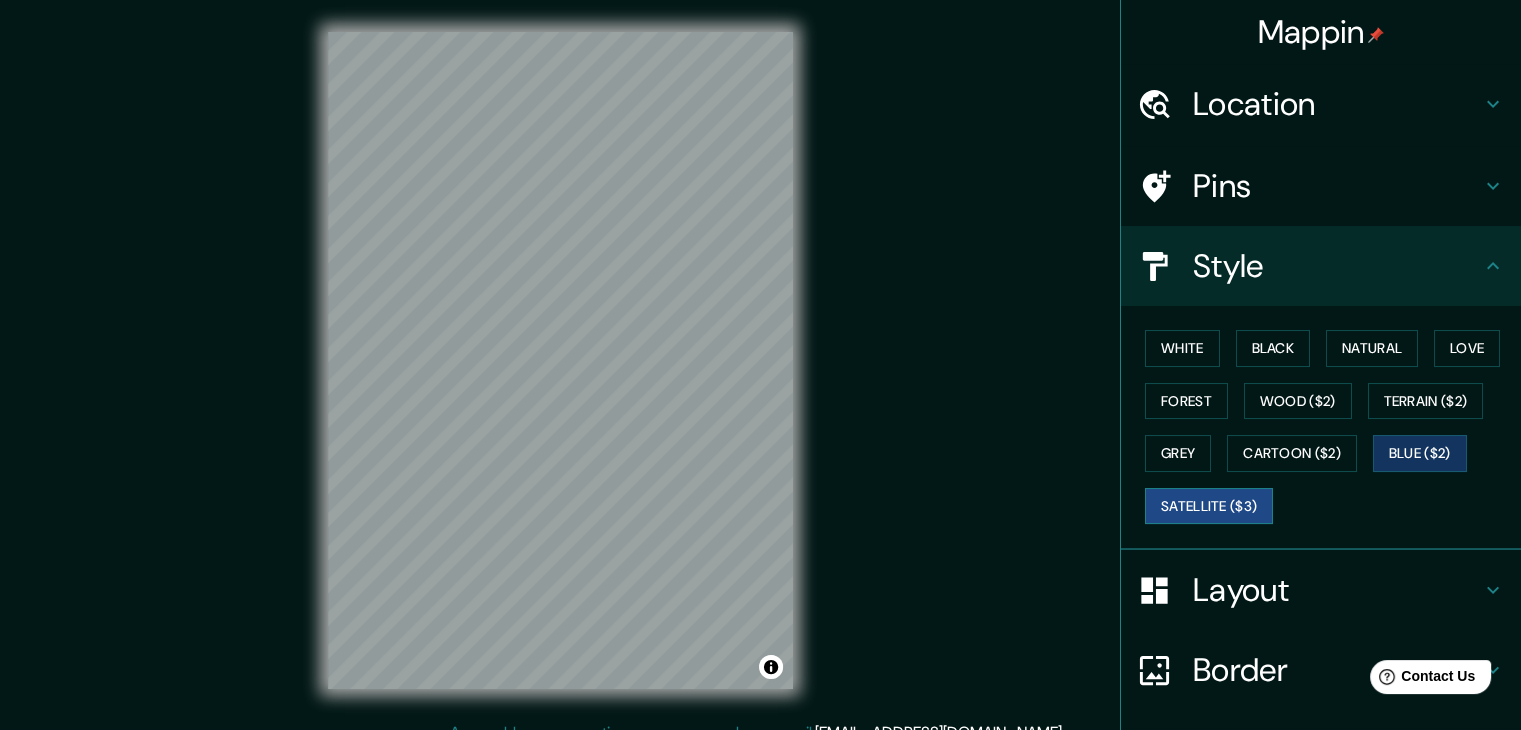 click on "Satellite ($3)" at bounding box center (1209, 506) 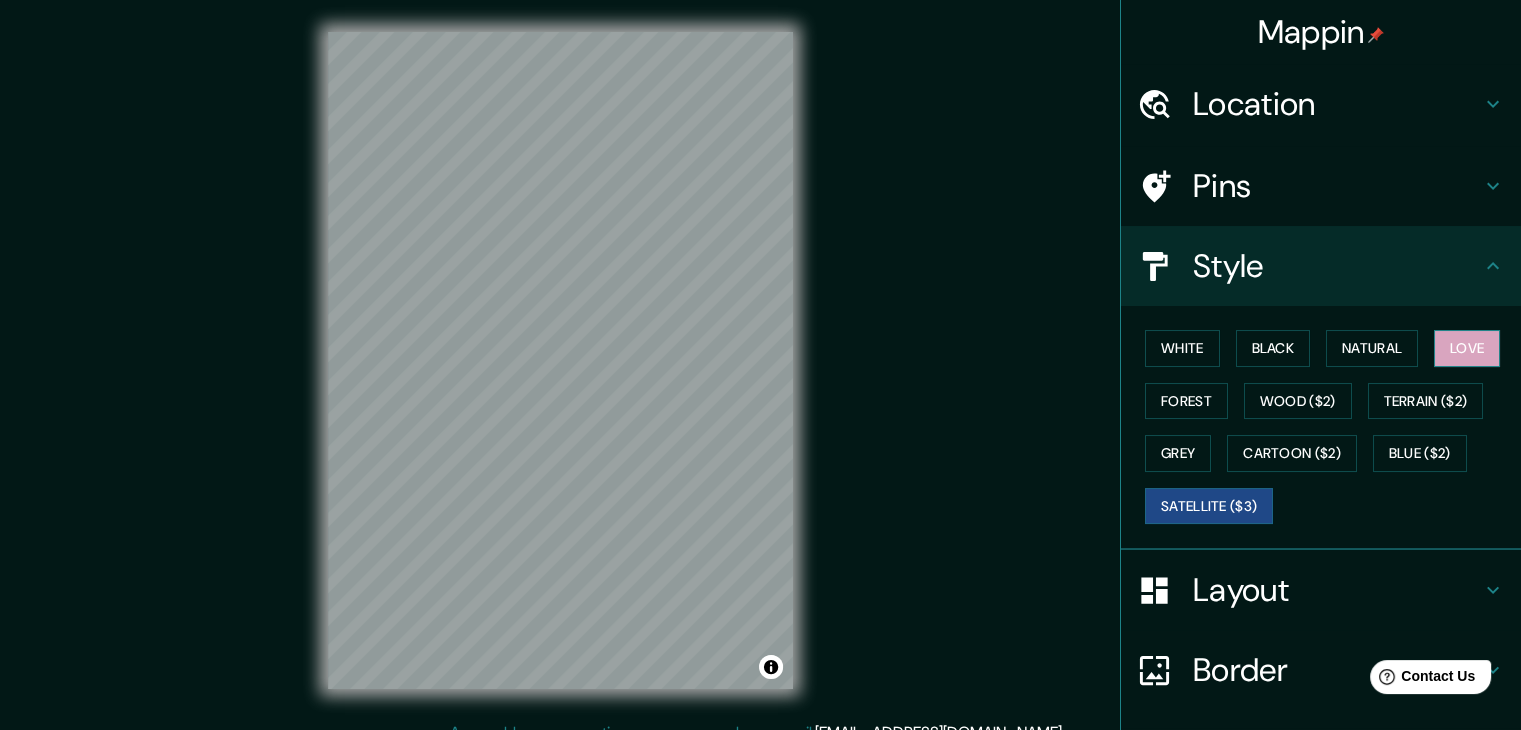 click on "Love" at bounding box center (1467, 348) 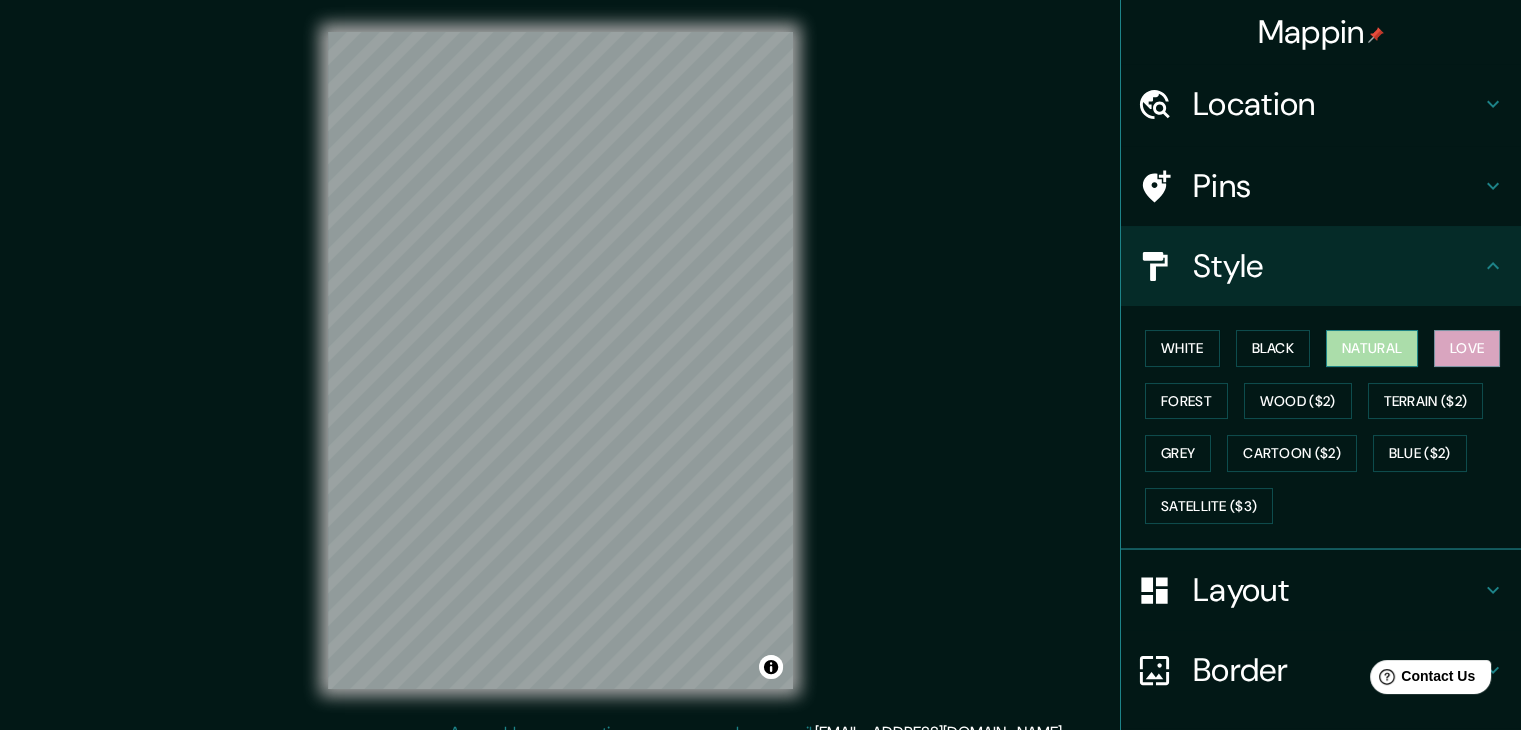 click on "Natural" at bounding box center (1372, 348) 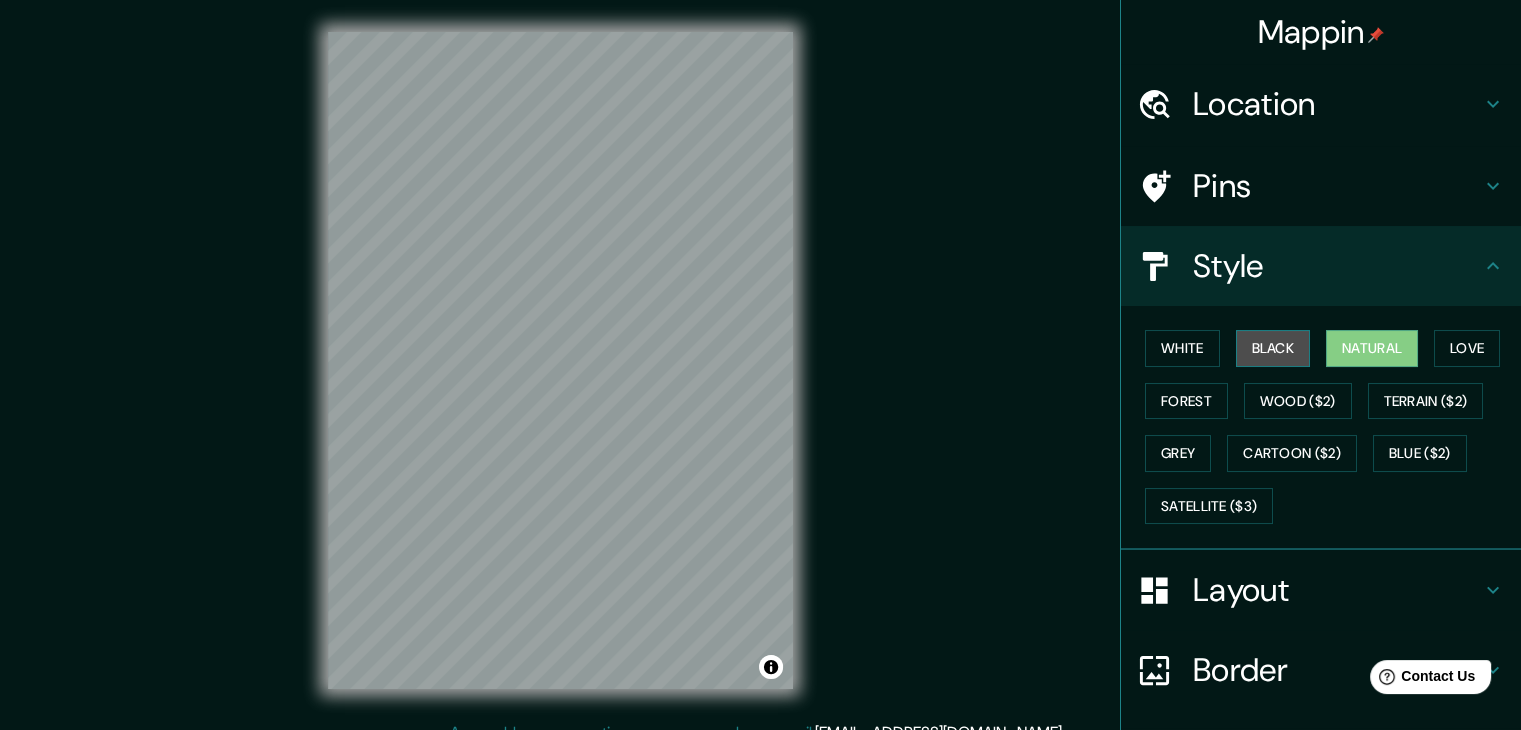 click on "Black" at bounding box center [1273, 348] 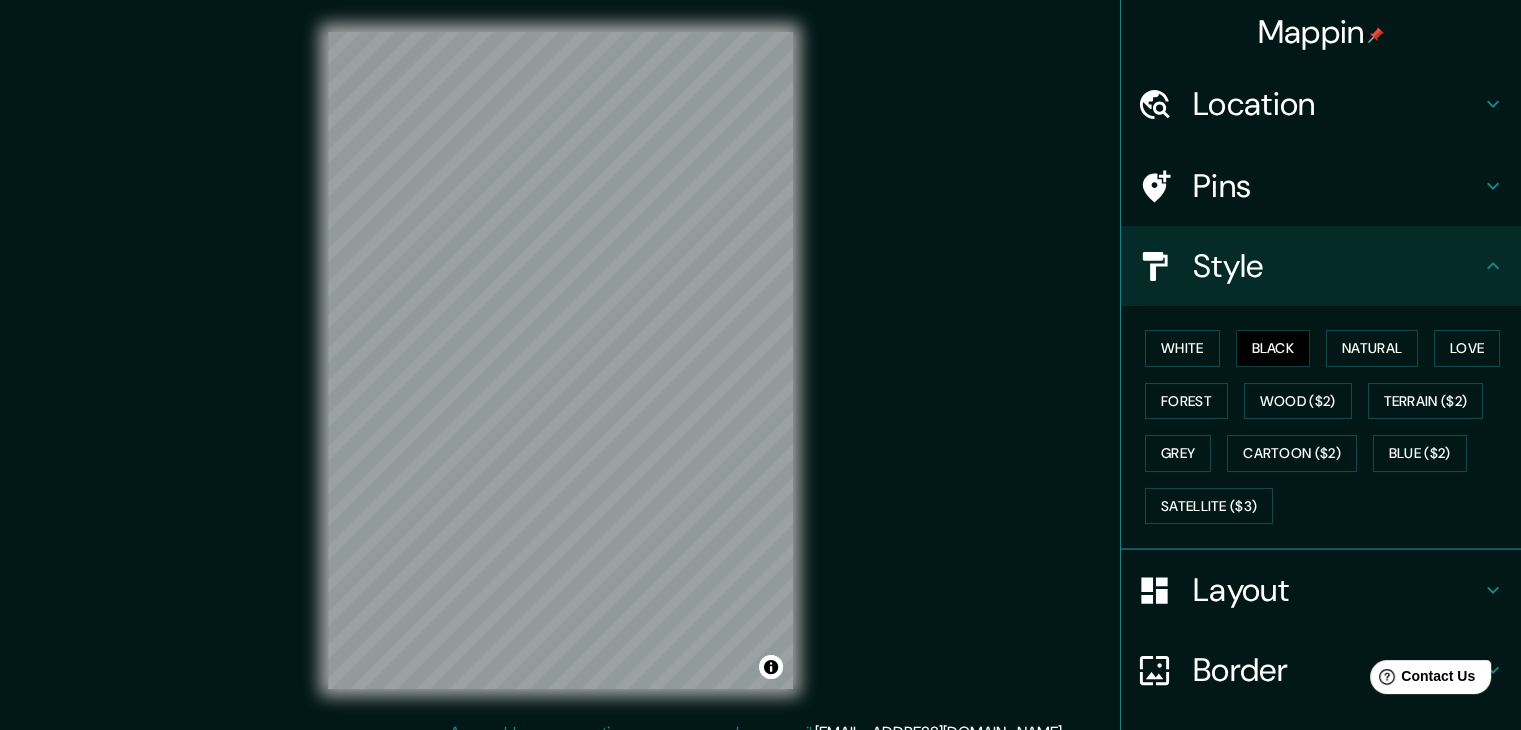 click on "White Black Natural Love Forest Wood ($2) Terrain ($2) Grey Cartoon ($2) Blue ($2) Satellite ($3)" at bounding box center [1329, 427] 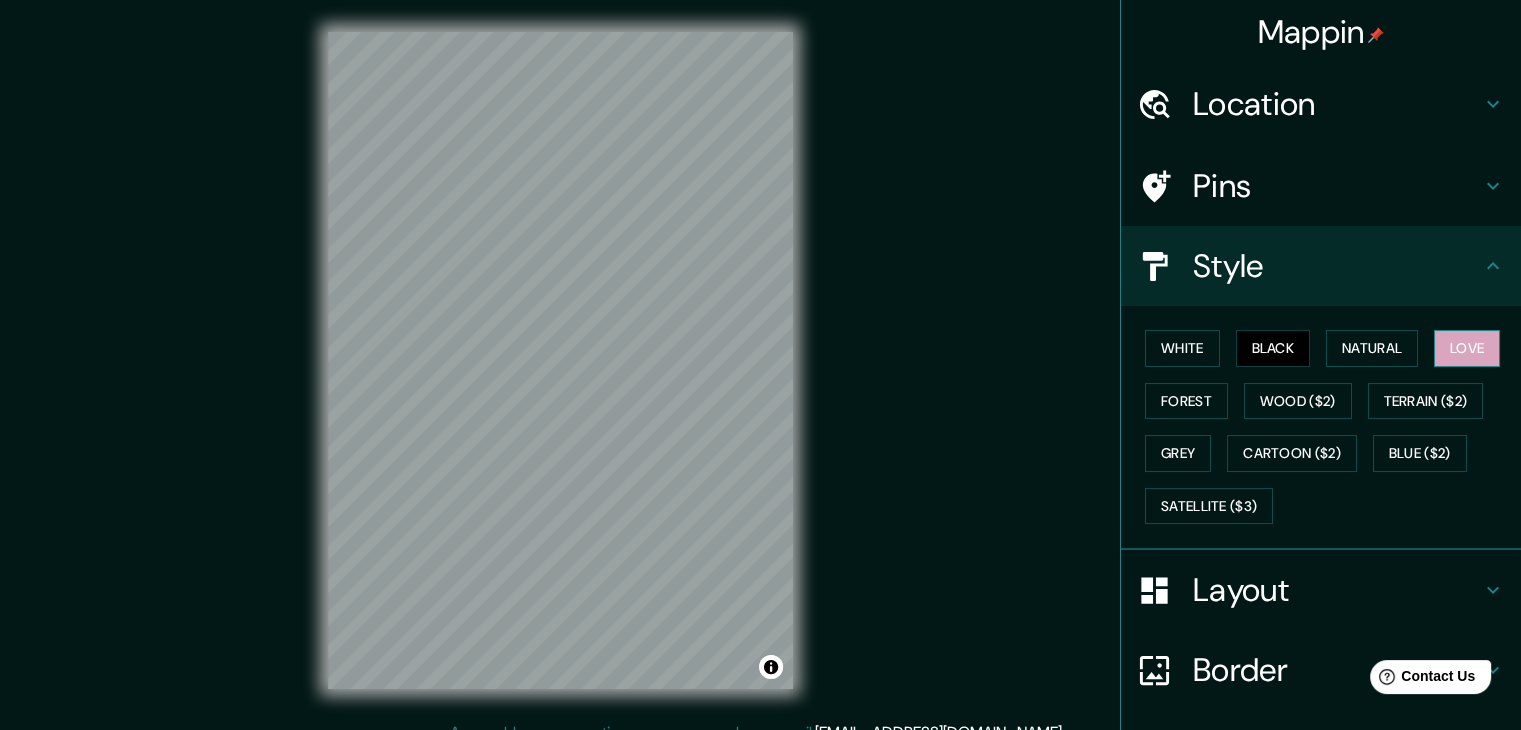 click on "Love" at bounding box center [1467, 348] 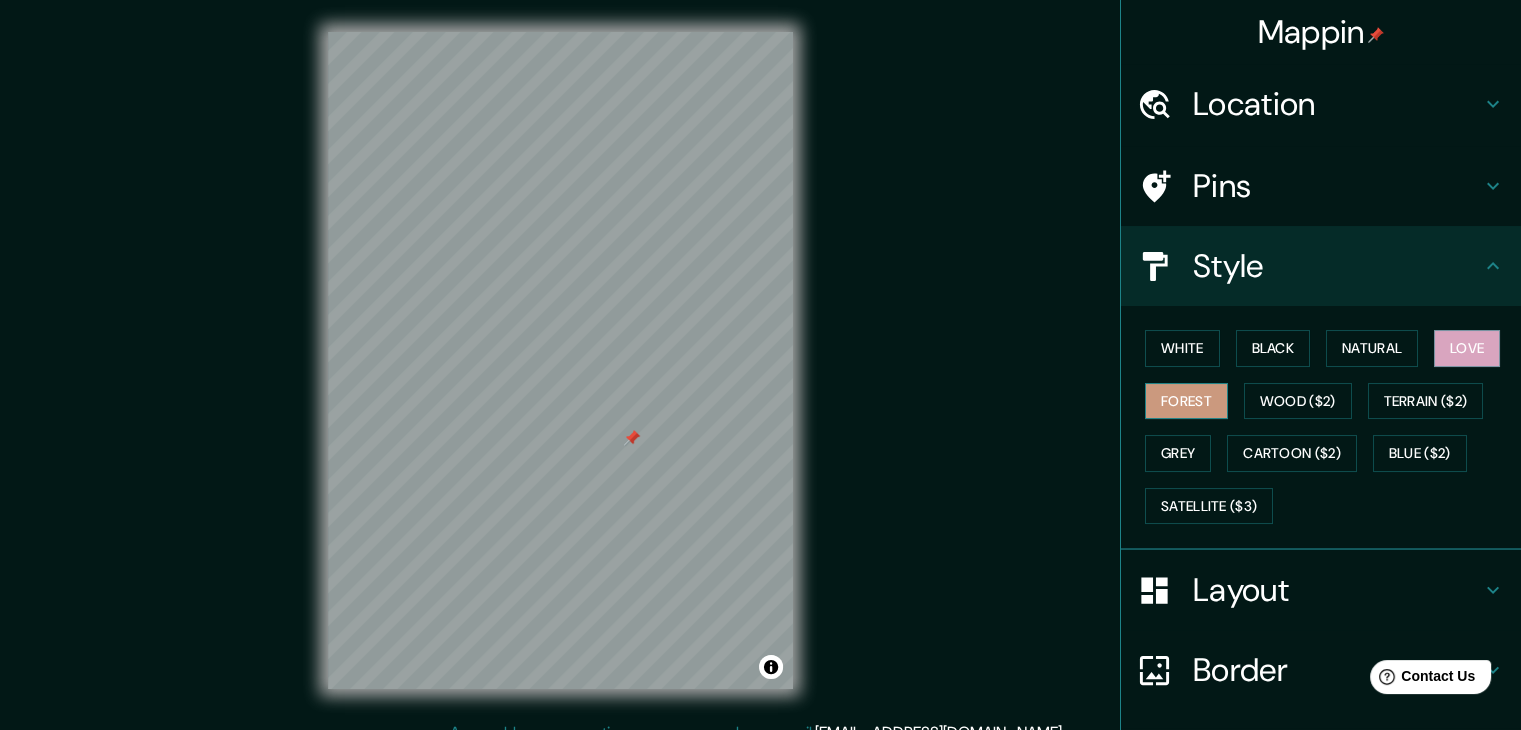 click on "Forest" at bounding box center (1186, 401) 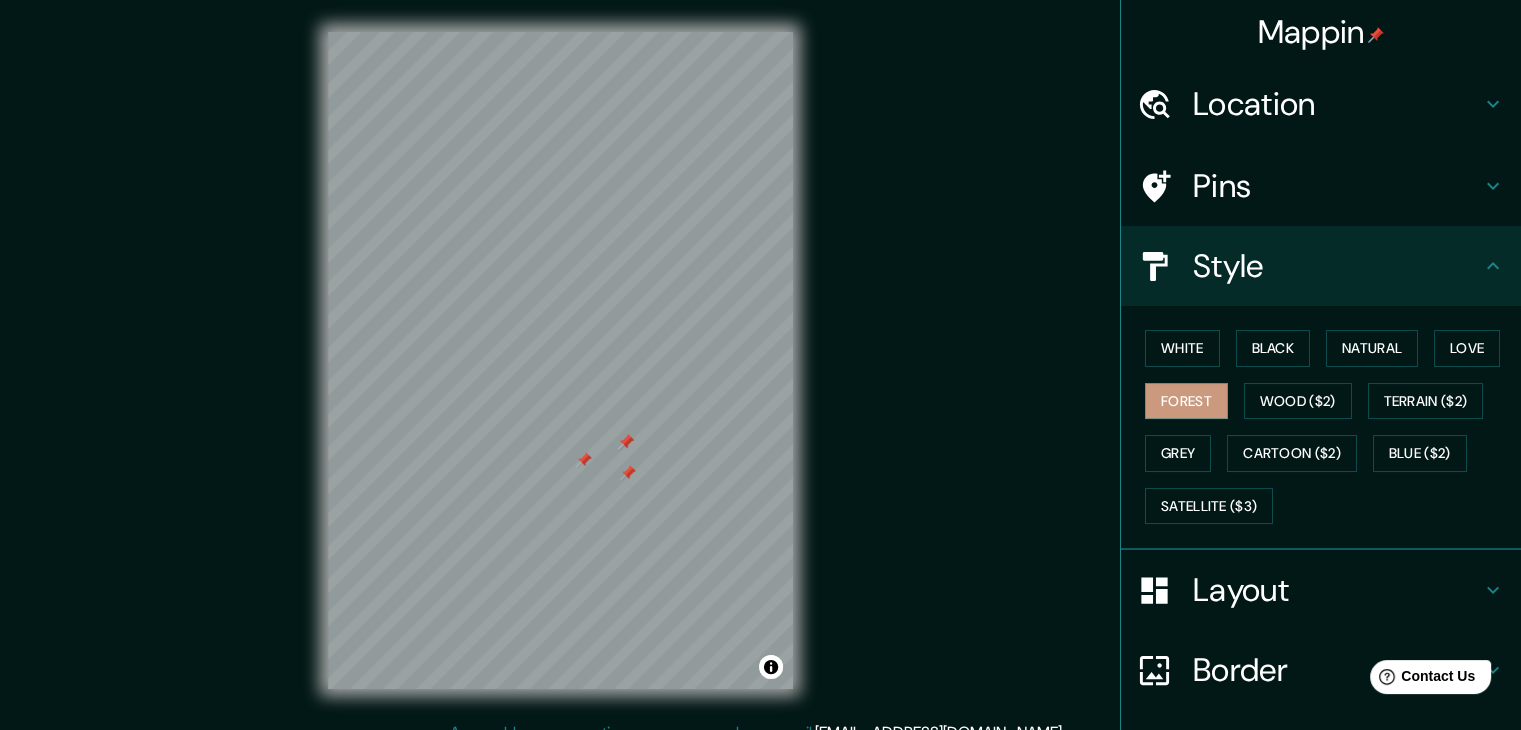 click on "Pins" at bounding box center [1321, 186] 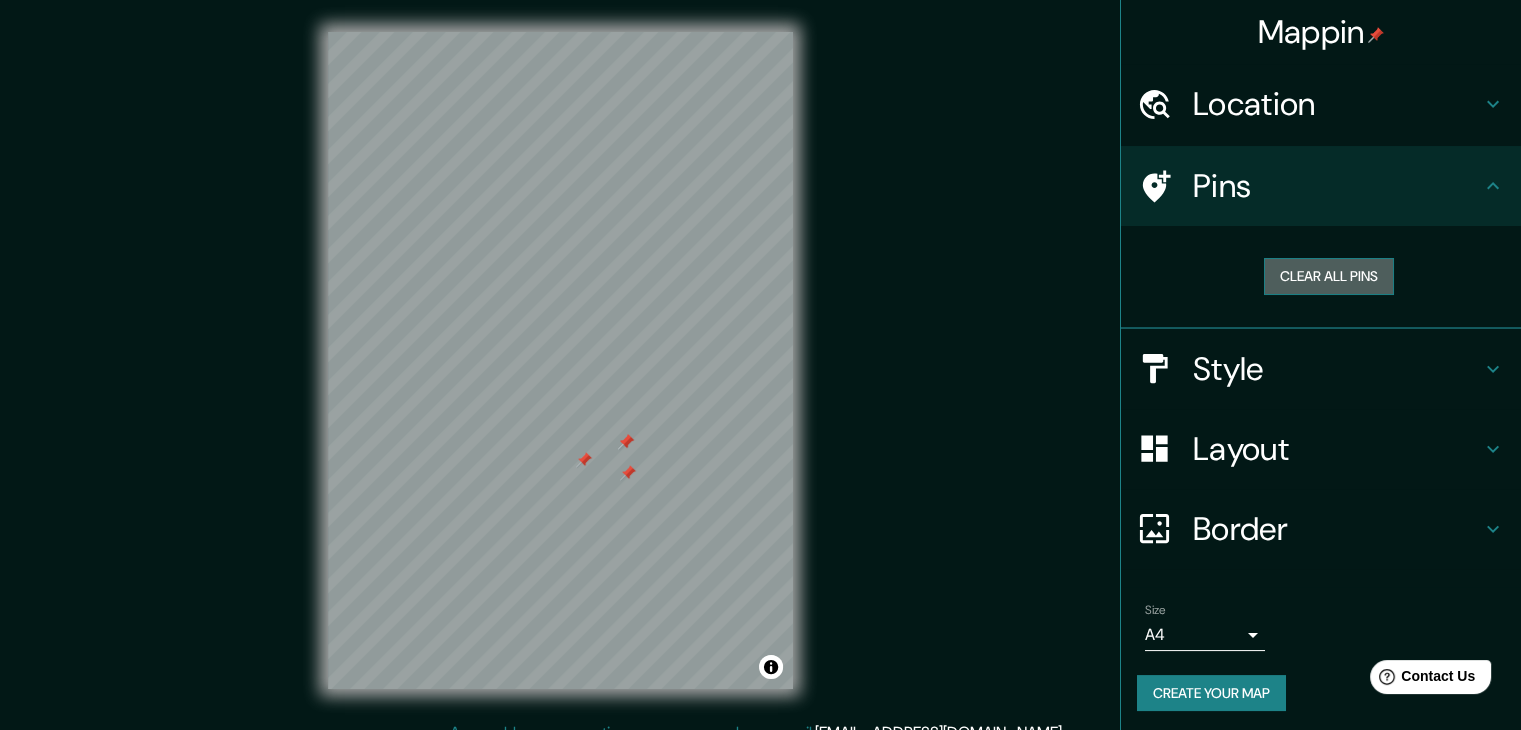 click on "Clear all pins" at bounding box center (1329, 276) 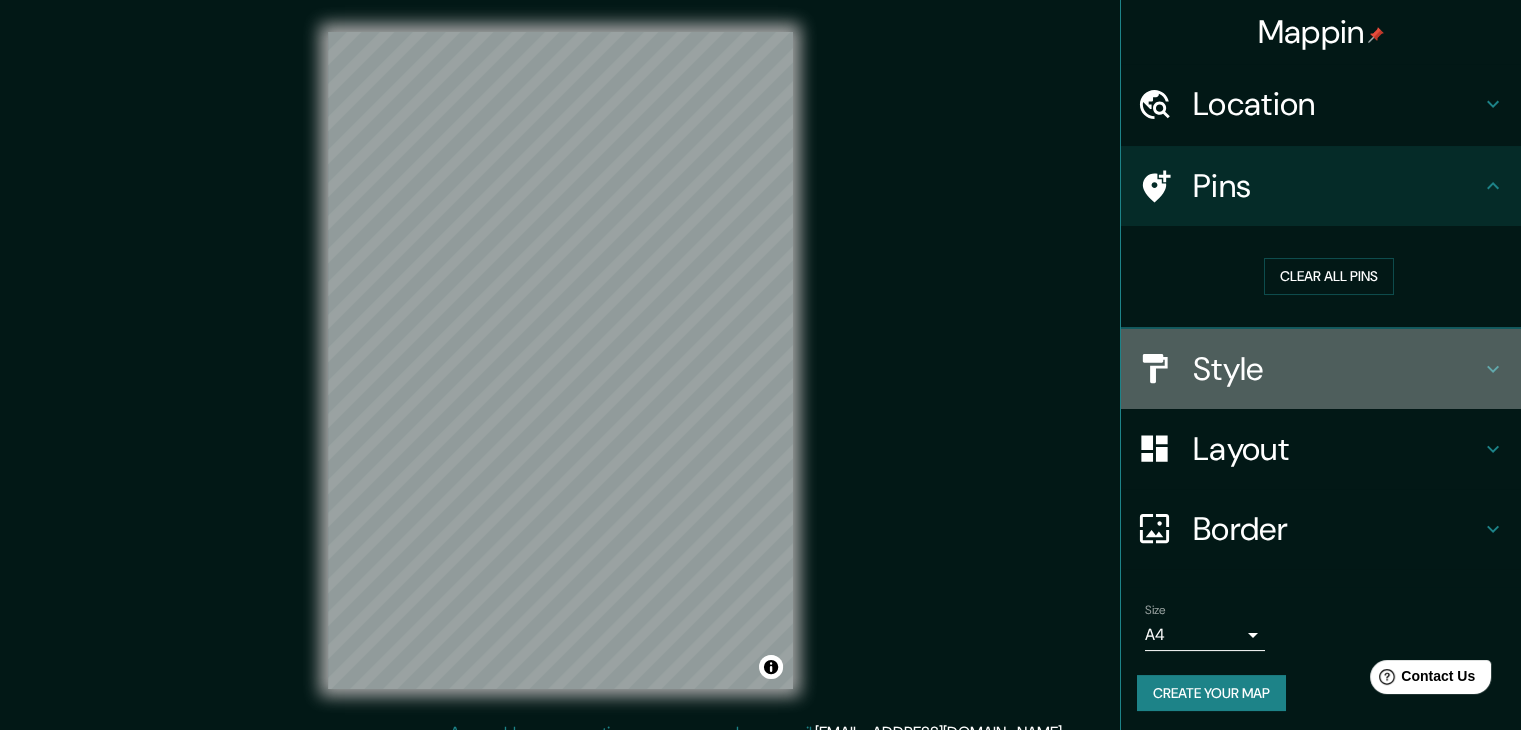 click on "Style" at bounding box center (1337, 369) 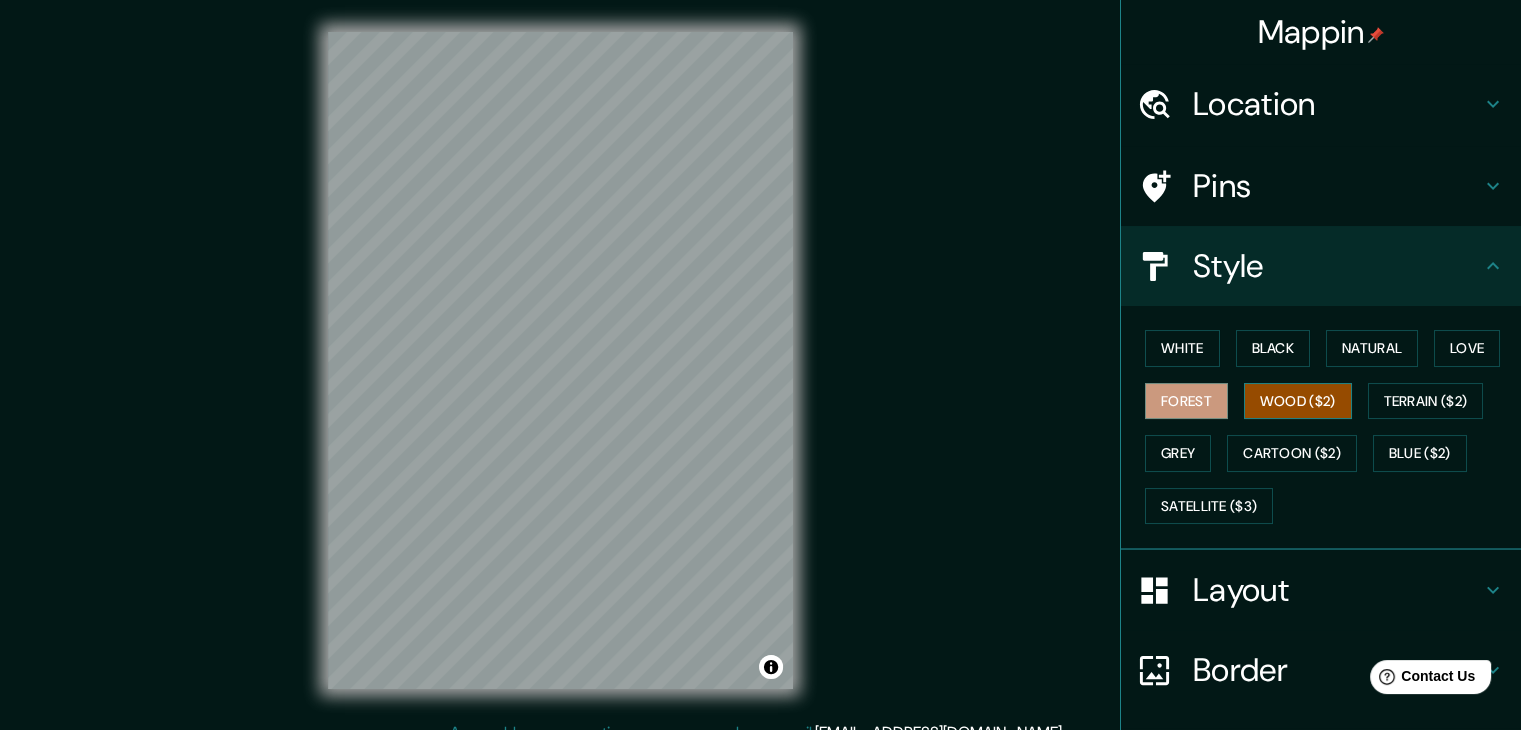 click on "Wood ($2)" at bounding box center (1298, 401) 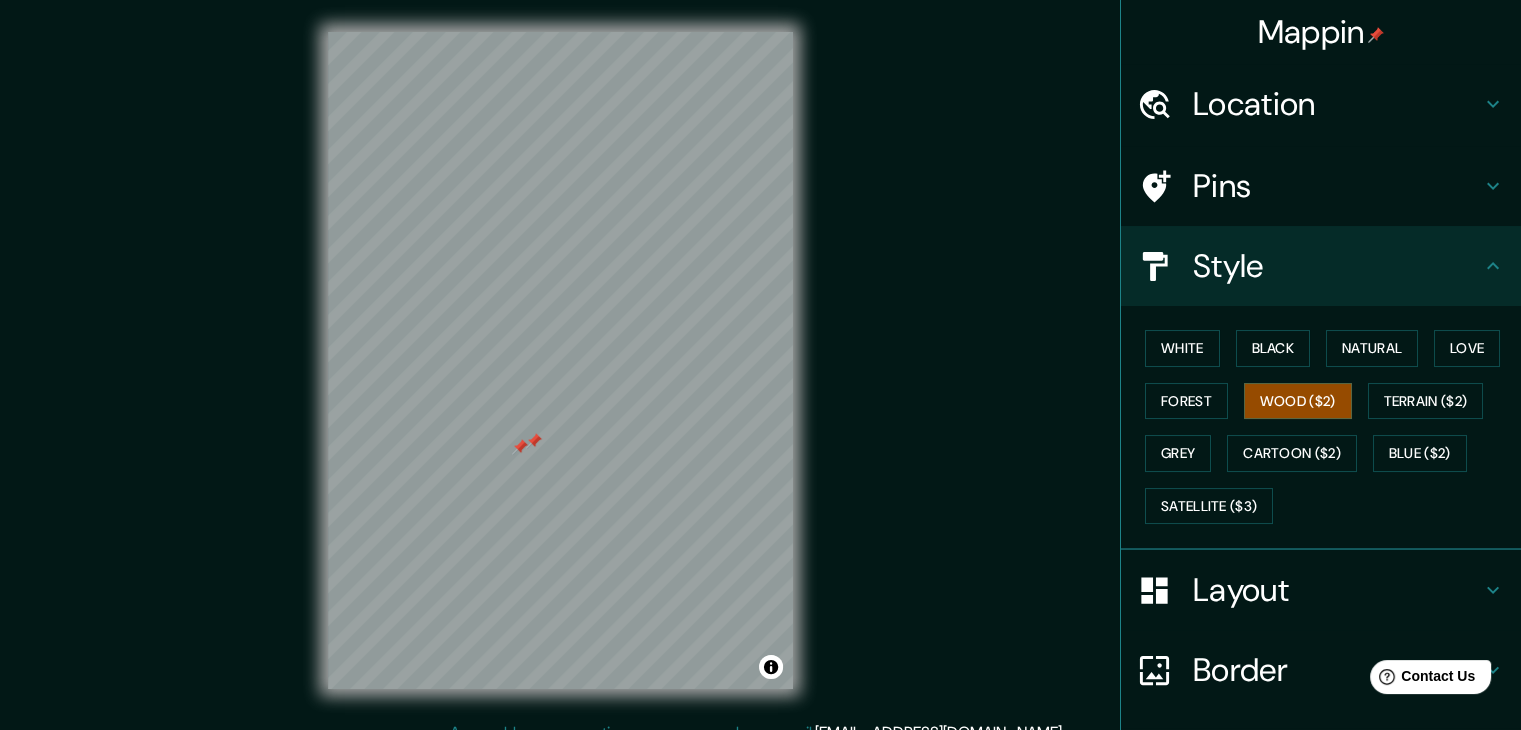 click on "Pins" at bounding box center [1337, 186] 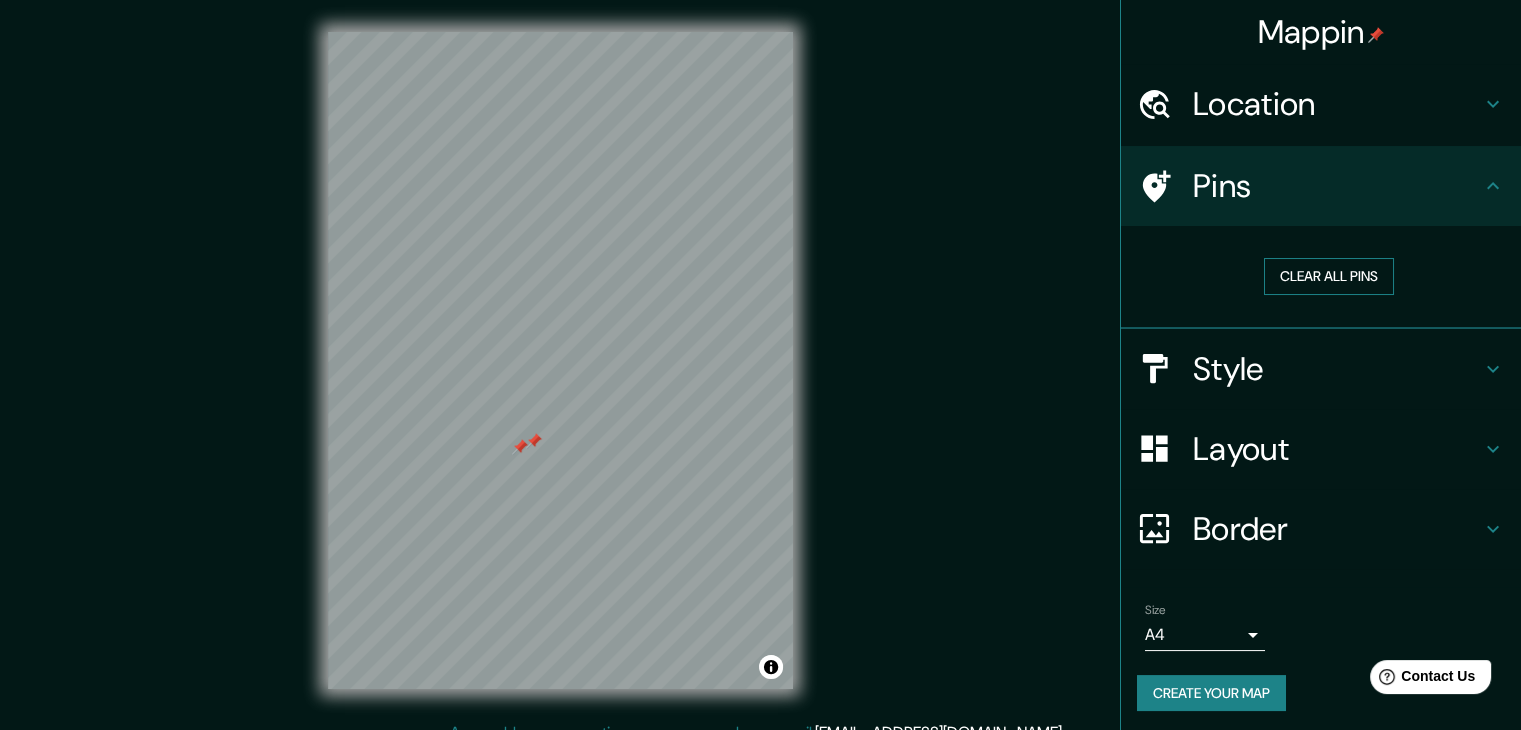 click on "Clear all pins" at bounding box center [1329, 276] 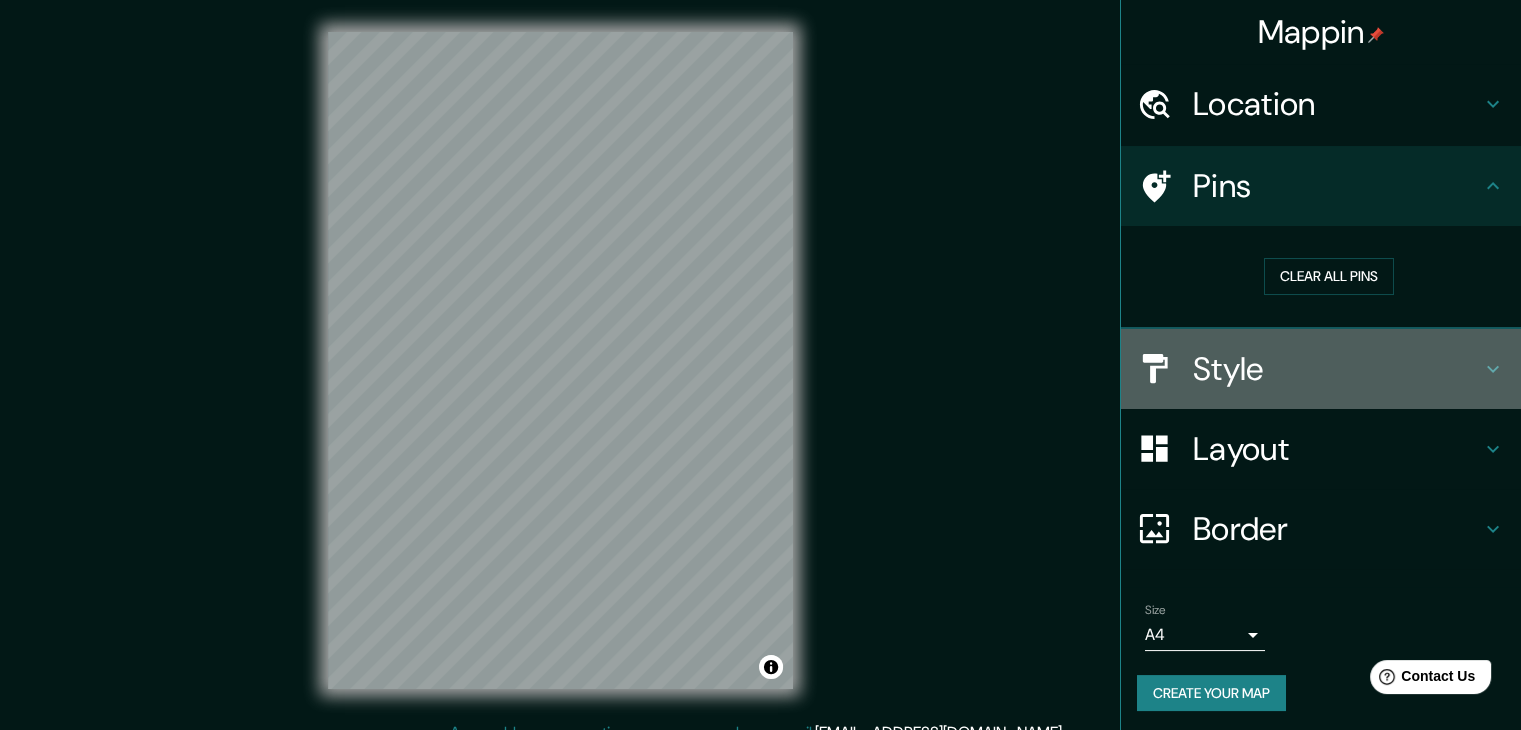 click on "Style" at bounding box center [1337, 369] 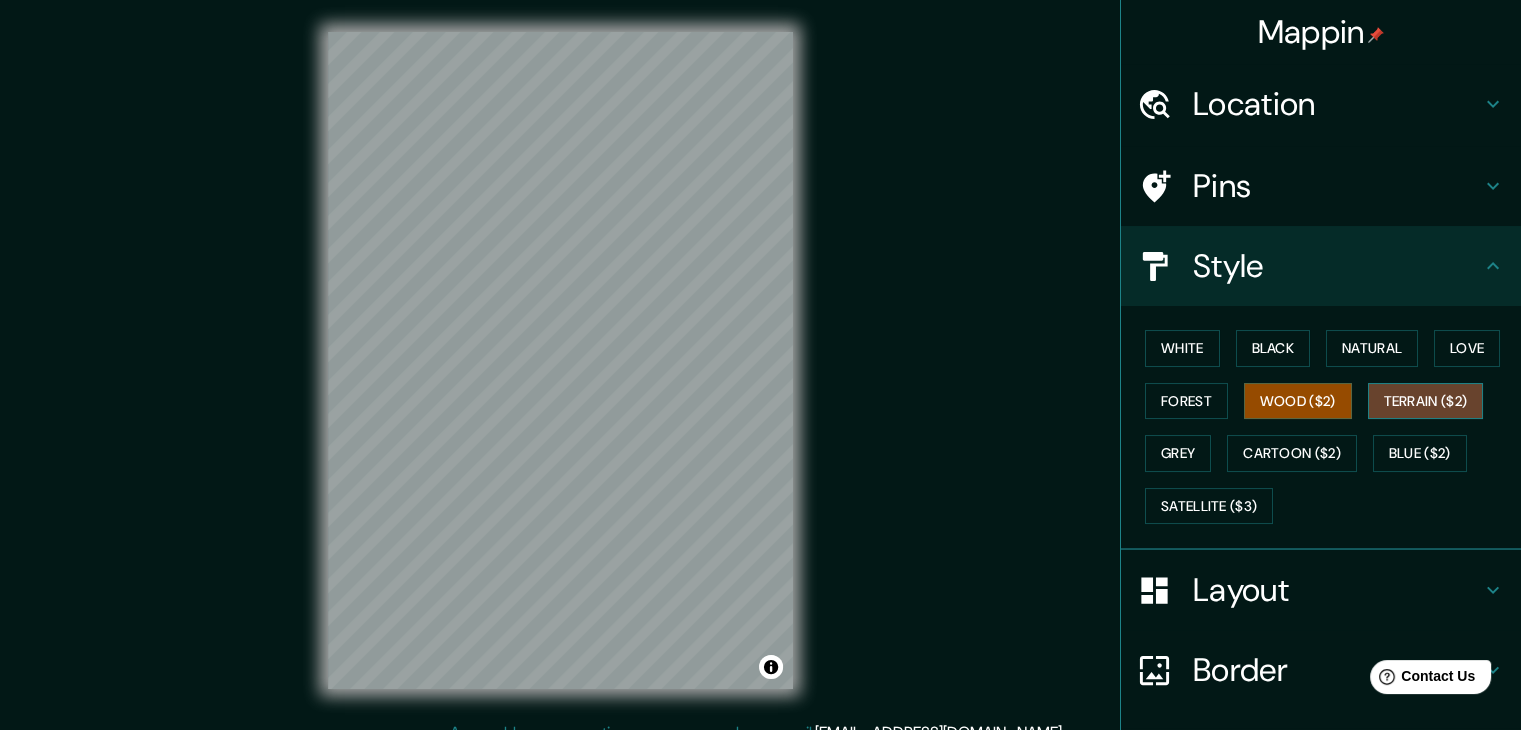 click on "Terrain ($2)" at bounding box center (1426, 401) 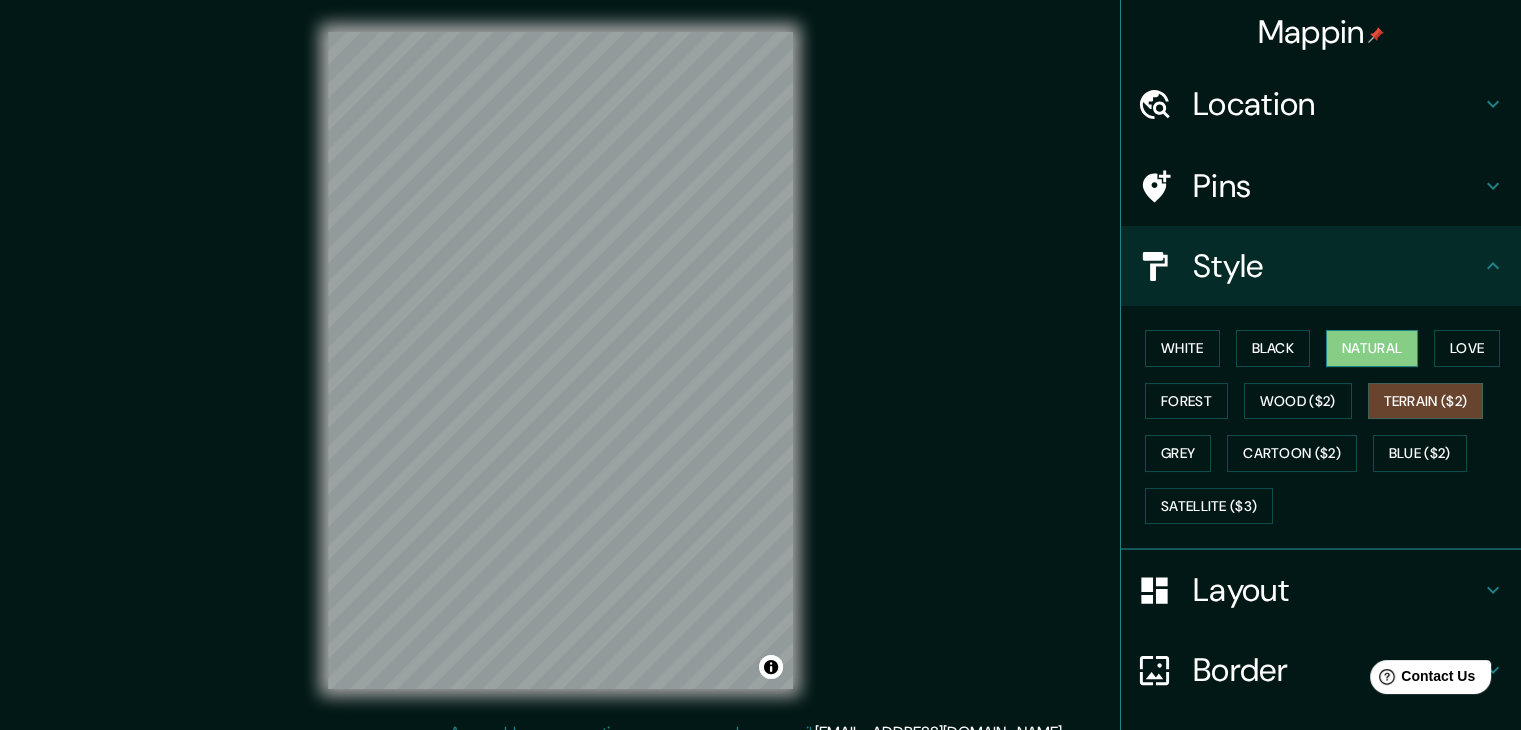 click on "Natural" at bounding box center (1372, 348) 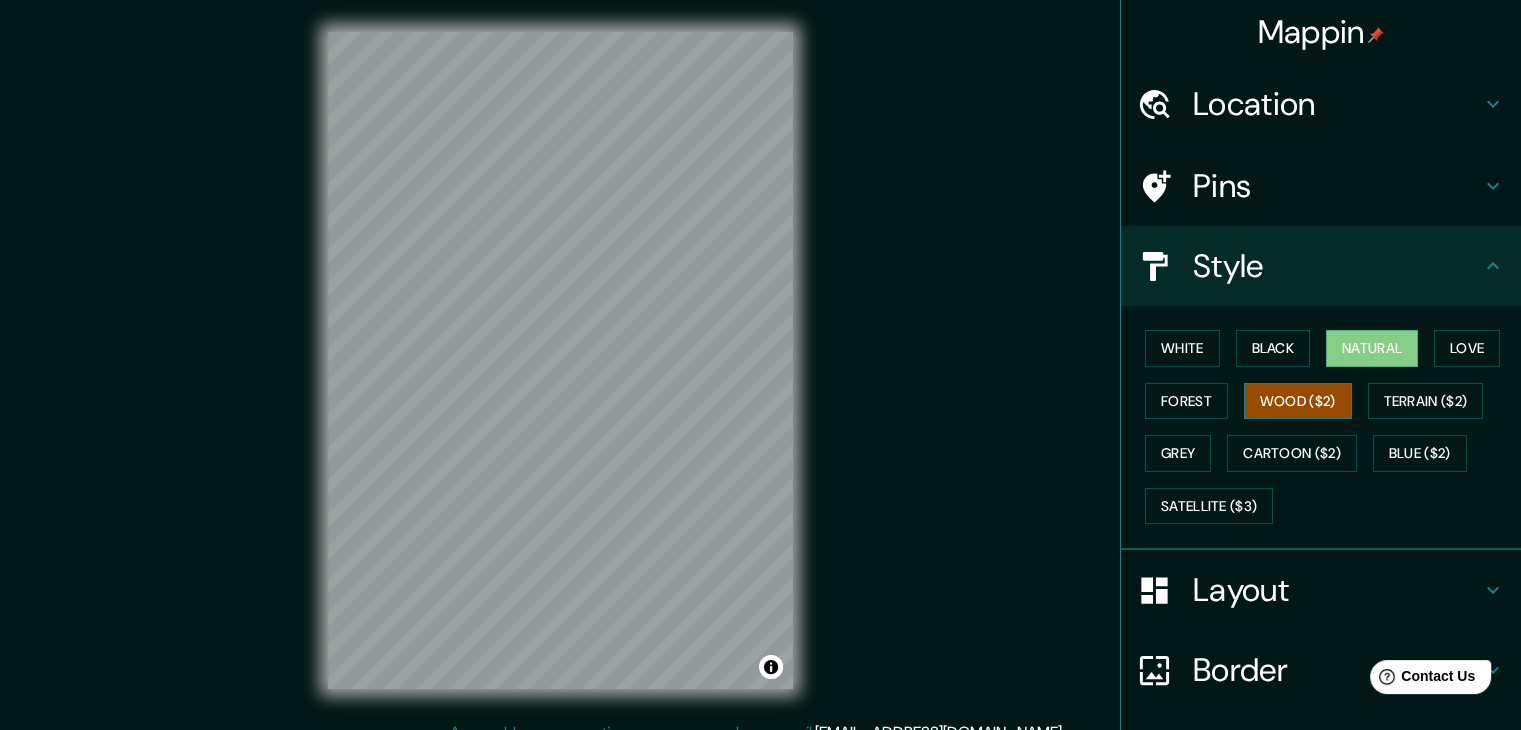 click on "Wood ($2)" at bounding box center (1298, 401) 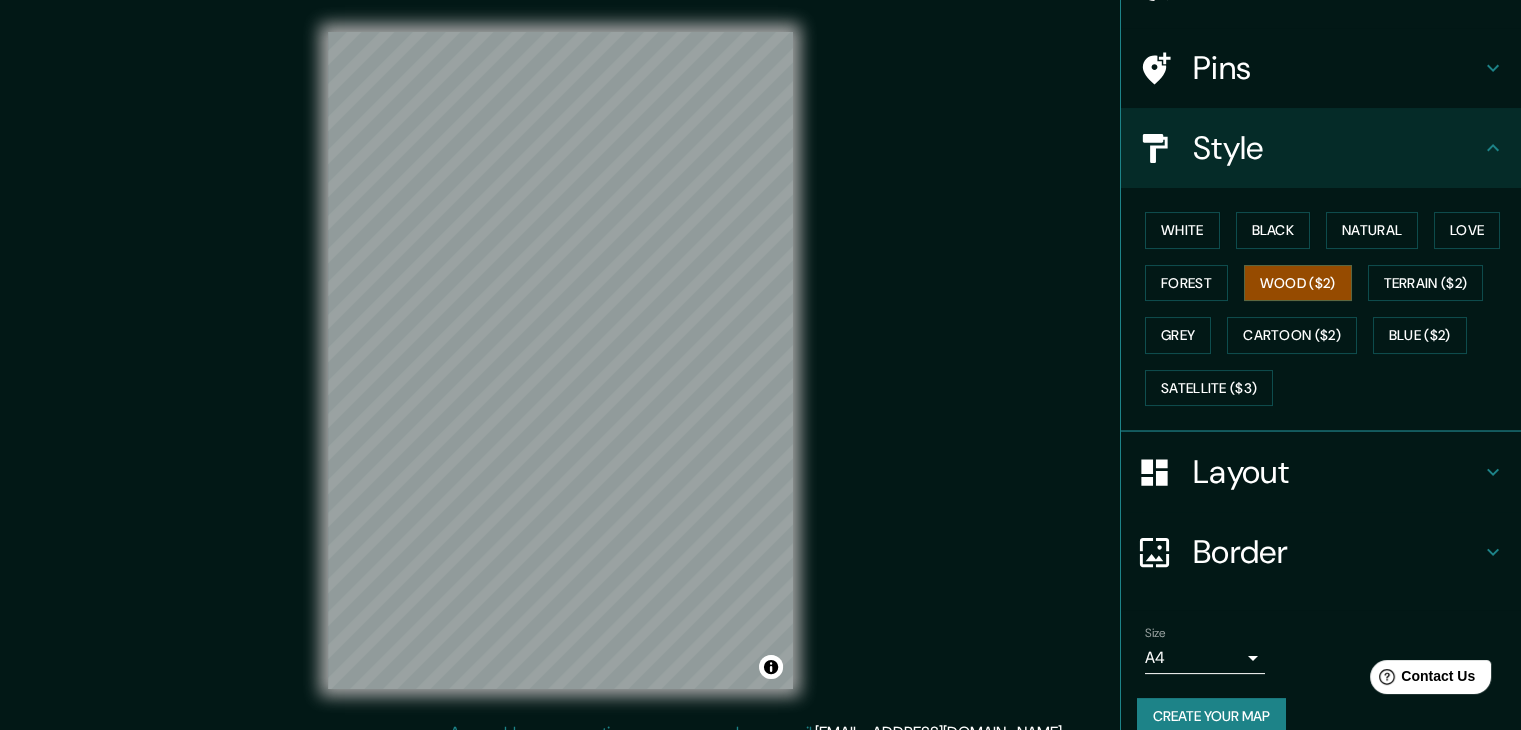 scroll, scrollTop: 144, scrollLeft: 0, axis: vertical 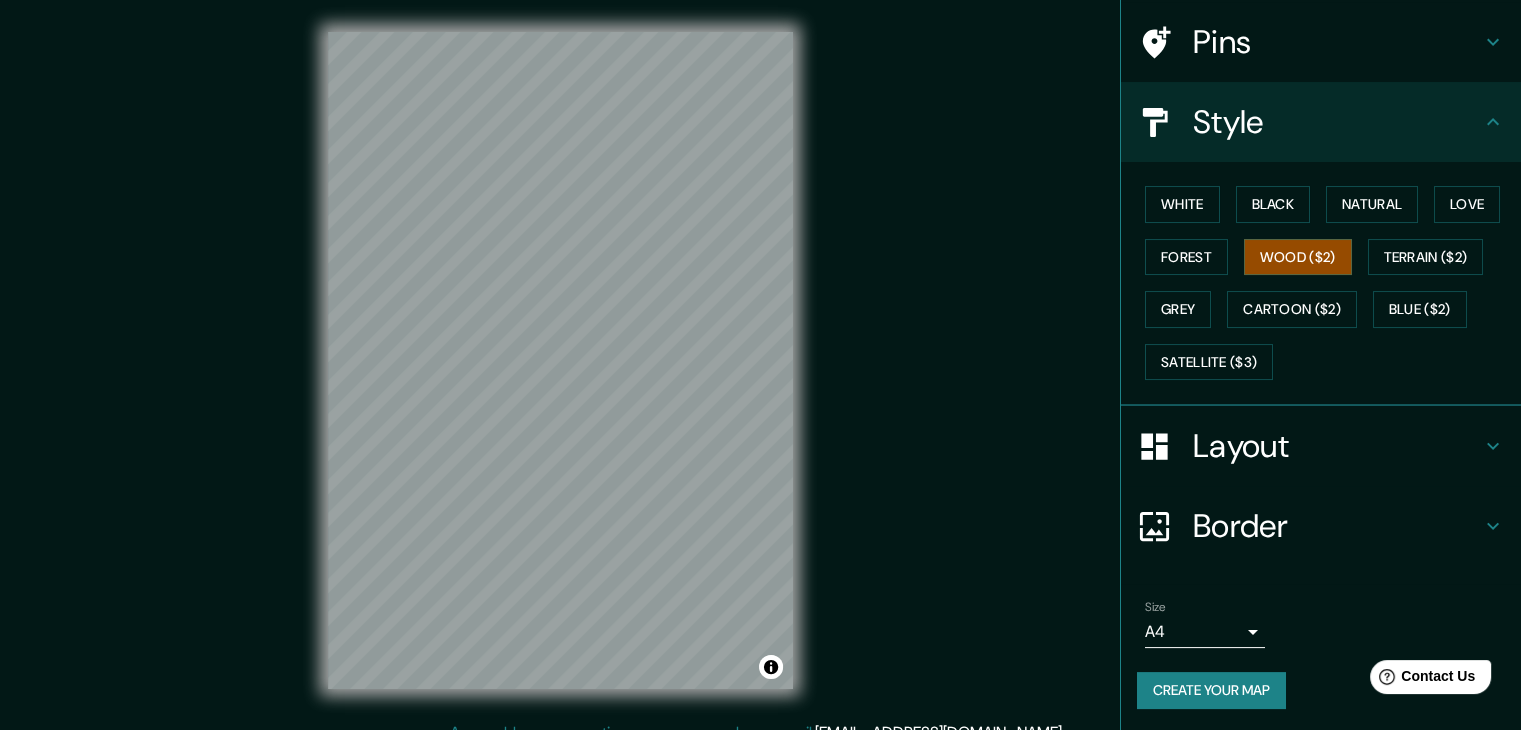 drag, startPoint x: 1209, startPoint y: 677, endPoint x: 1257, endPoint y: 692, distance: 50.289165 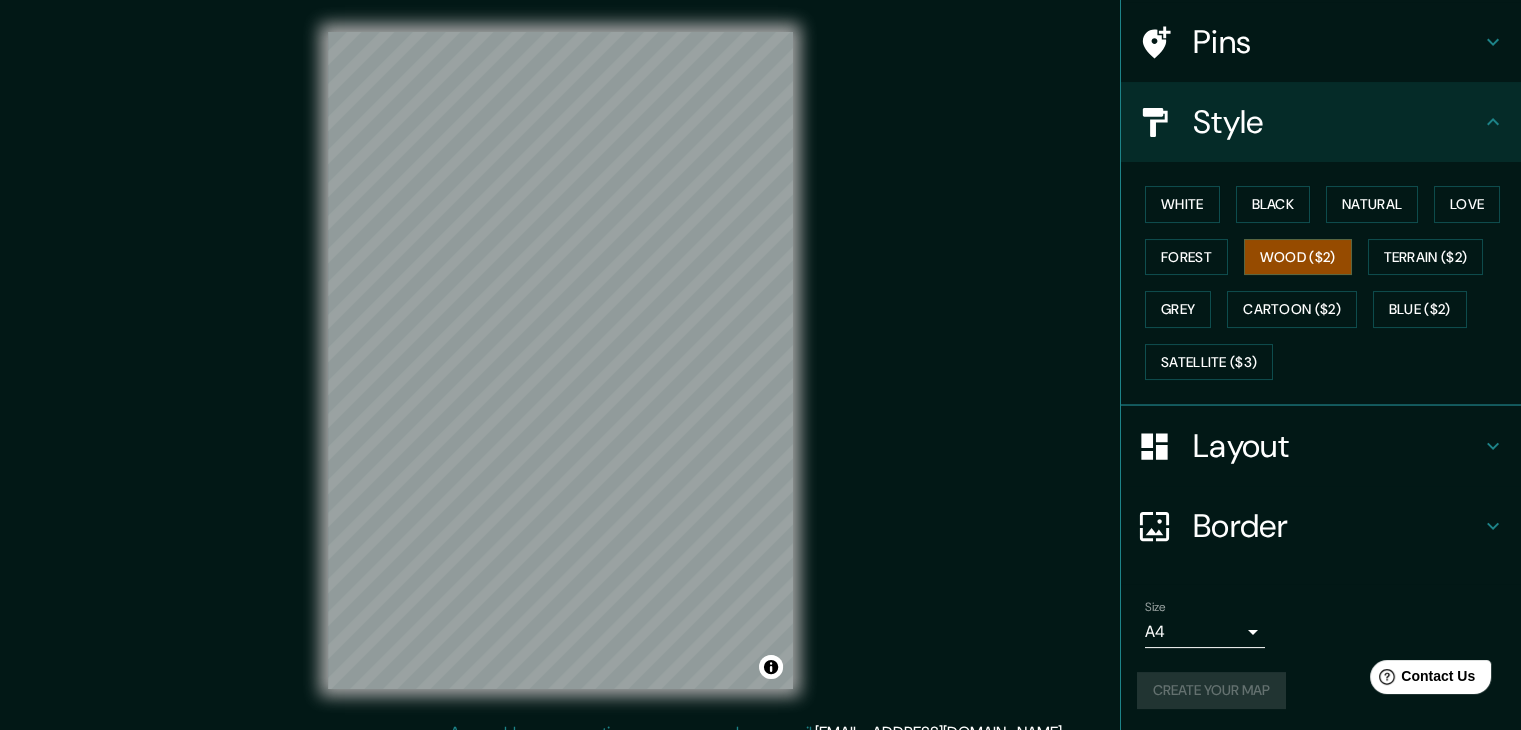 click on "Create your map" at bounding box center (1321, 690) 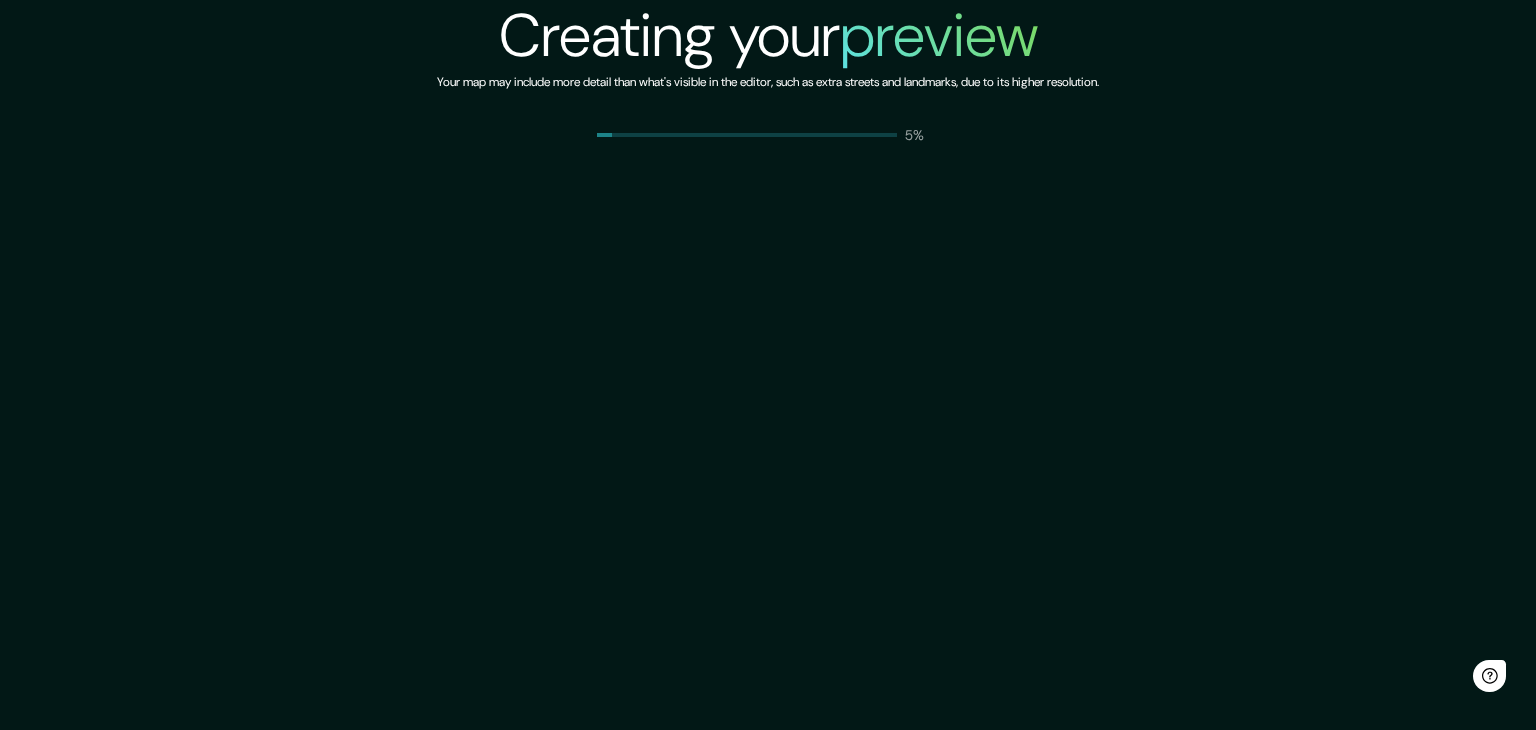 scroll, scrollTop: 0, scrollLeft: 0, axis: both 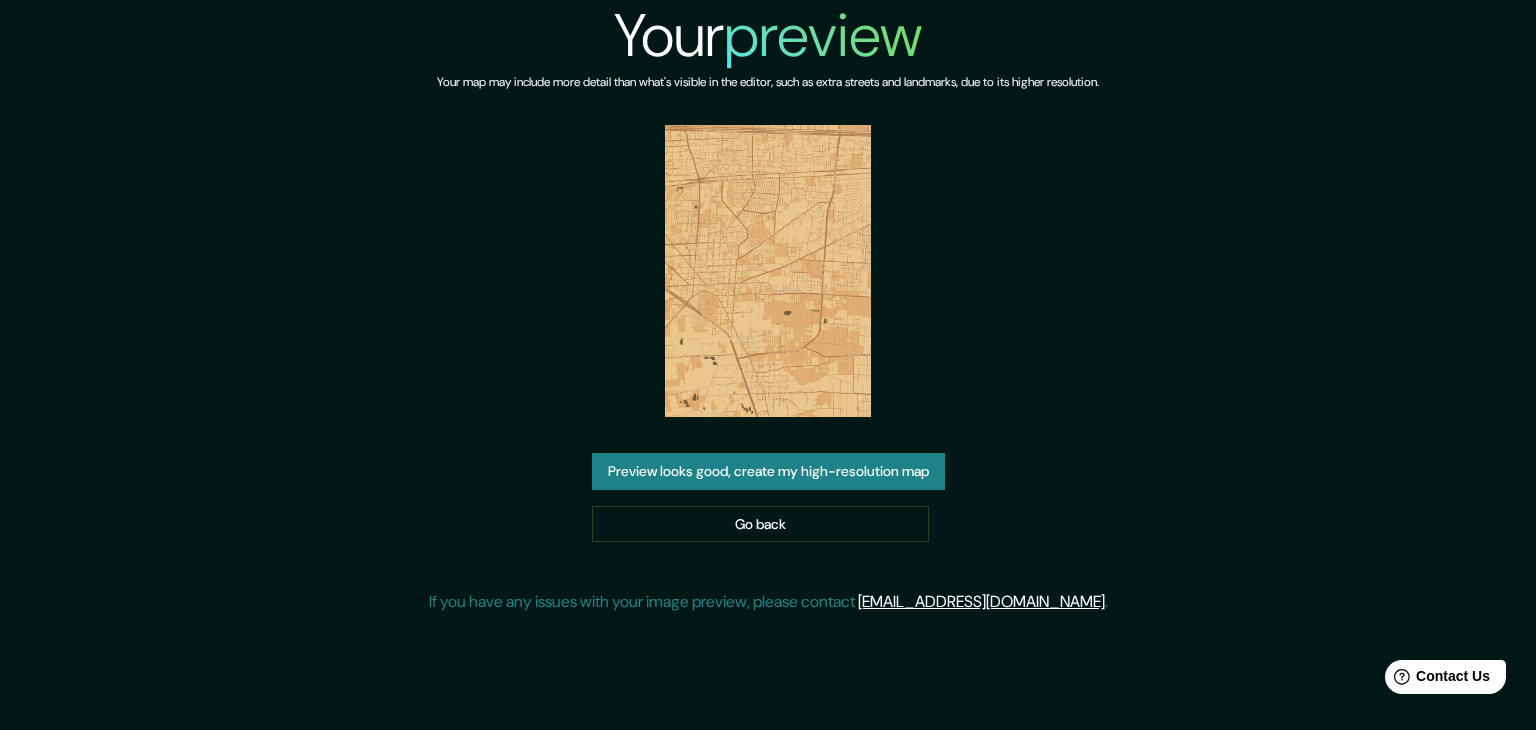 click on "Preview looks good, create my high-resolution map" at bounding box center [768, 471] 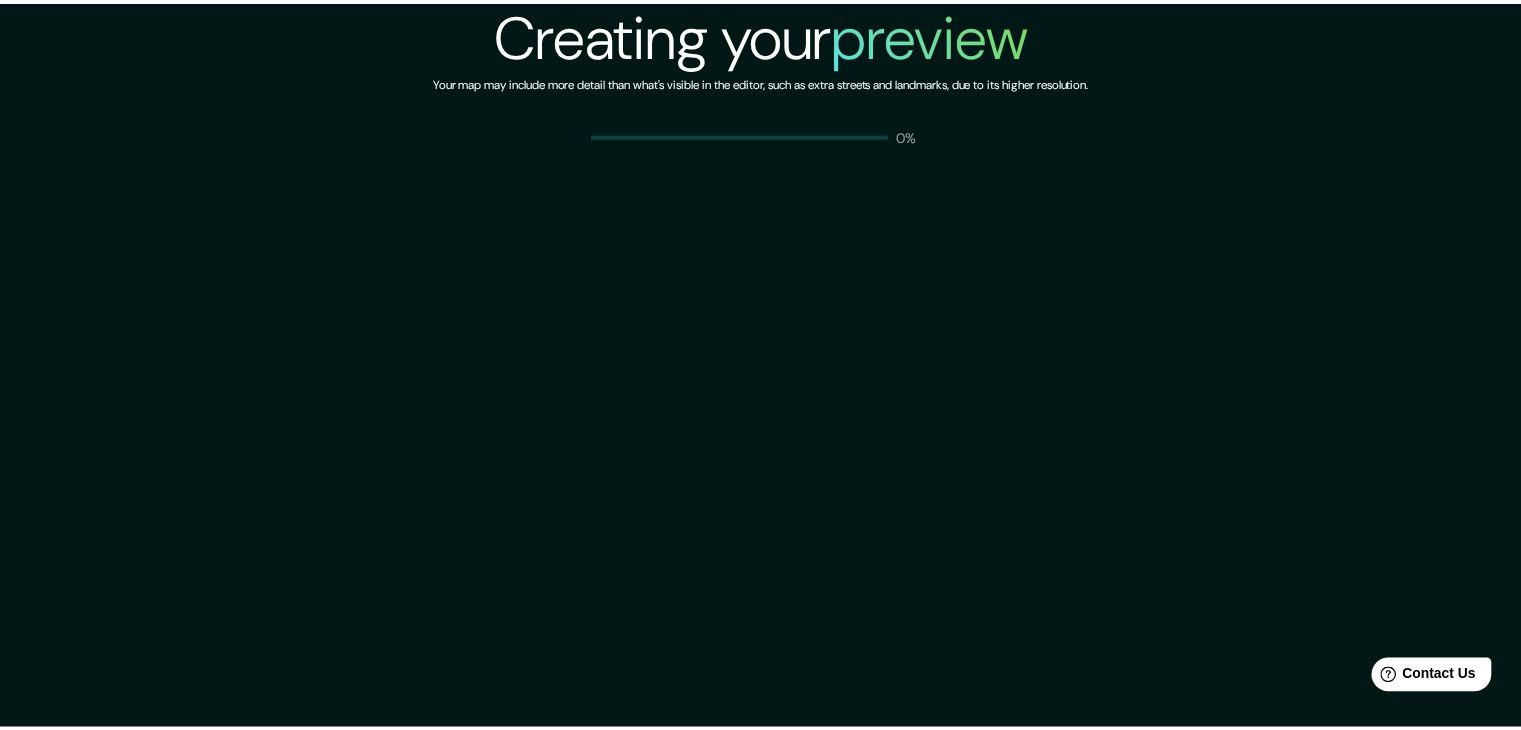 scroll, scrollTop: 0, scrollLeft: 0, axis: both 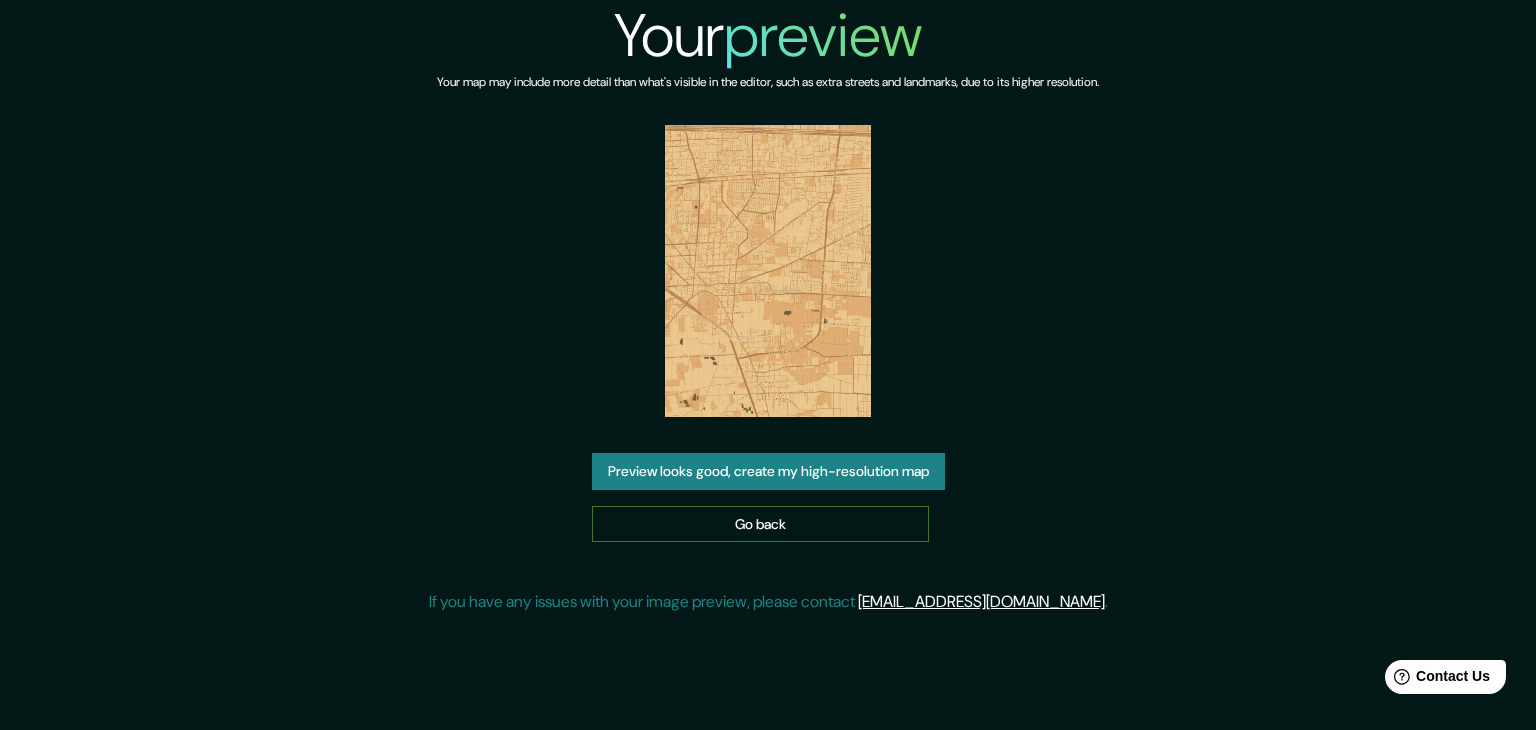 click on "Go back" at bounding box center [760, 524] 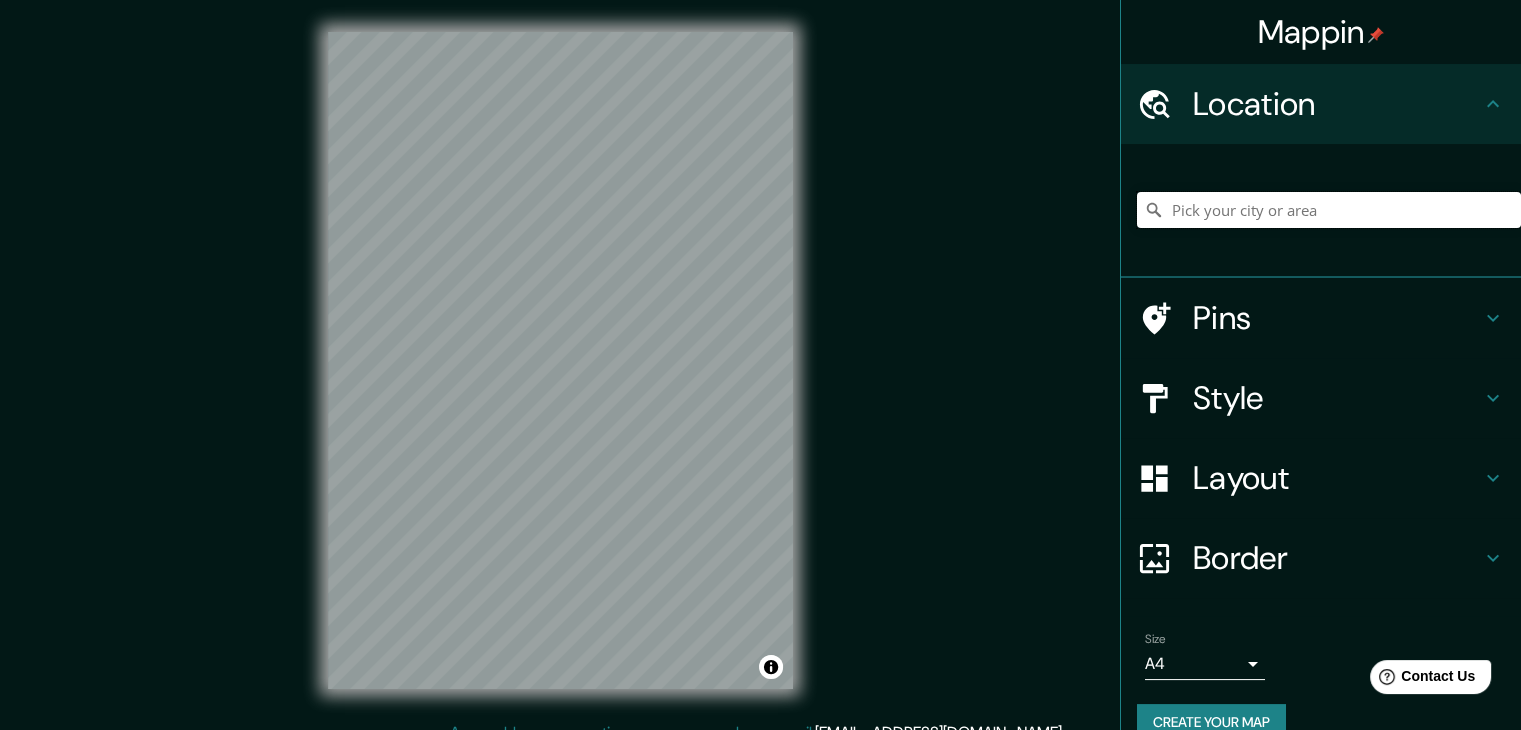 click at bounding box center [1329, 210] 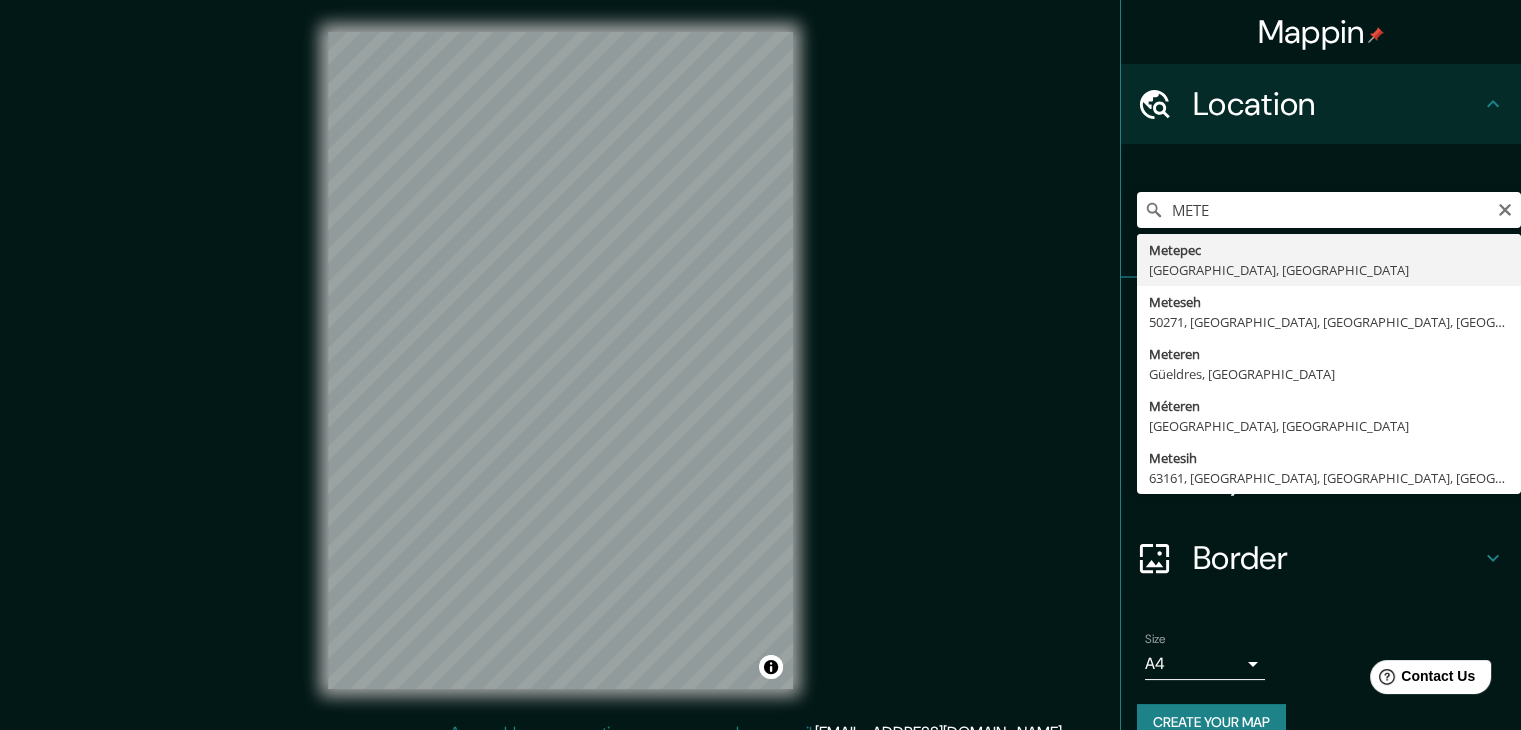 type on "Metepec, [GEOGRAPHIC_DATA], [GEOGRAPHIC_DATA]" 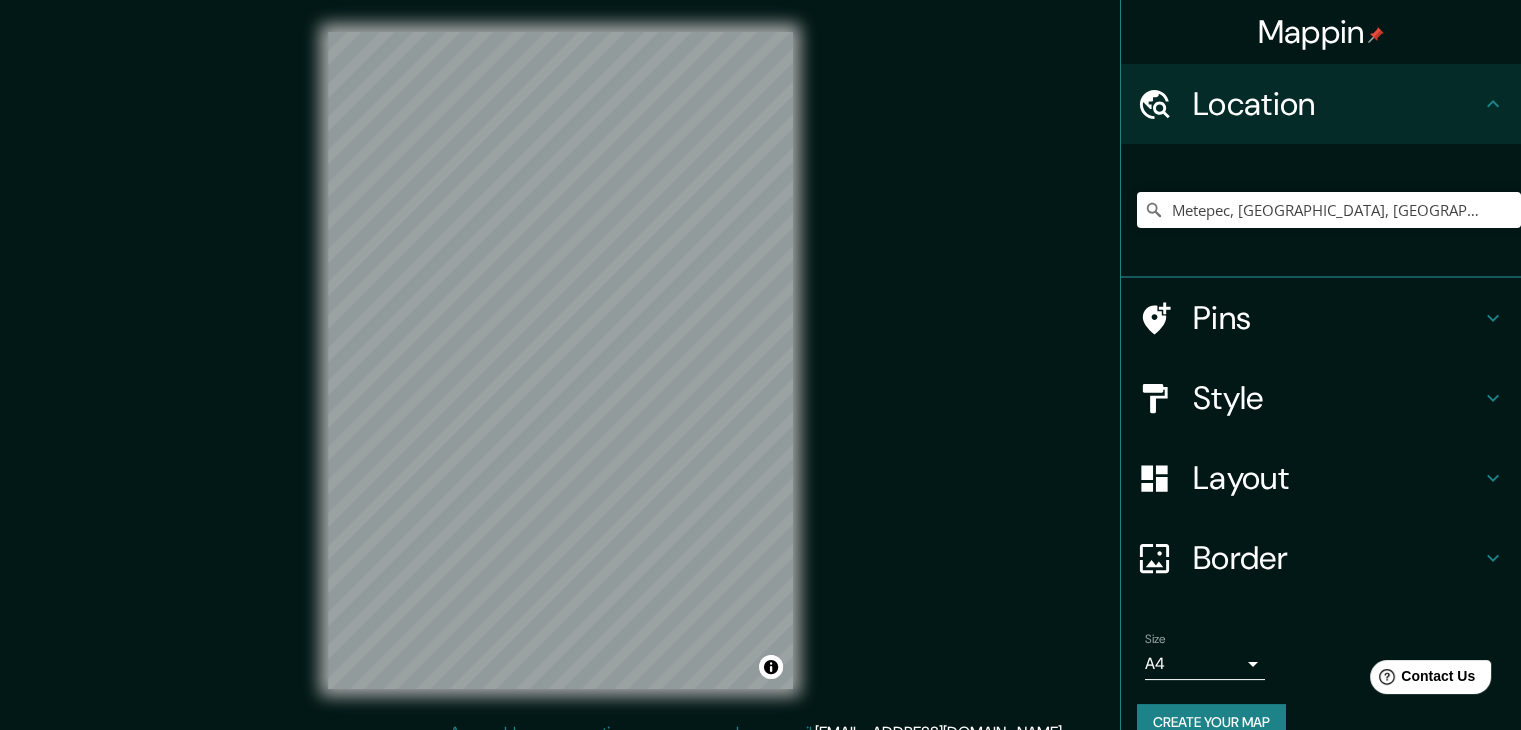 click on "Layout" at bounding box center (1337, 478) 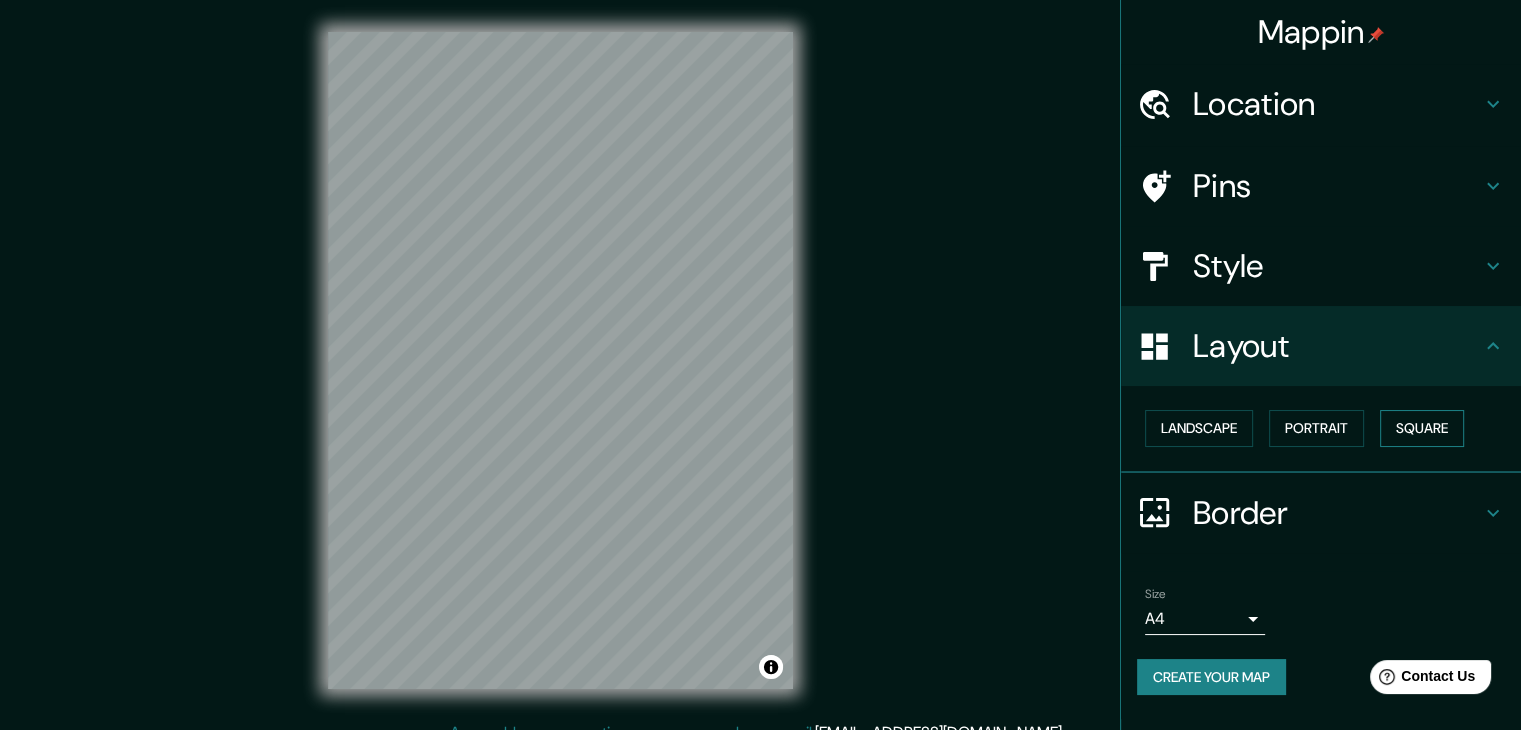 click on "Square" at bounding box center (1422, 428) 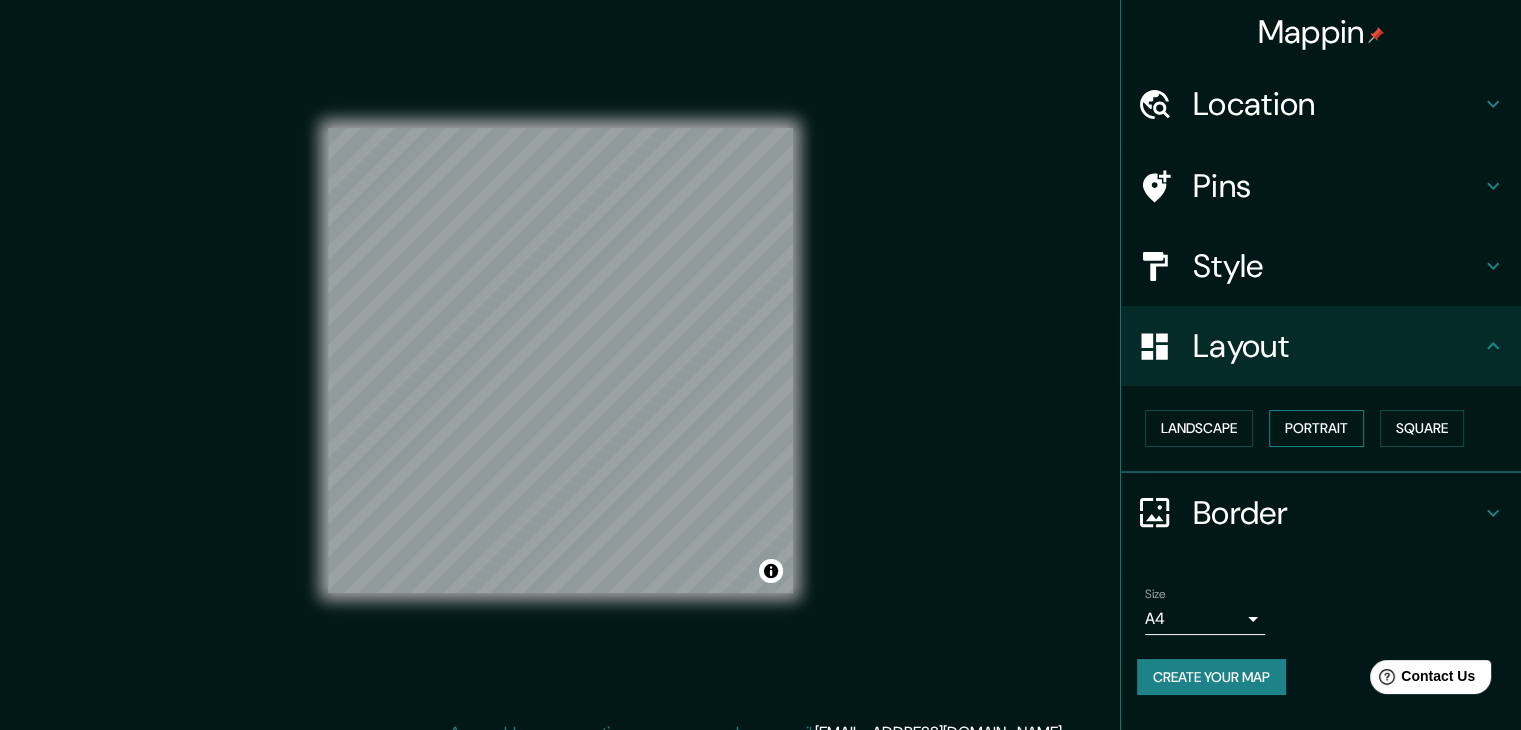 click on "Portrait" at bounding box center (1316, 428) 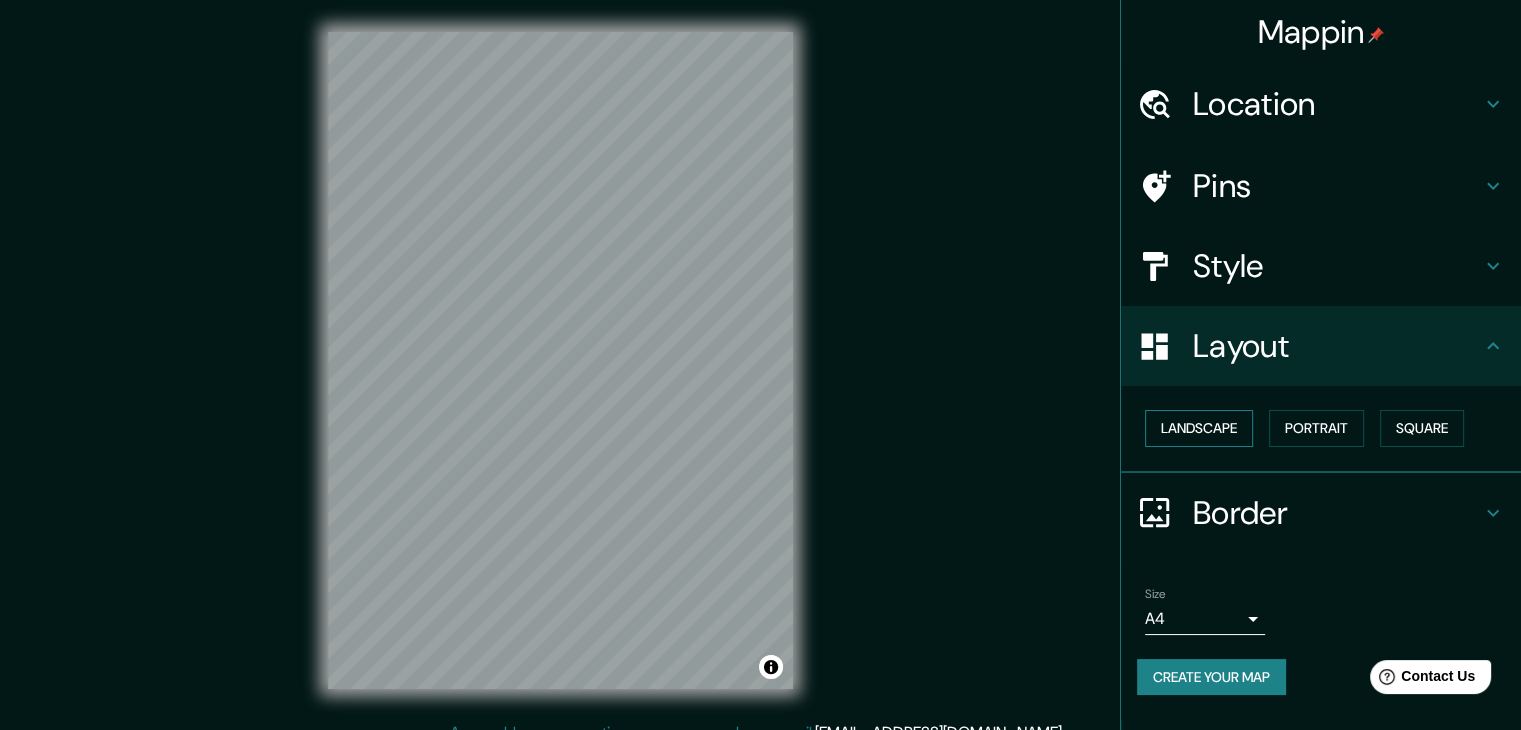 click on "Landscape" at bounding box center (1199, 428) 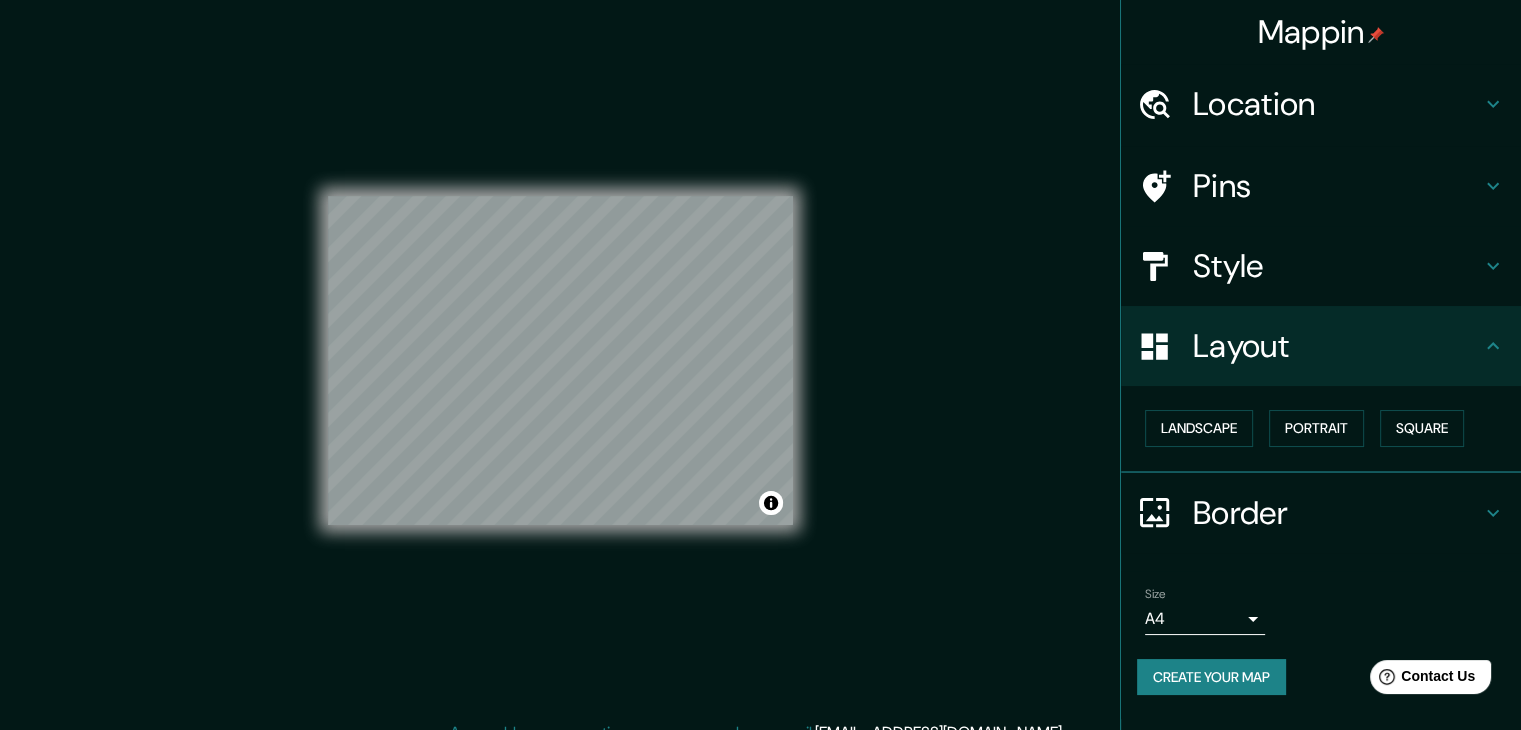 click on "Landscape Portrait Square" at bounding box center (1329, 428) 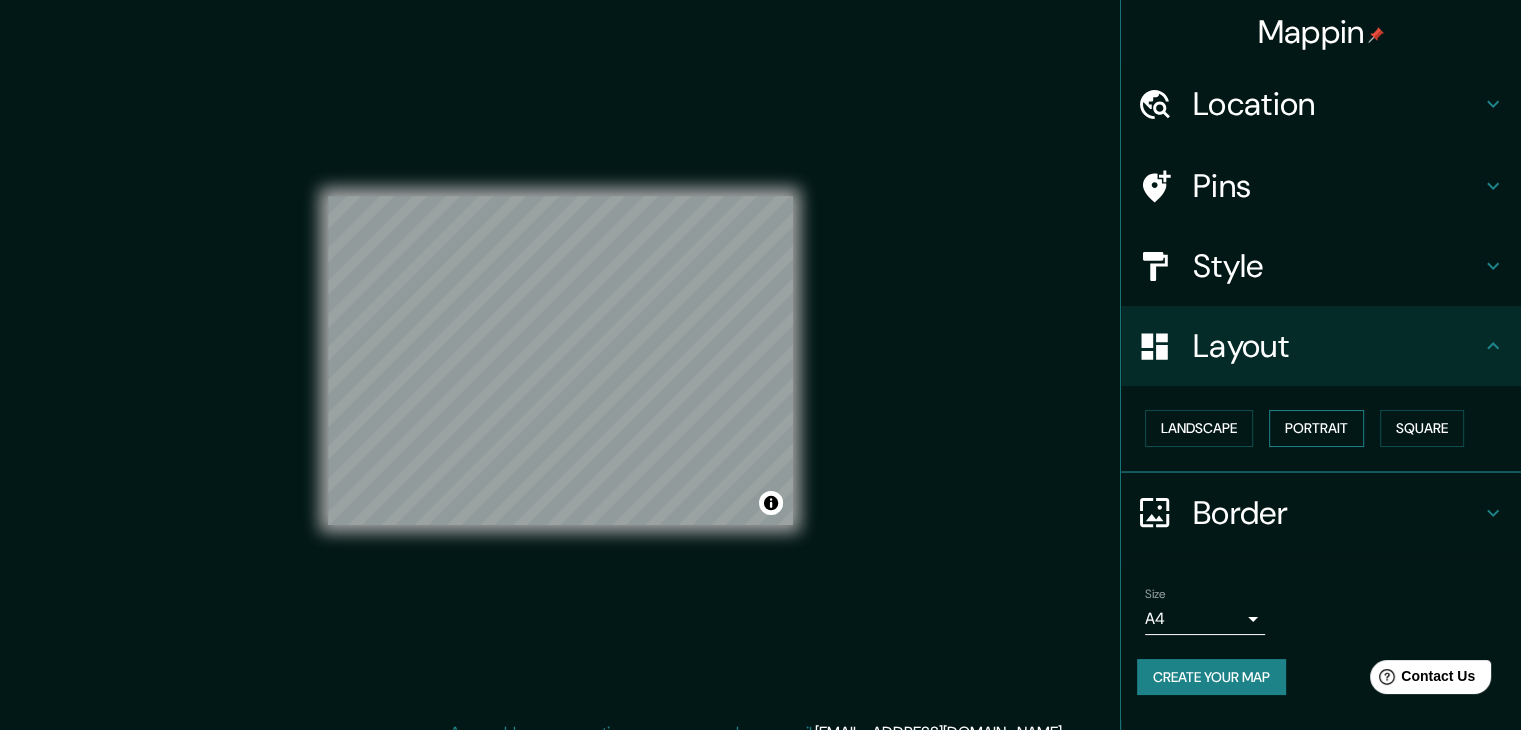 click on "Portrait" at bounding box center (1316, 428) 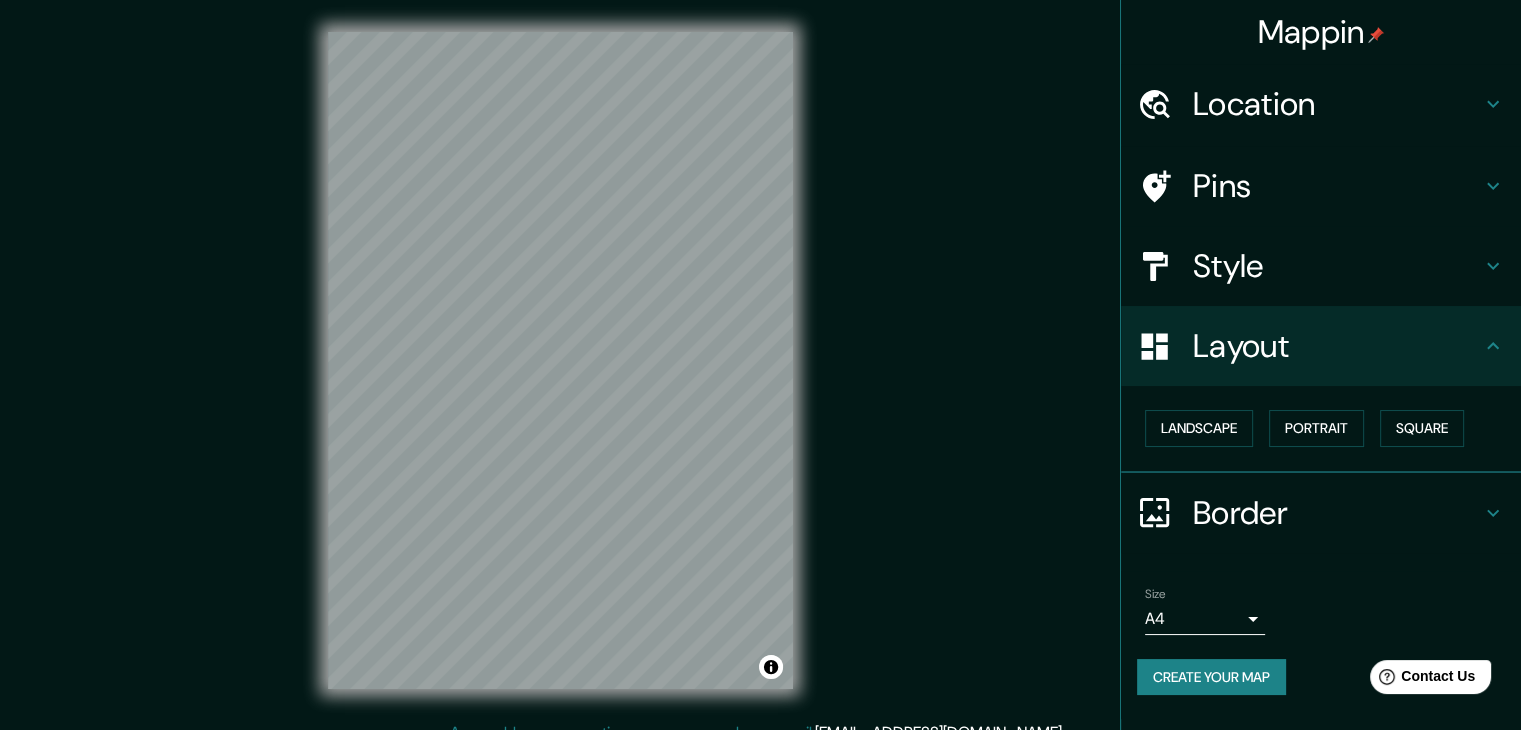 click on "Style" at bounding box center [1337, 266] 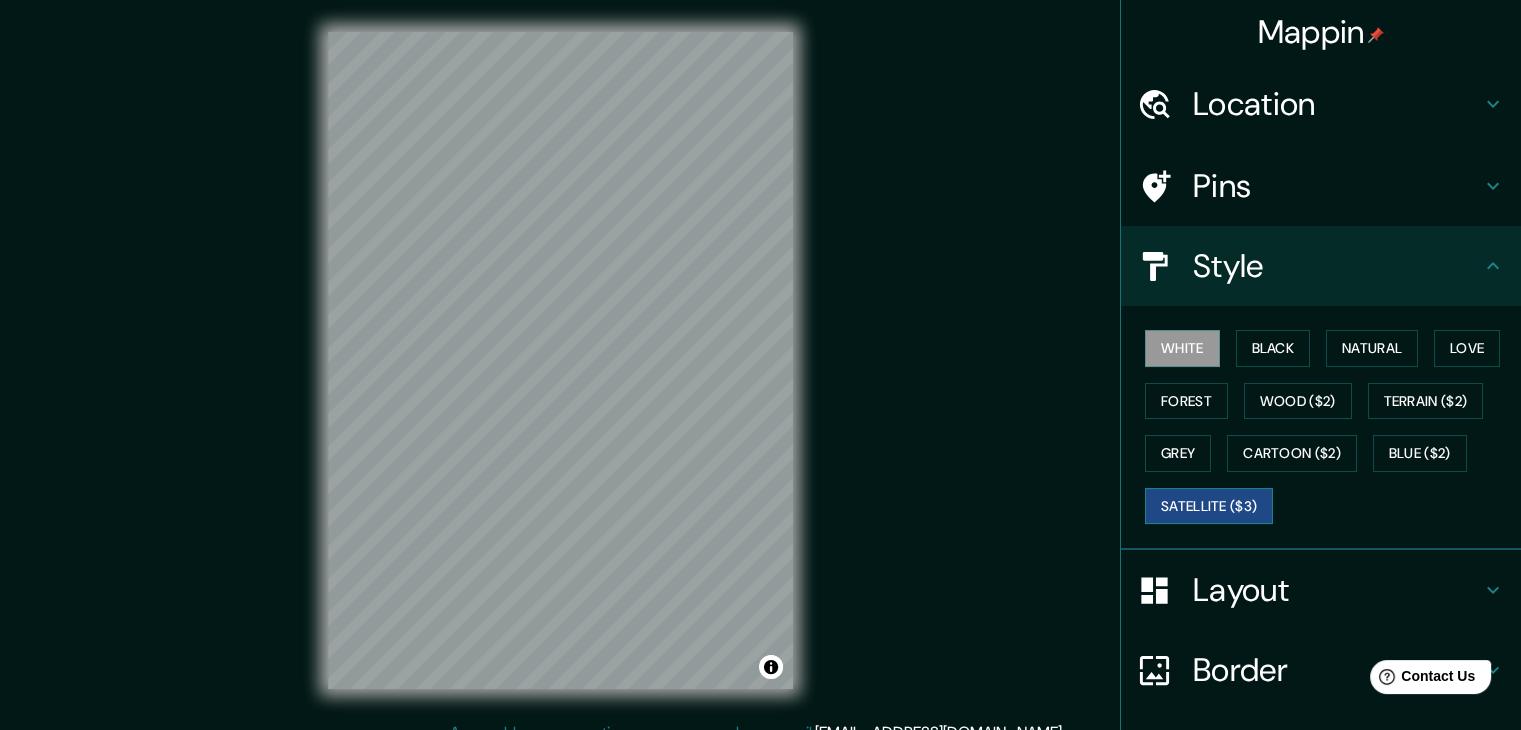 click on "Satellite ($3)" at bounding box center (1209, 506) 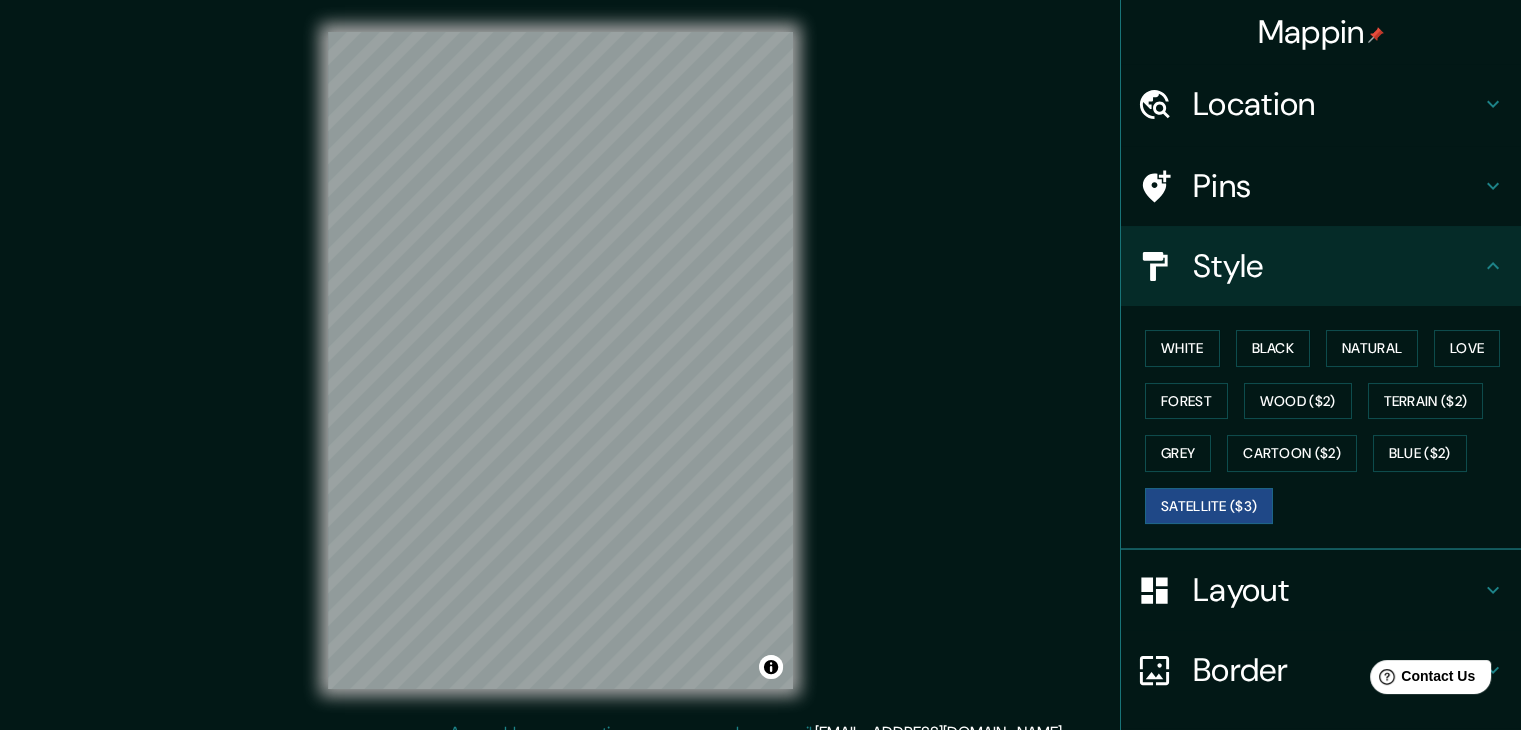 click on "Pins" at bounding box center (1337, 186) 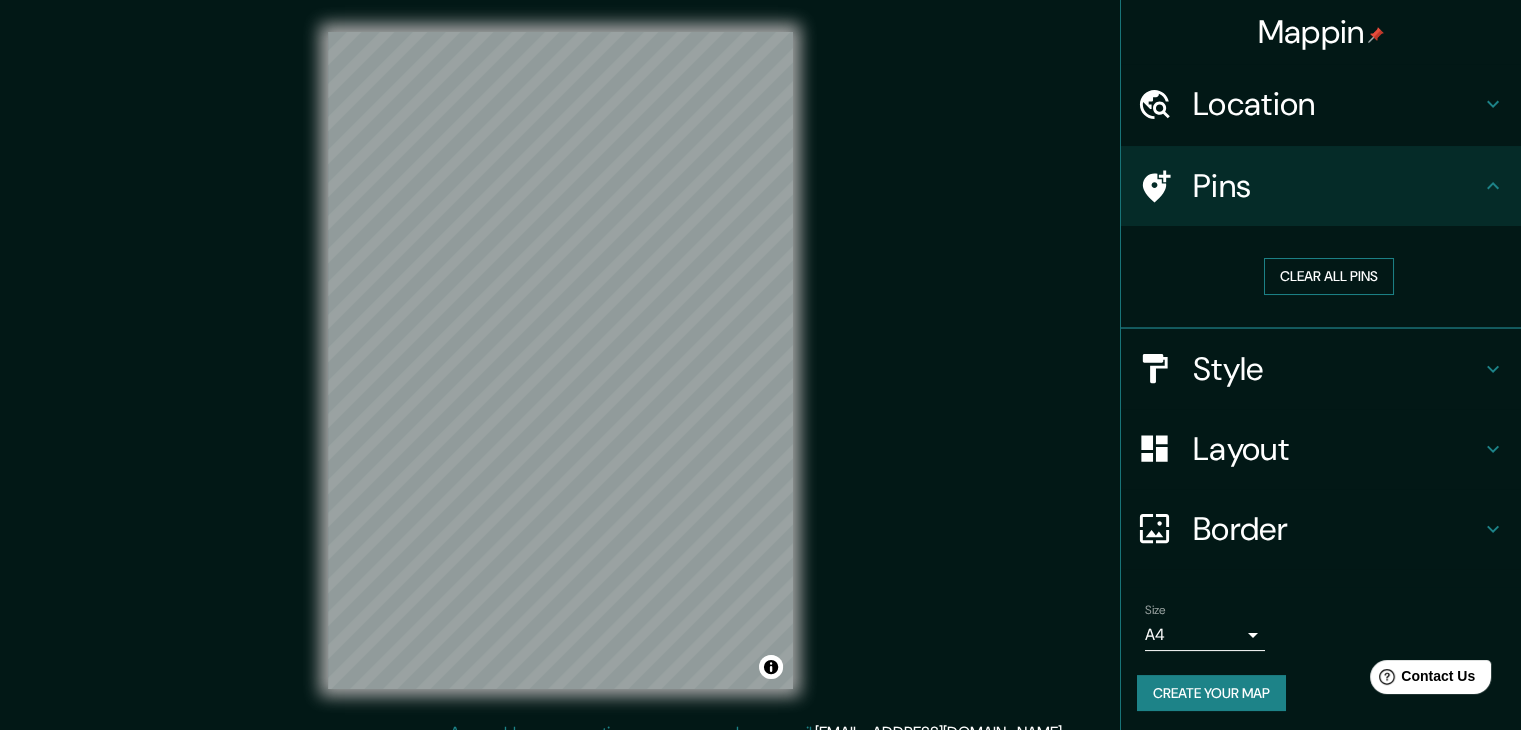 click on "Clear all pins" at bounding box center (1329, 276) 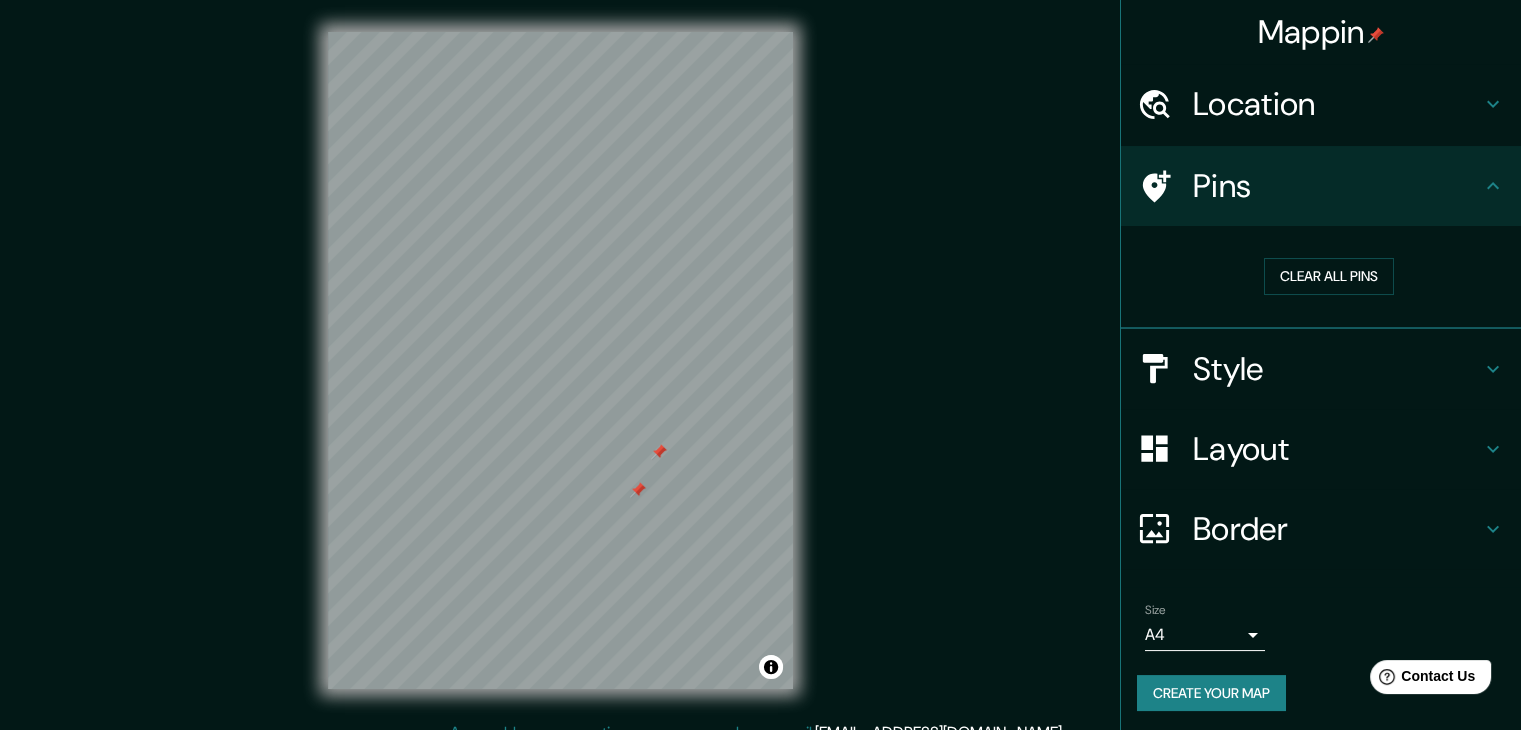click at bounding box center [638, 490] 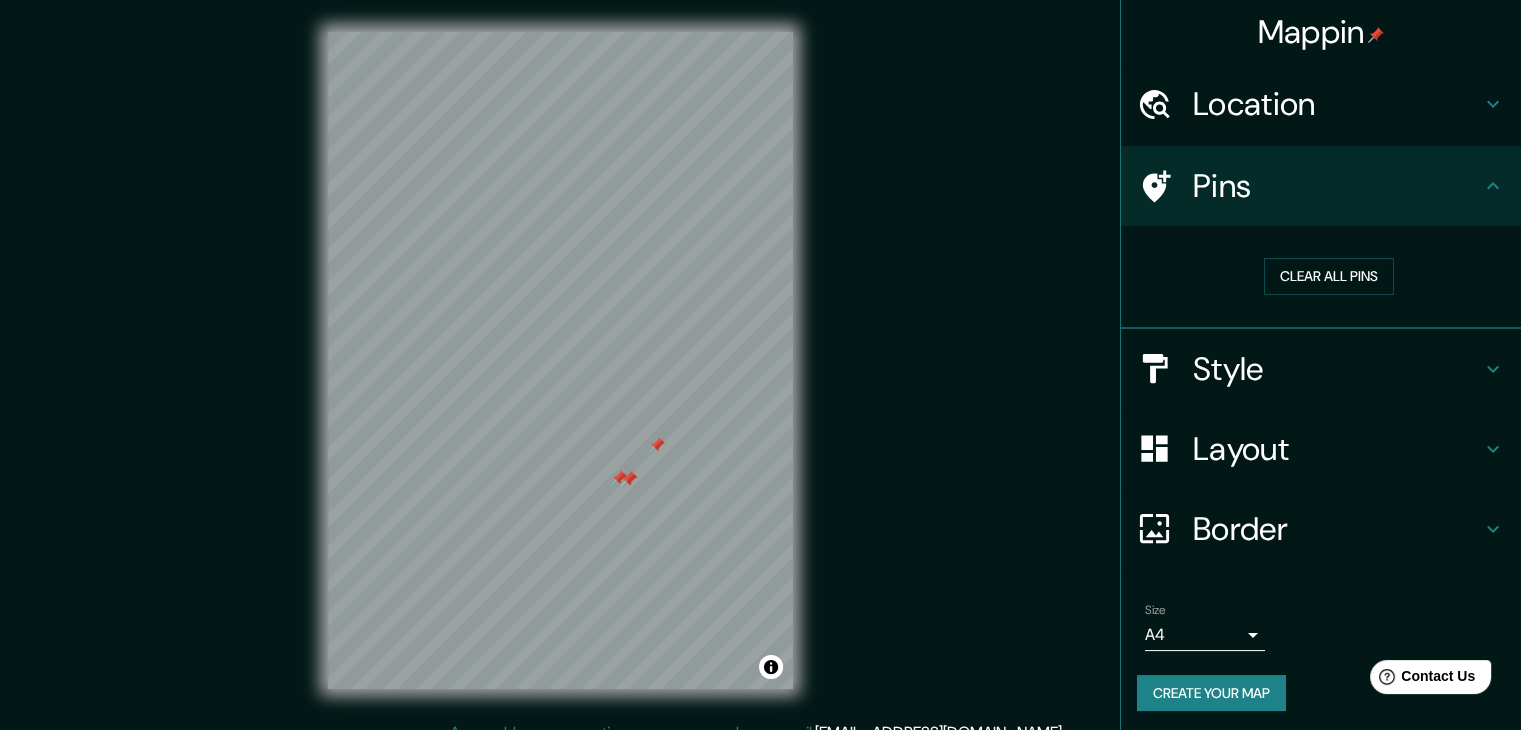click on "Location" at bounding box center [1337, 104] 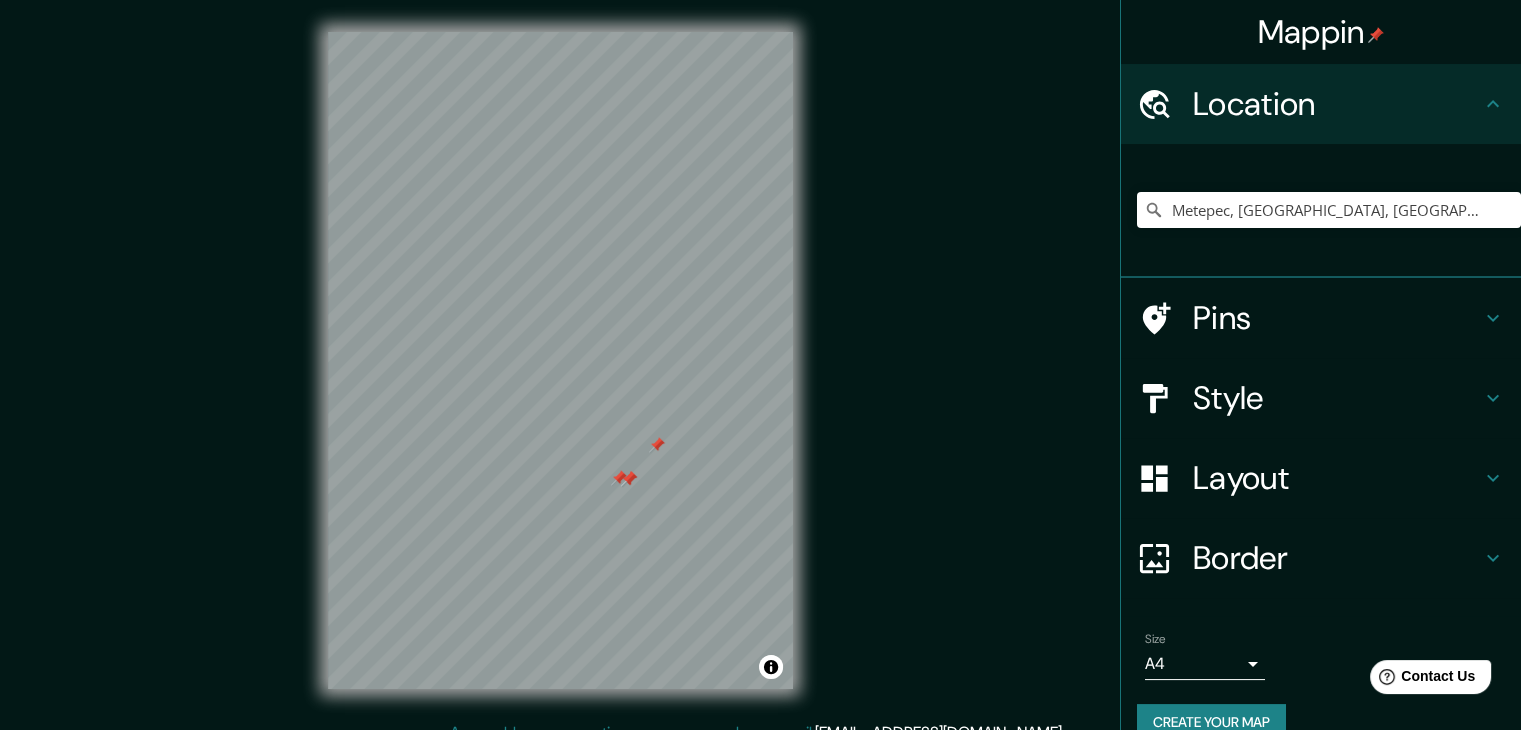 click on "Pins" at bounding box center (1337, 318) 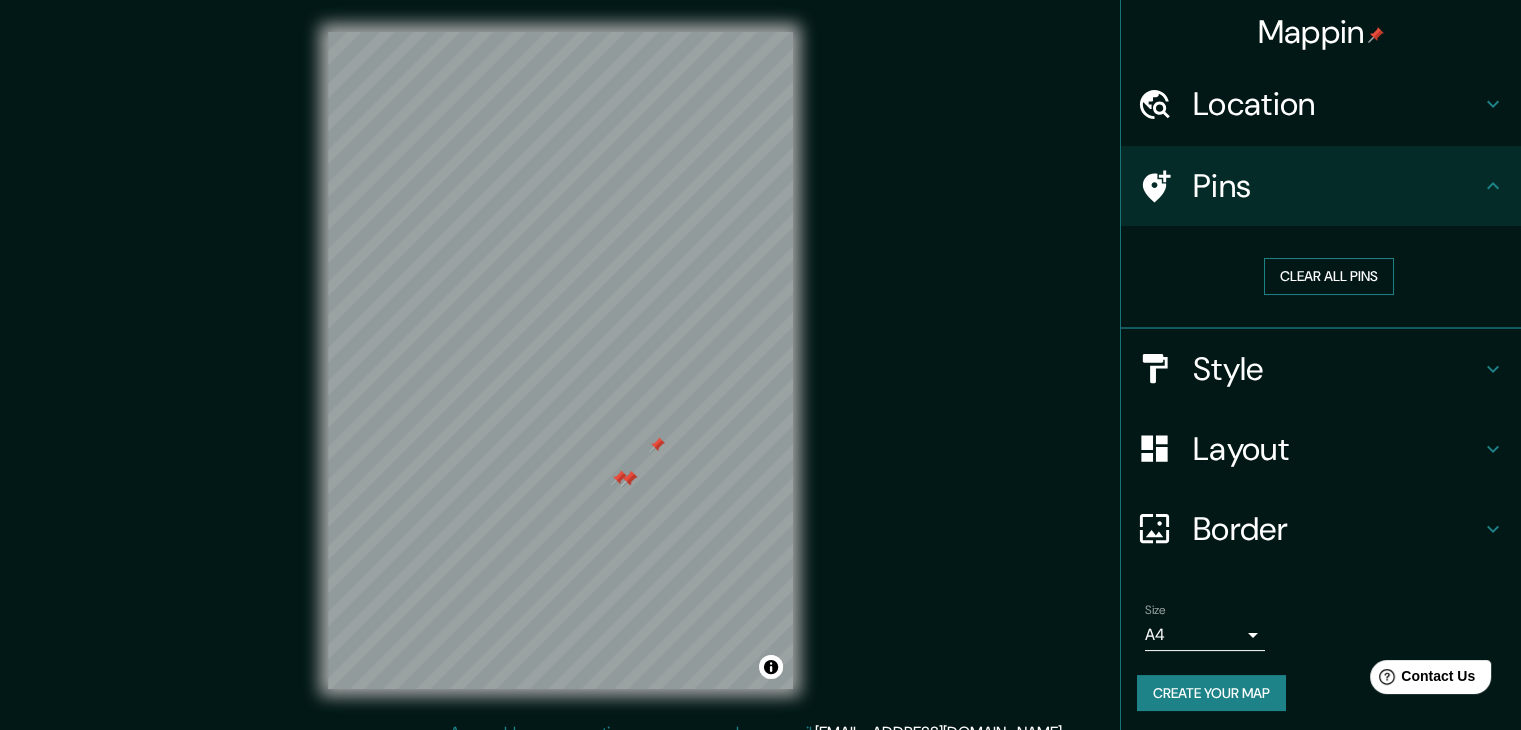 click on "Clear all pins" at bounding box center [1329, 276] 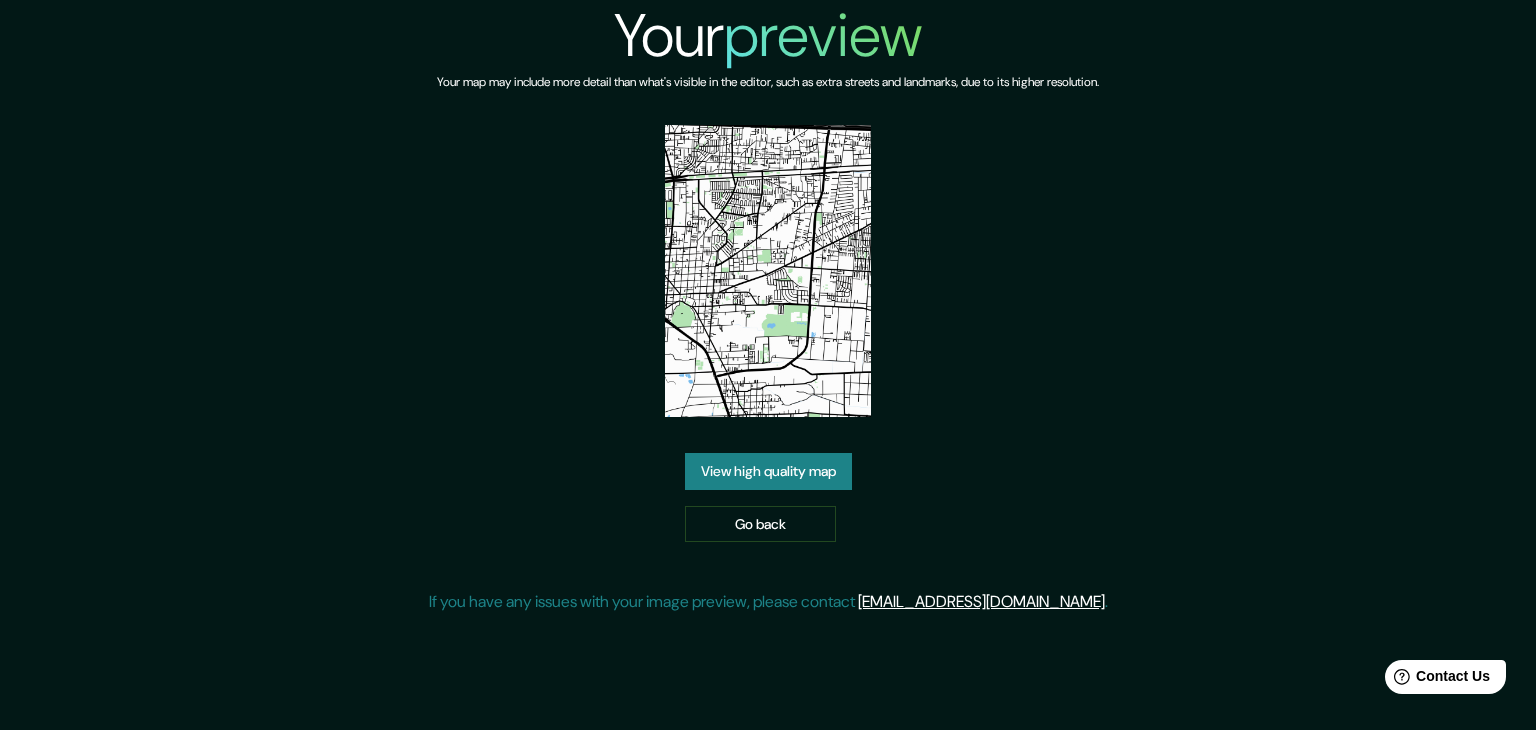 scroll, scrollTop: 0, scrollLeft: 0, axis: both 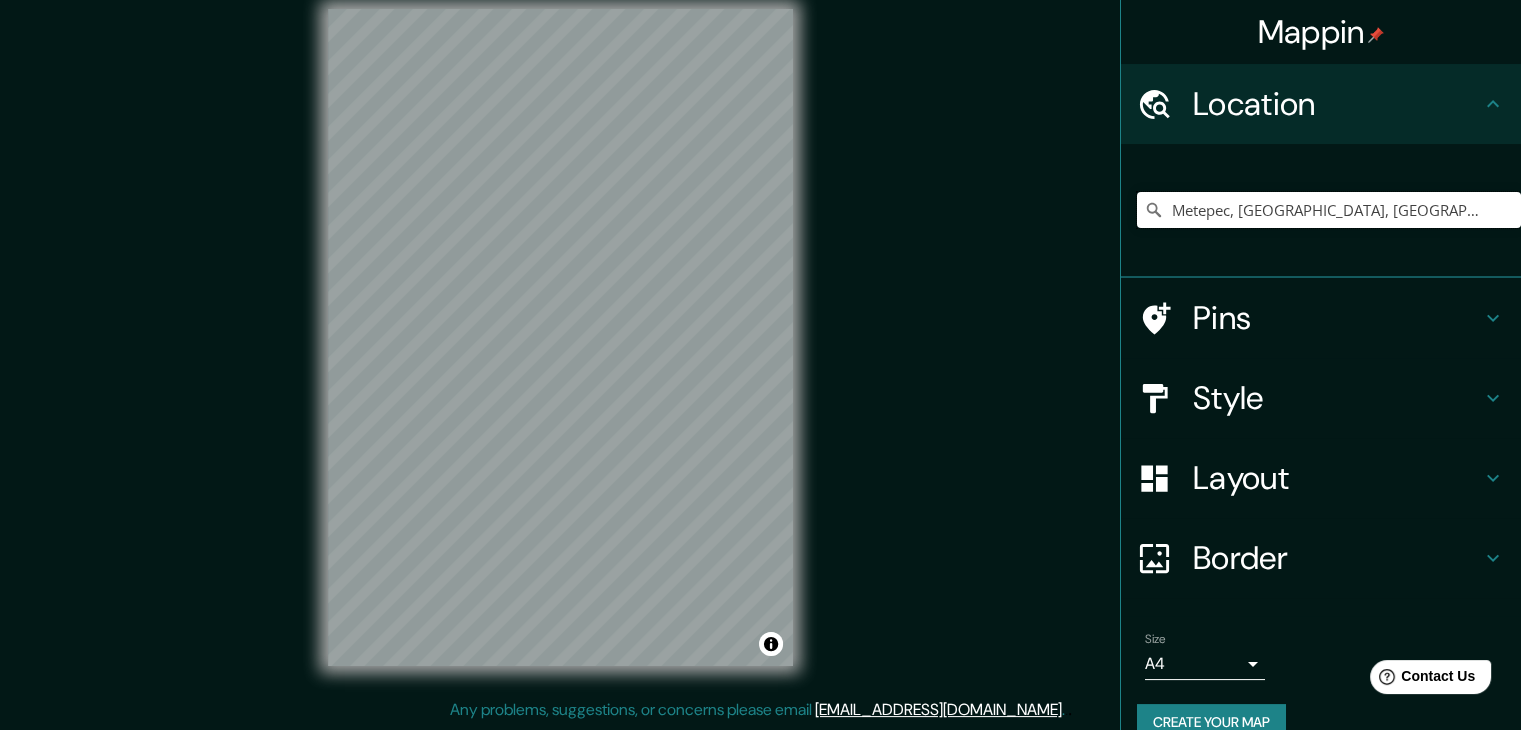 click on "Metepec, [GEOGRAPHIC_DATA], [GEOGRAPHIC_DATA]" at bounding box center (1329, 210) 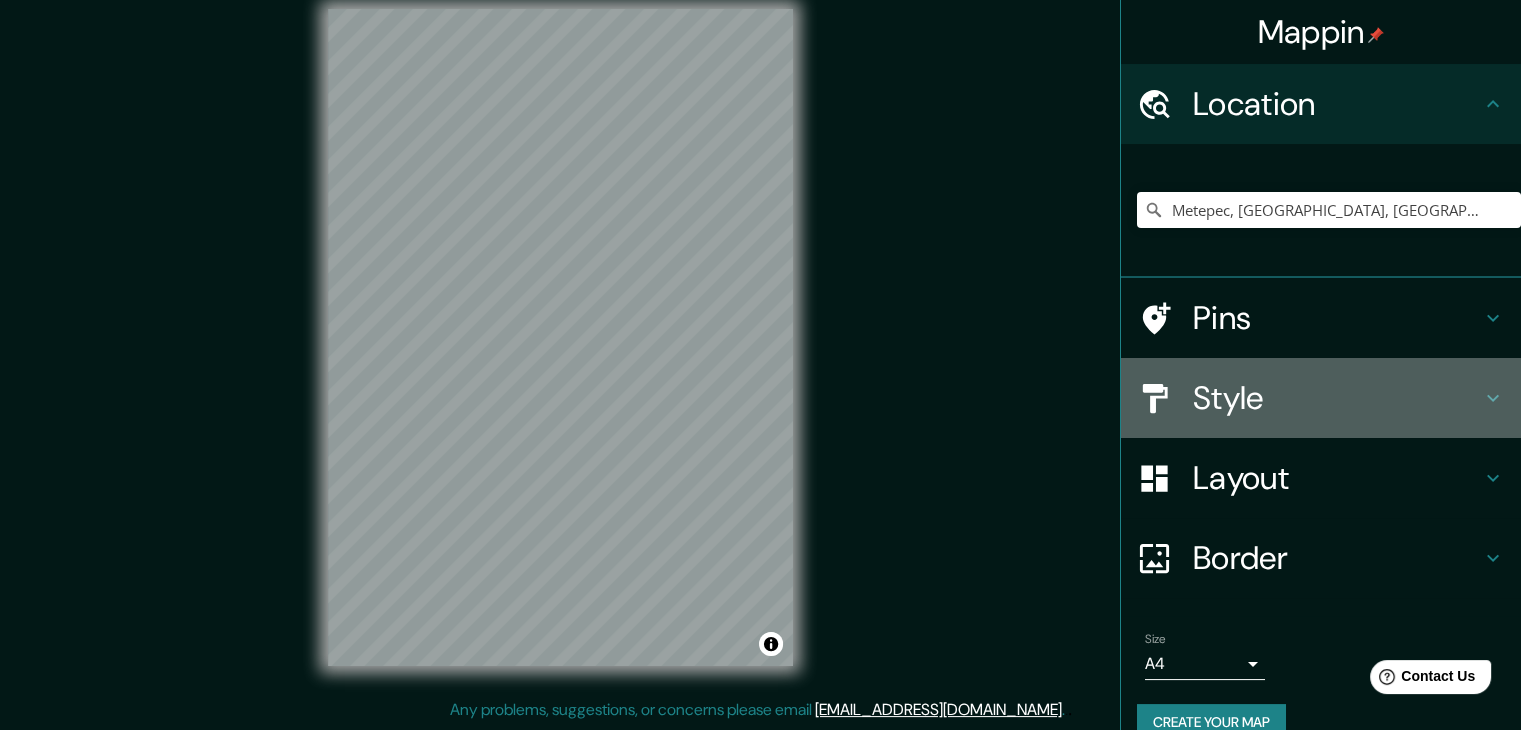 click on "Style" at bounding box center [1337, 398] 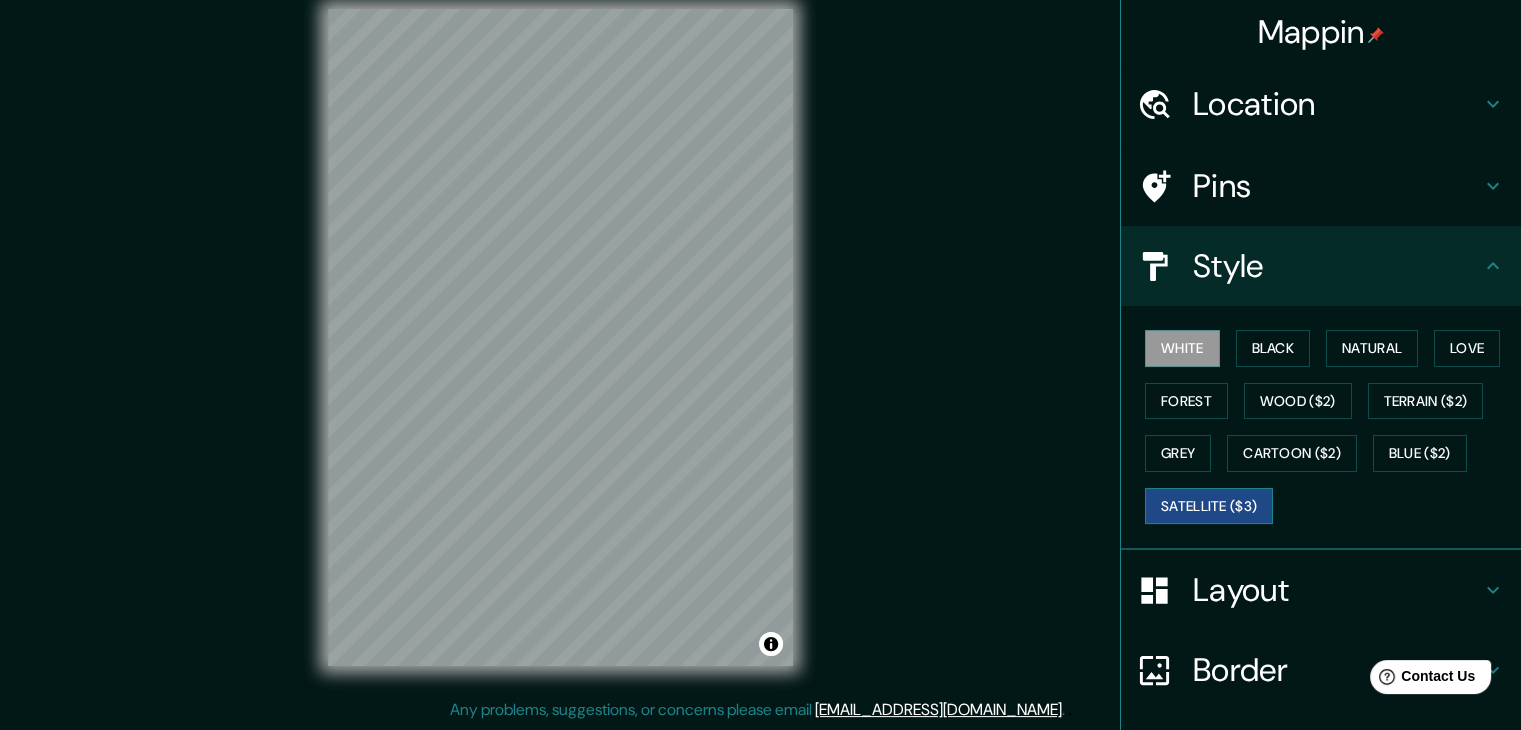 click on "Satellite ($3)" at bounding box center [1209, 506] 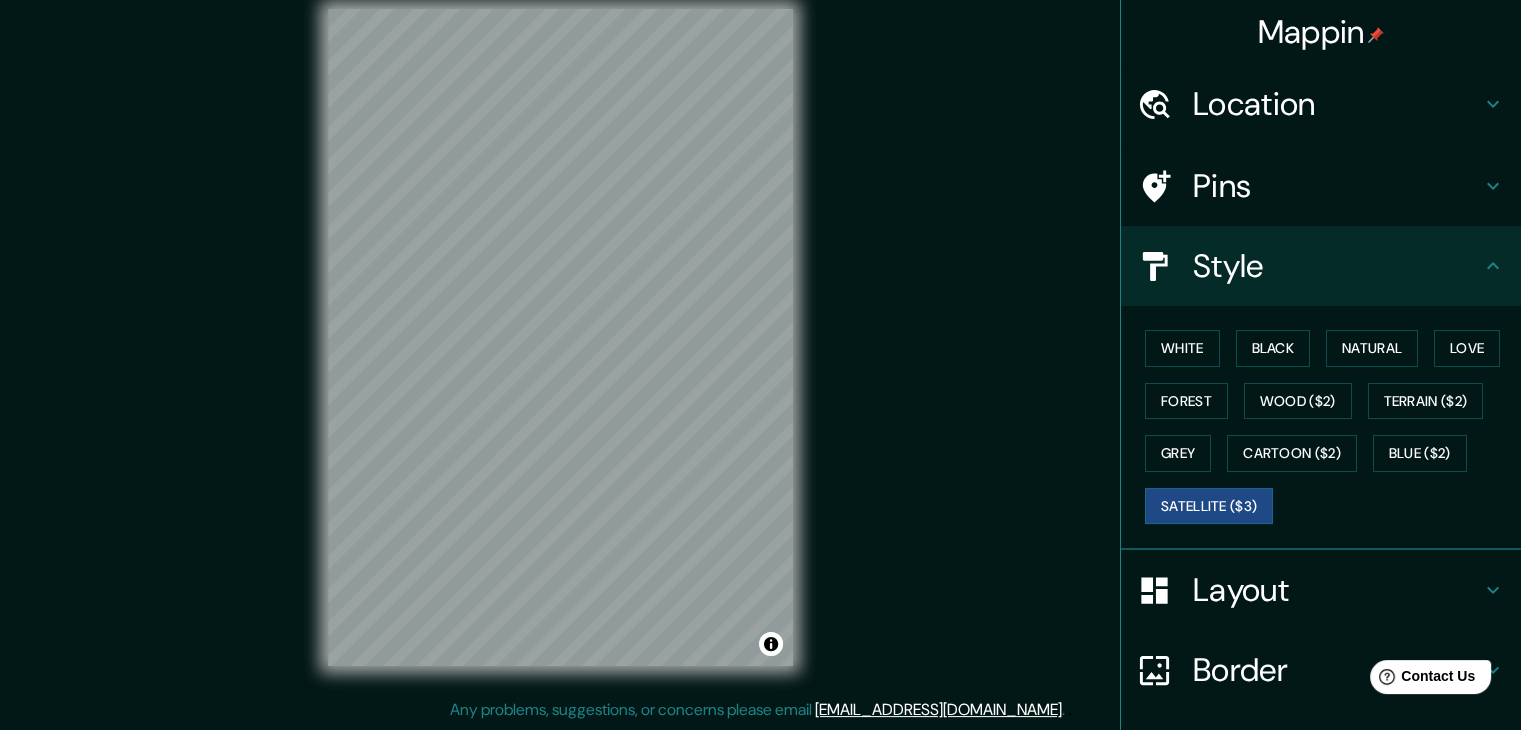 click on "Location" at bounding box center (1337, 104) 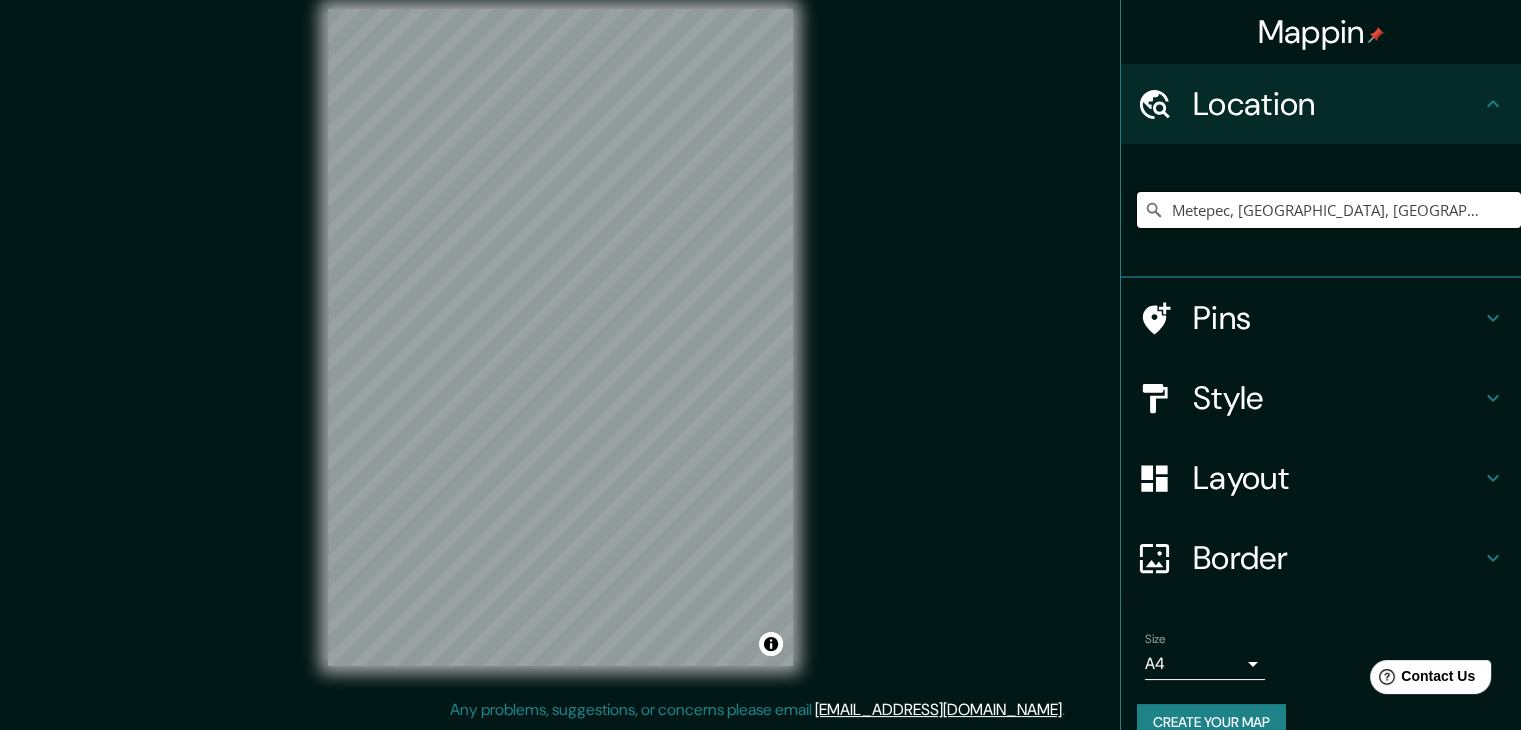 click on "Metepec, [GEOGRAPHIC_DATA], [GEOGRAPHIC_DATA]" at bounding box center (1329, 210) 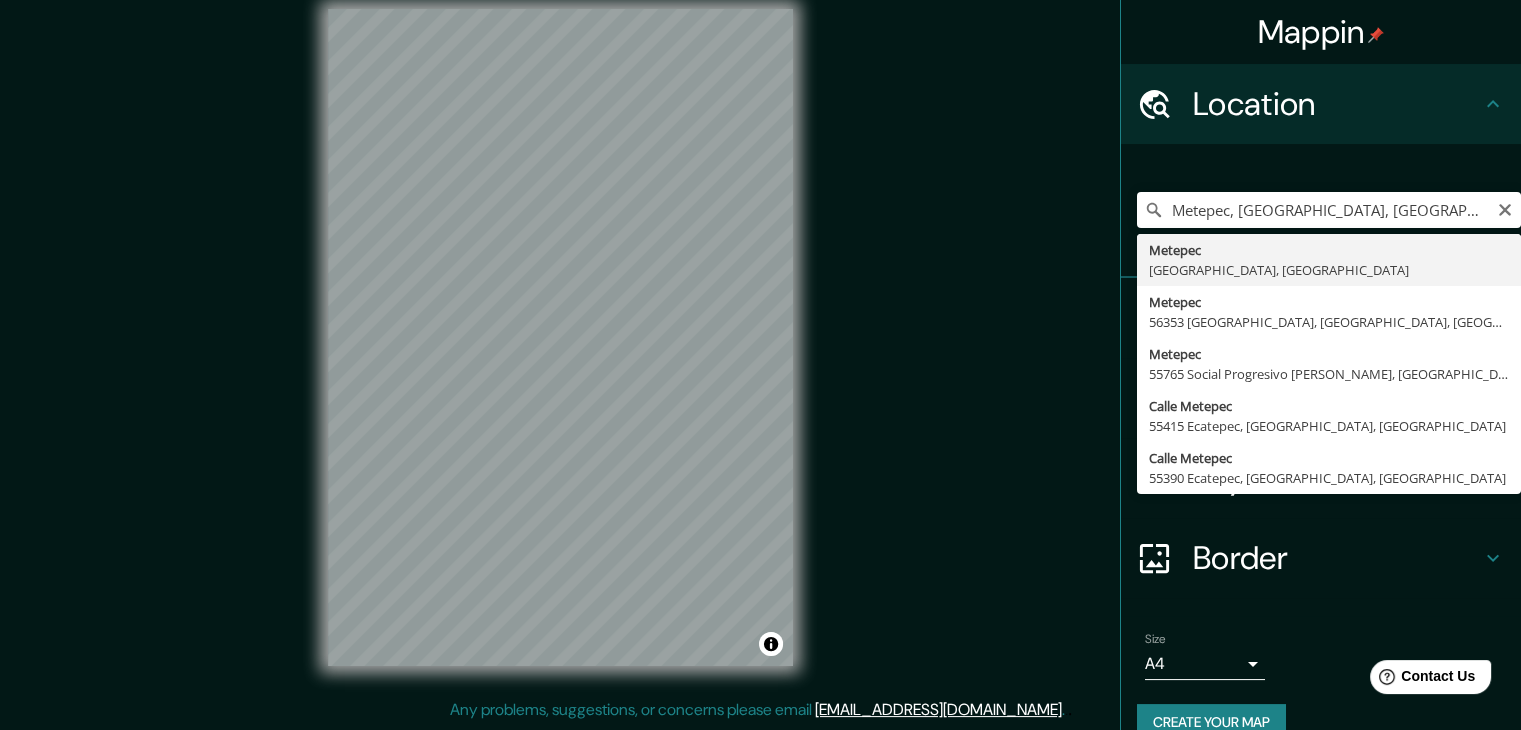 type on "Metepec, [GEOGRAPHIC_DATA], [GEOGRAPHIC_DATA]" 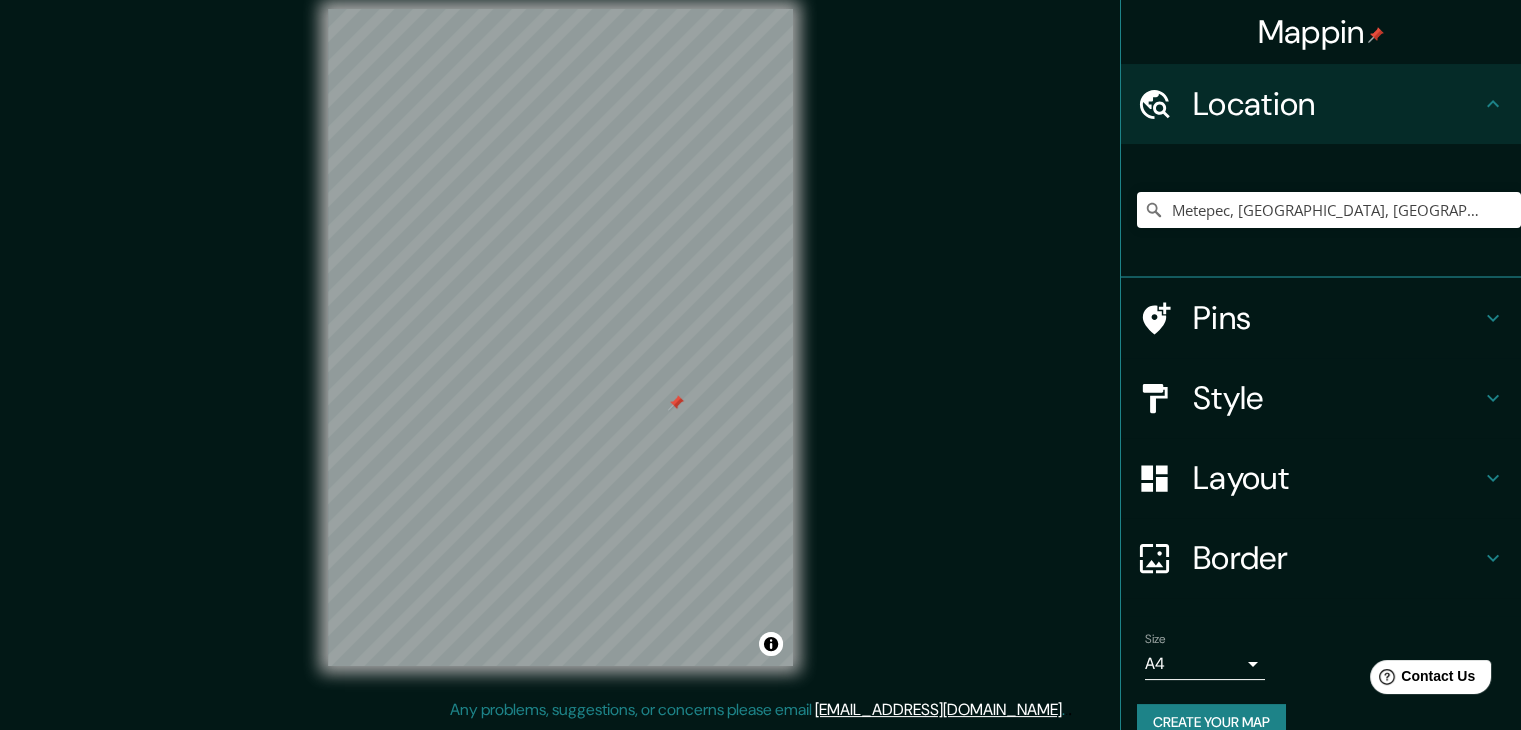 click on "Style" at bounding box center (1321, 398) 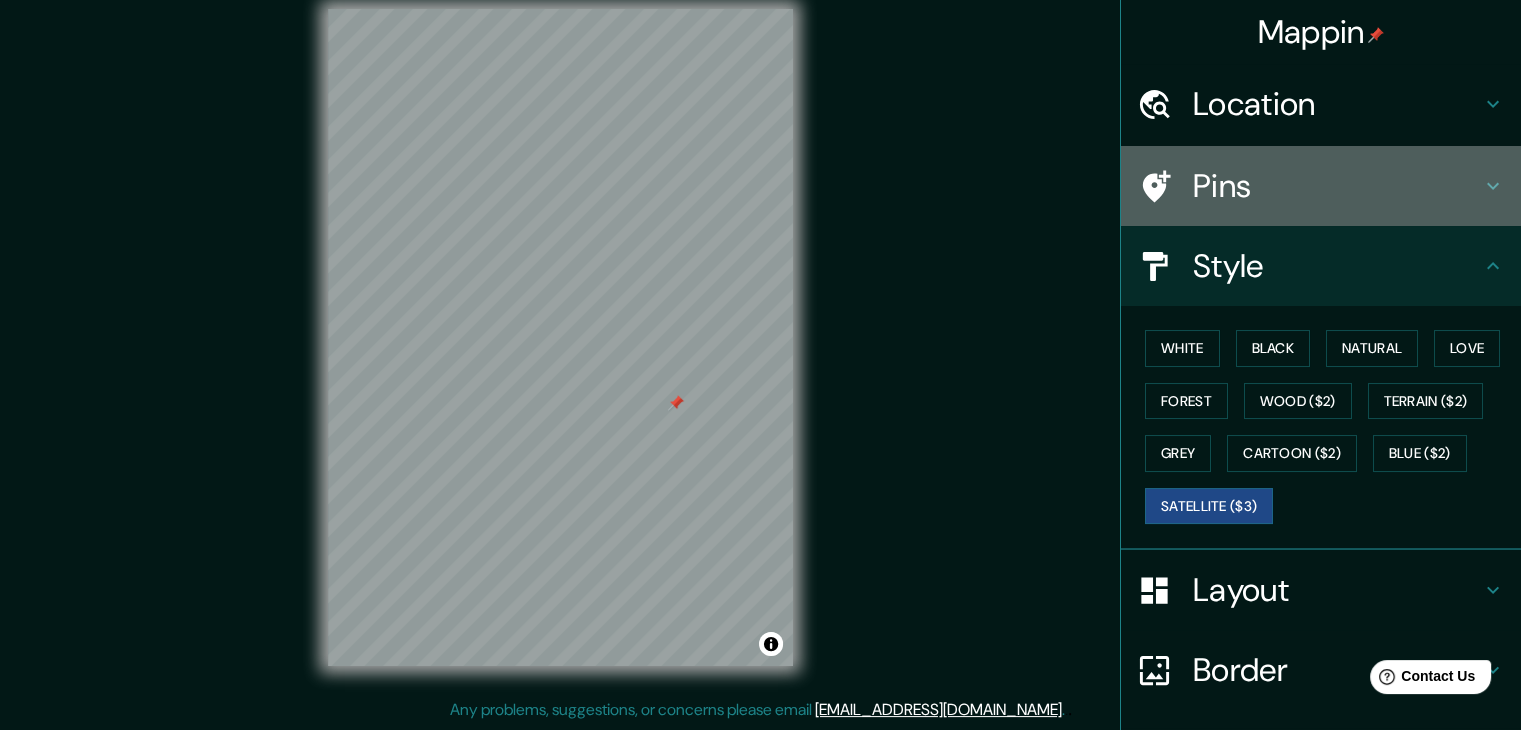 click on "Pins" at bounding box center [1337, 186] 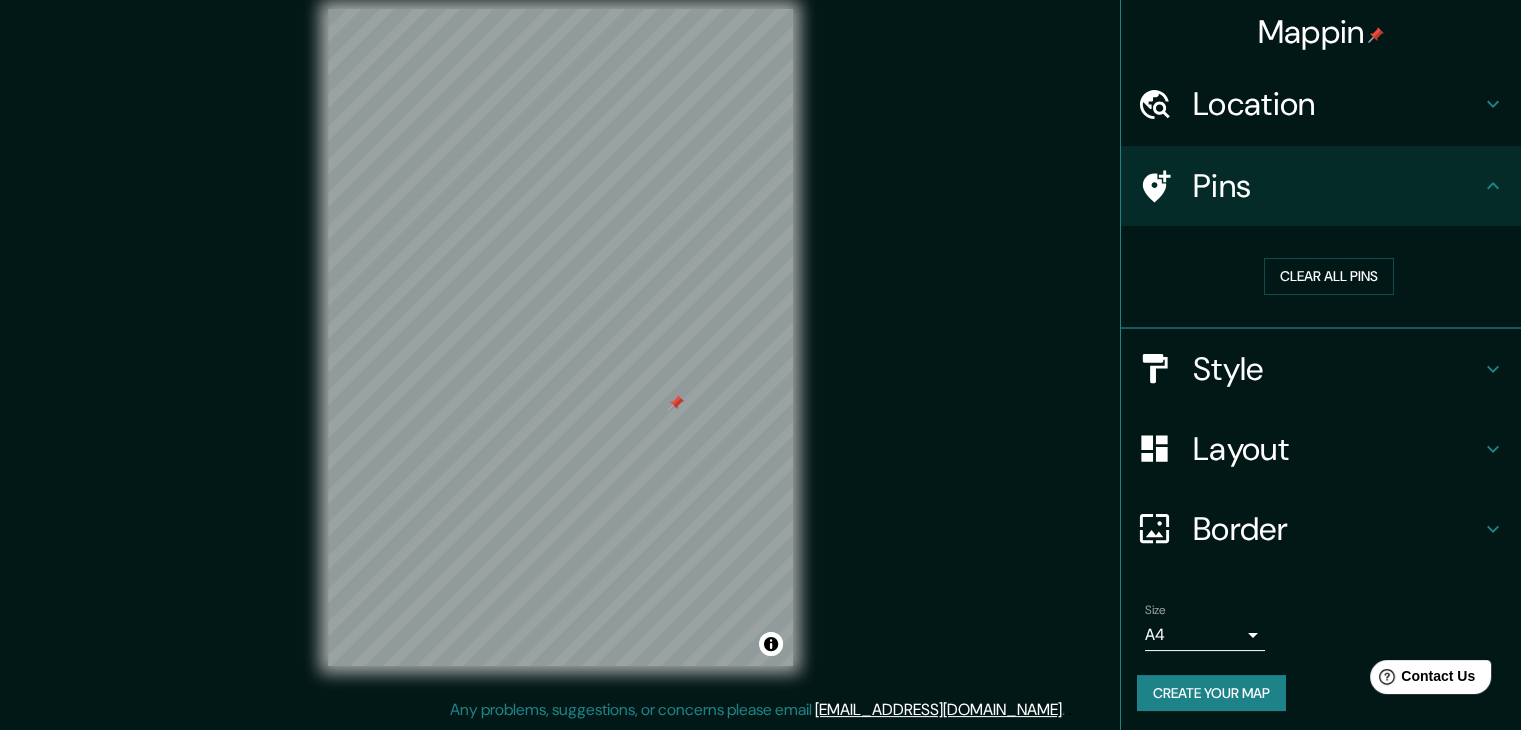 click on "Style" at bounding box center [1337, 369] 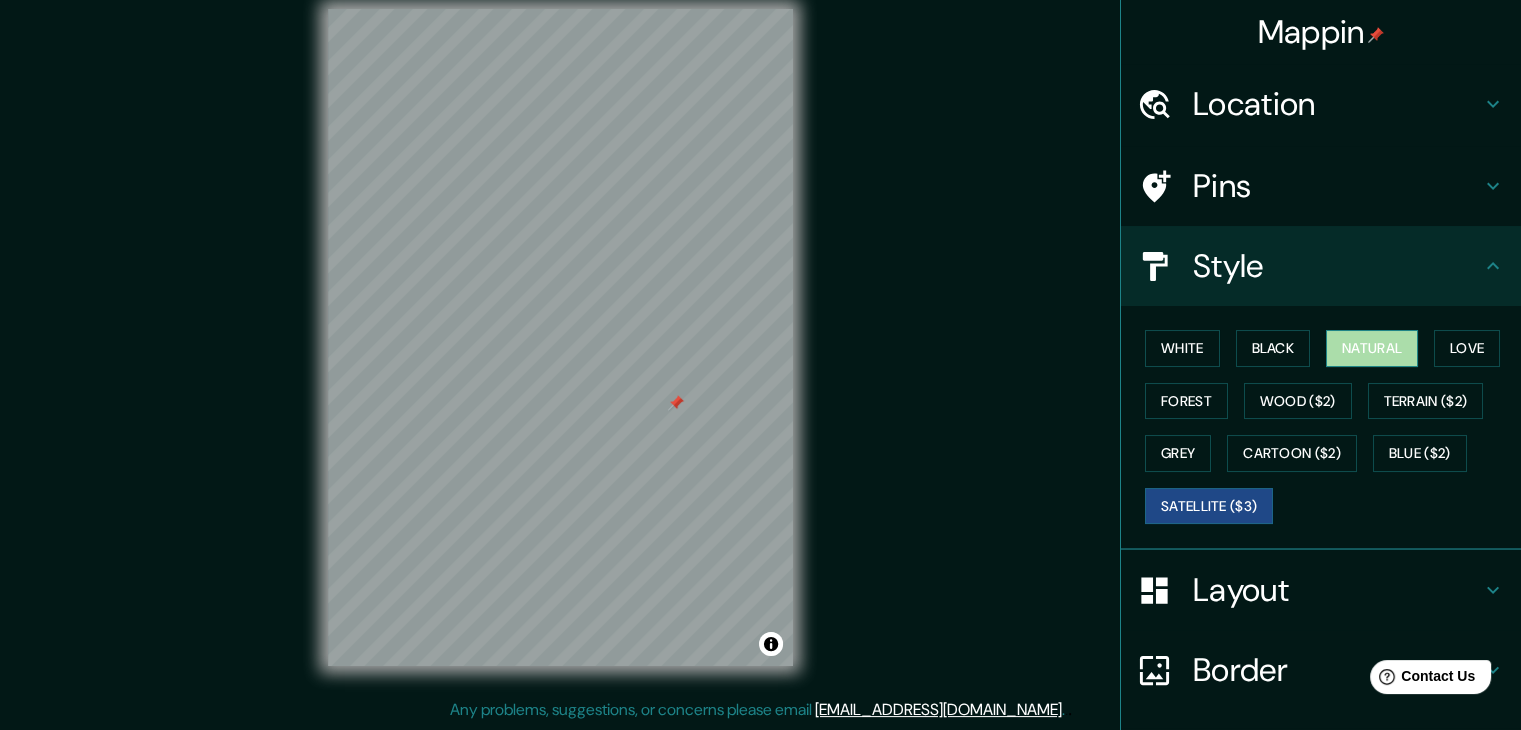 click on "Natural" at bounding box center [1372, 348] 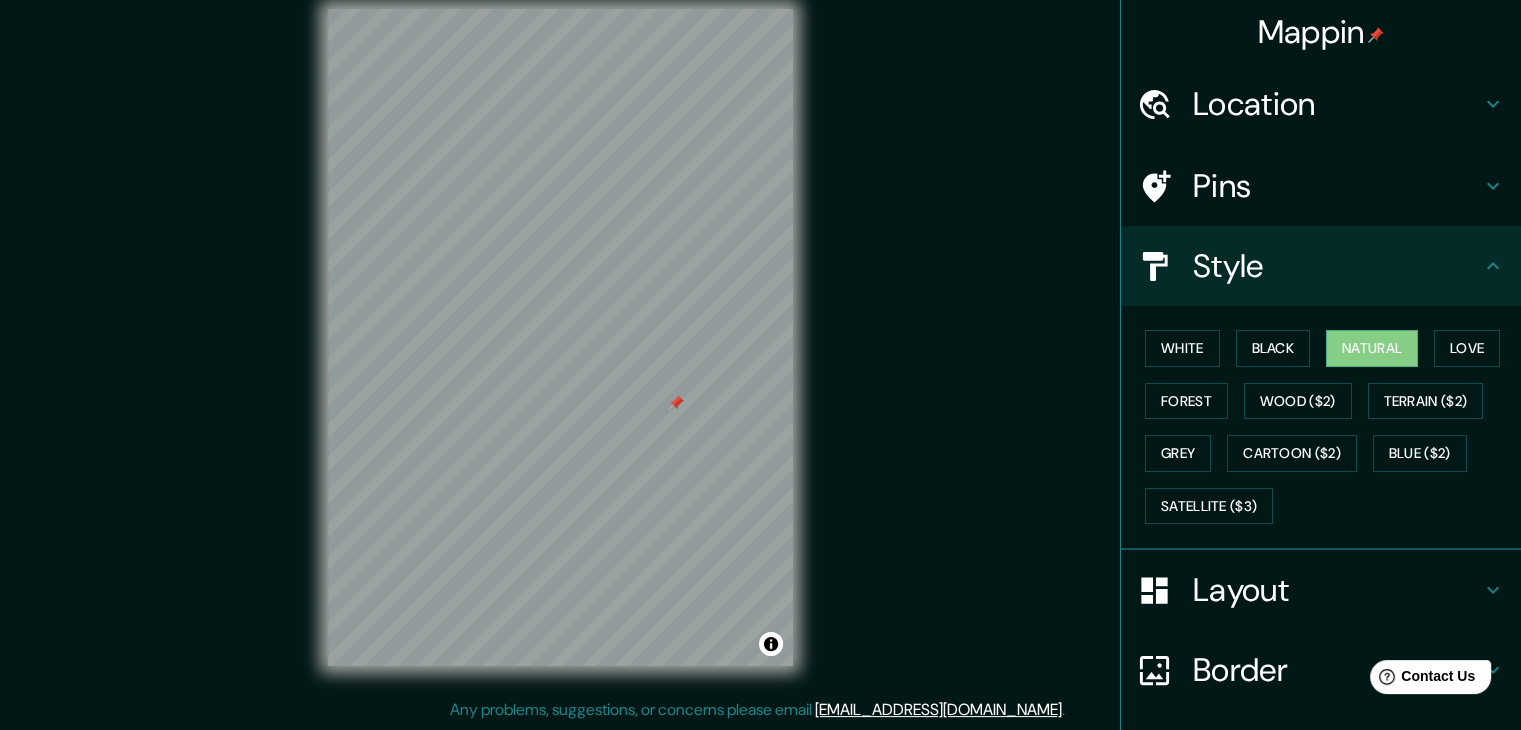 click on "Pins" at bounding box center [1337, 186] 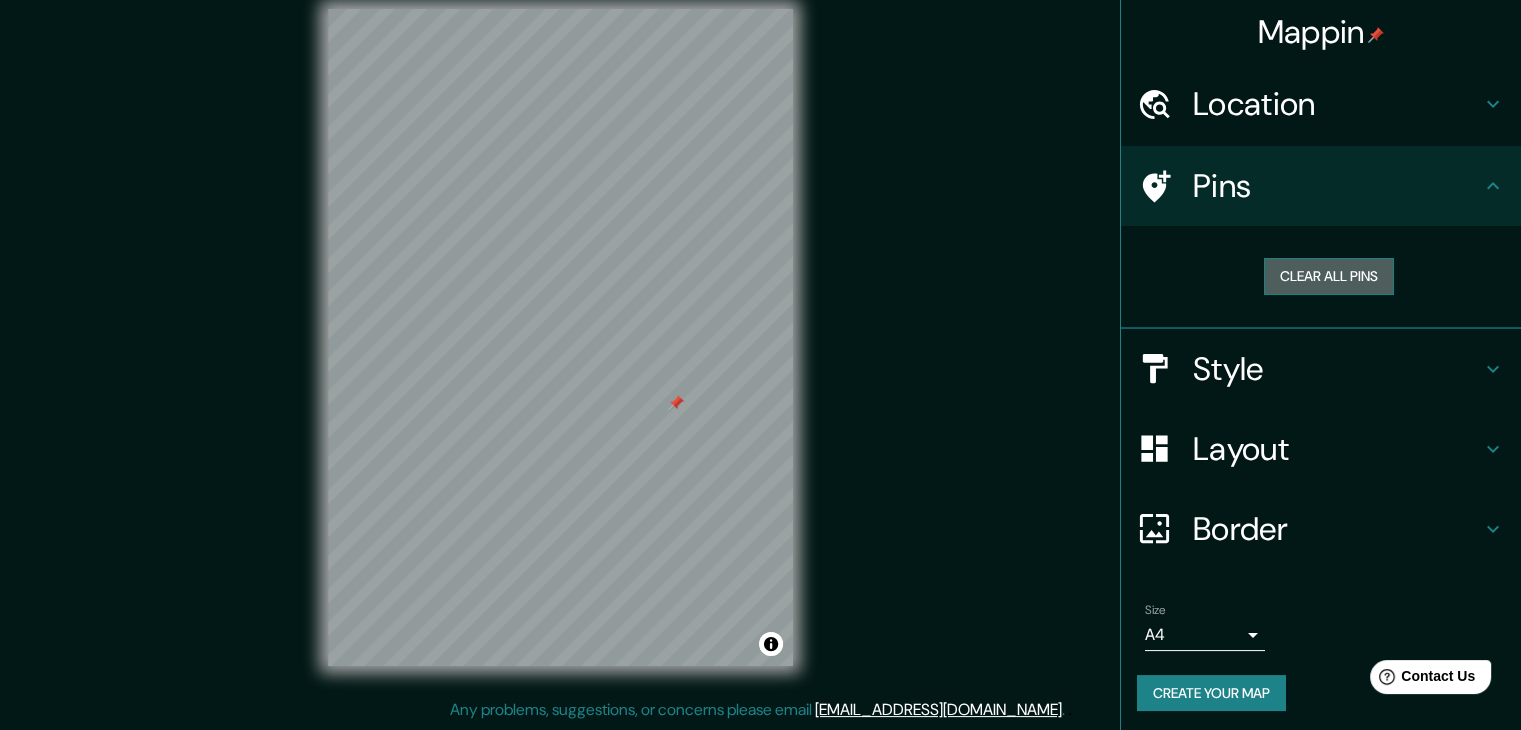 click on "Clear all pins" at bounding box center (1329, 276) 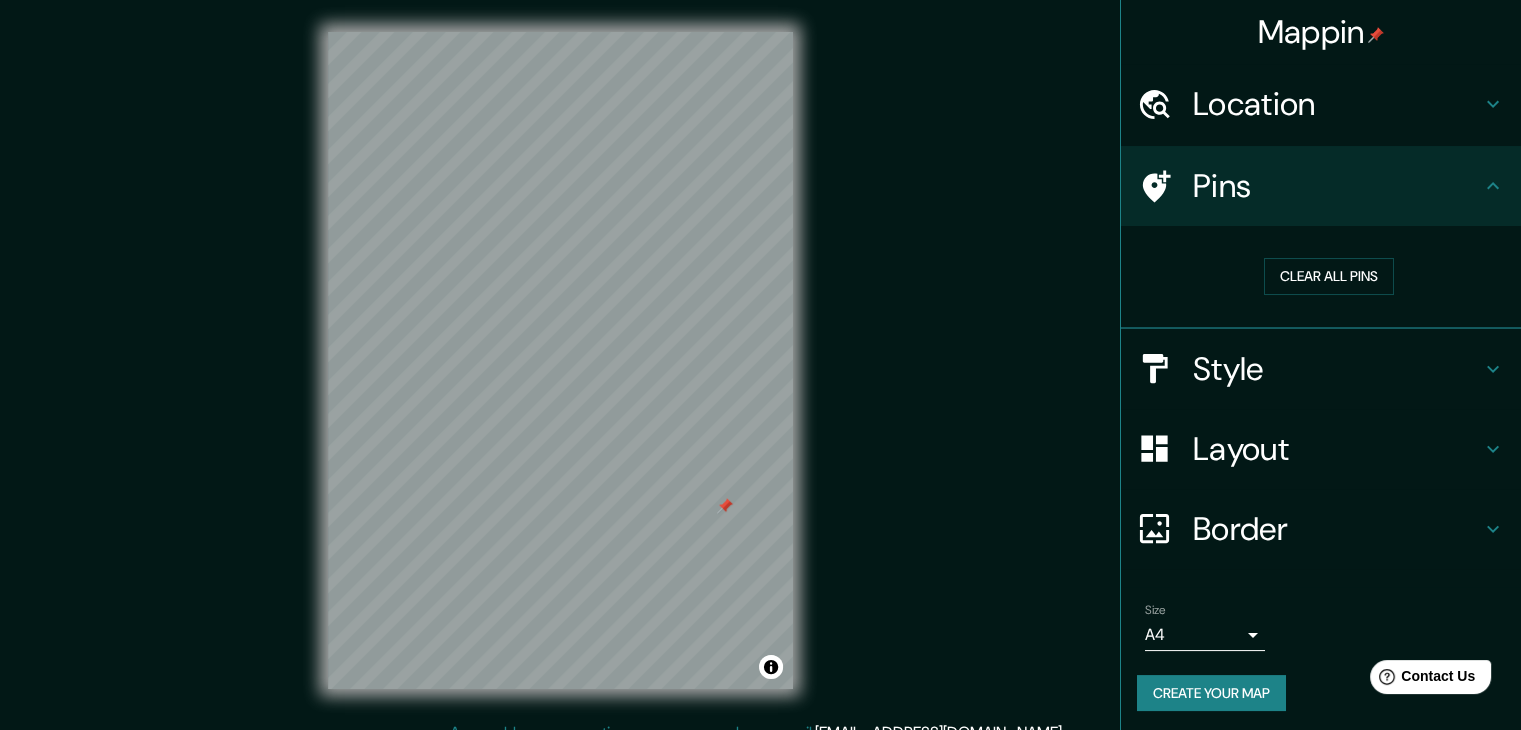 scroll, scrollTop: 0, scrollLeft: 0, axis: both 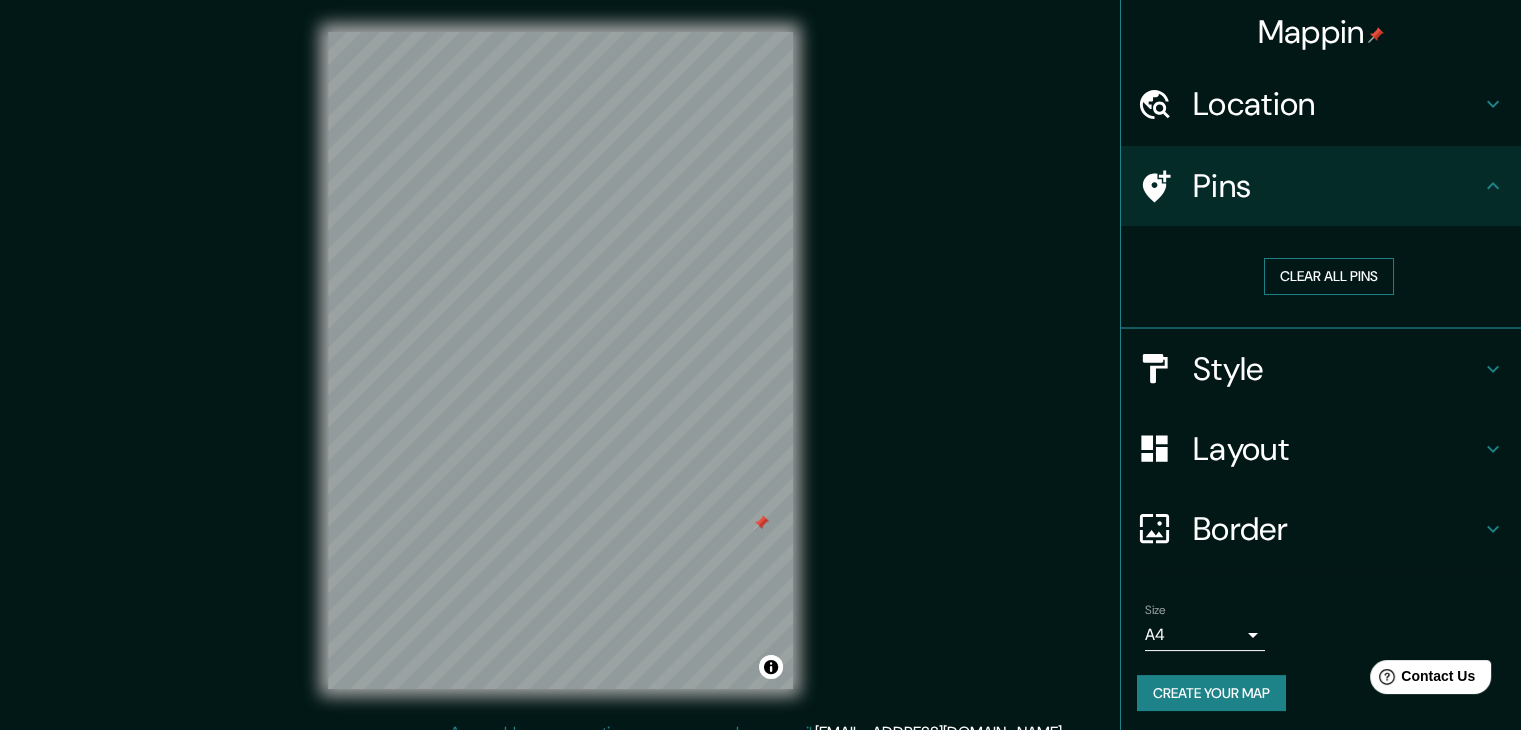 click on "Clear all pins" at bounding box center [1329, 276] 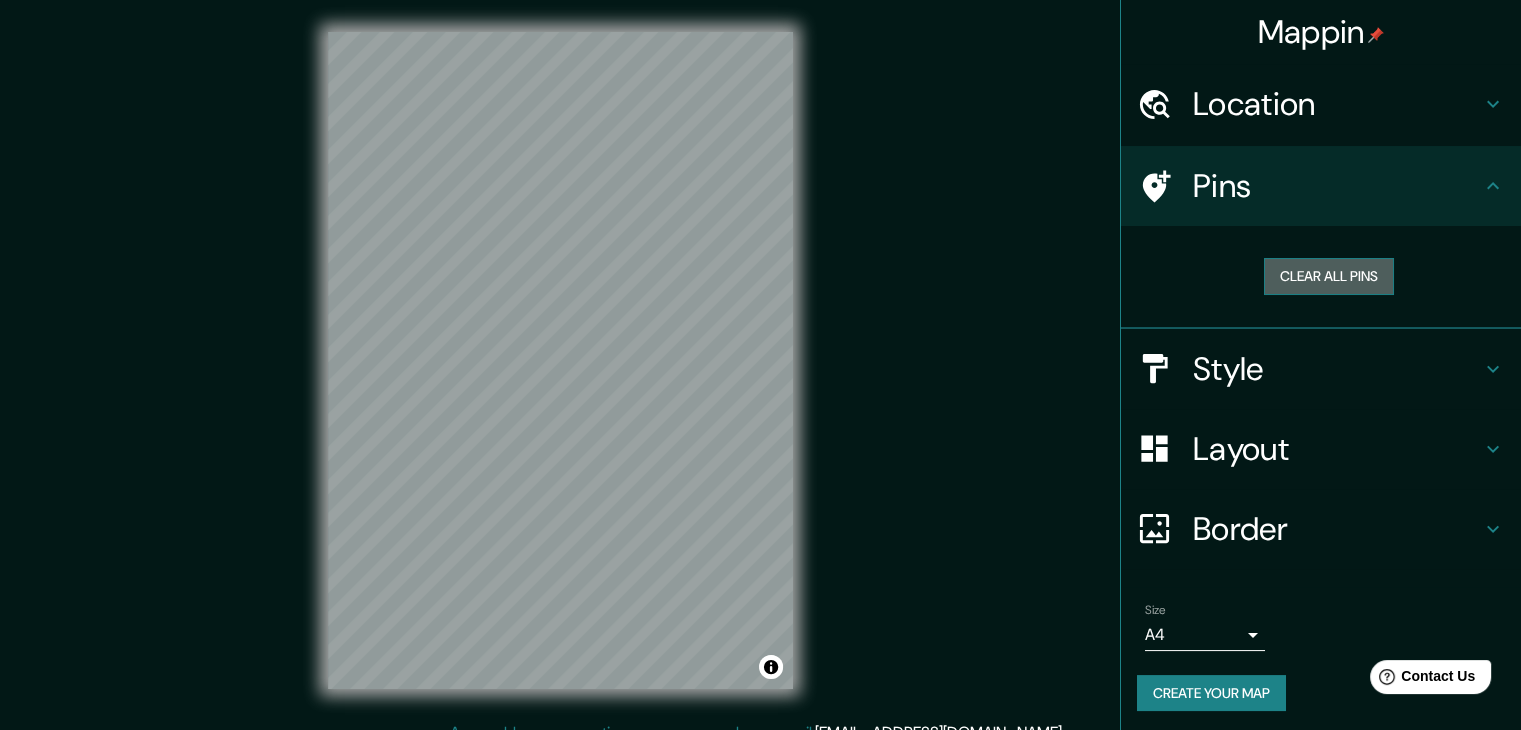 click on "Clear all pins" at bounding box center (1329, 276) 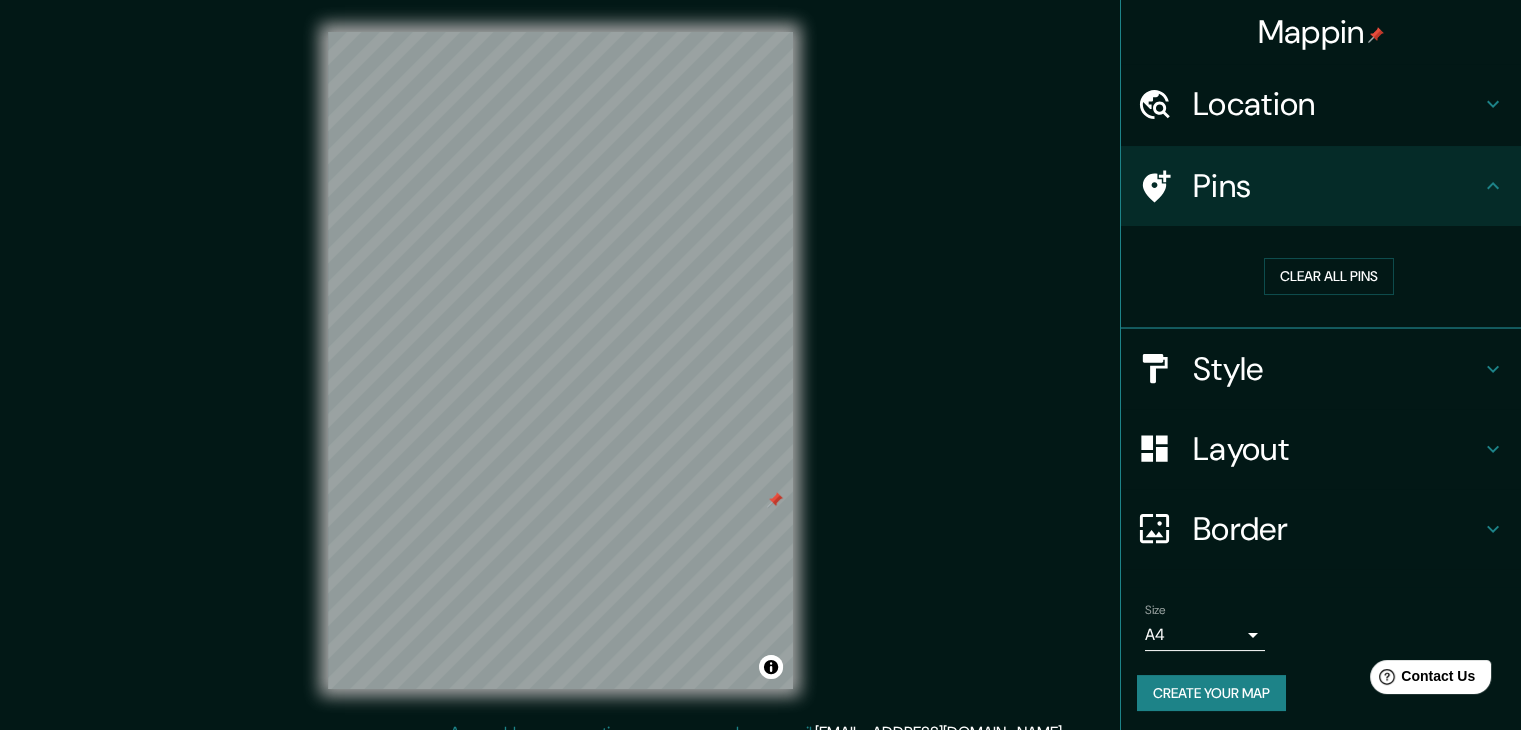 drag, startPoint x: 70, startPoint y: 535, endPoint x: 116, endPoint y: 530, distance: 46.270943 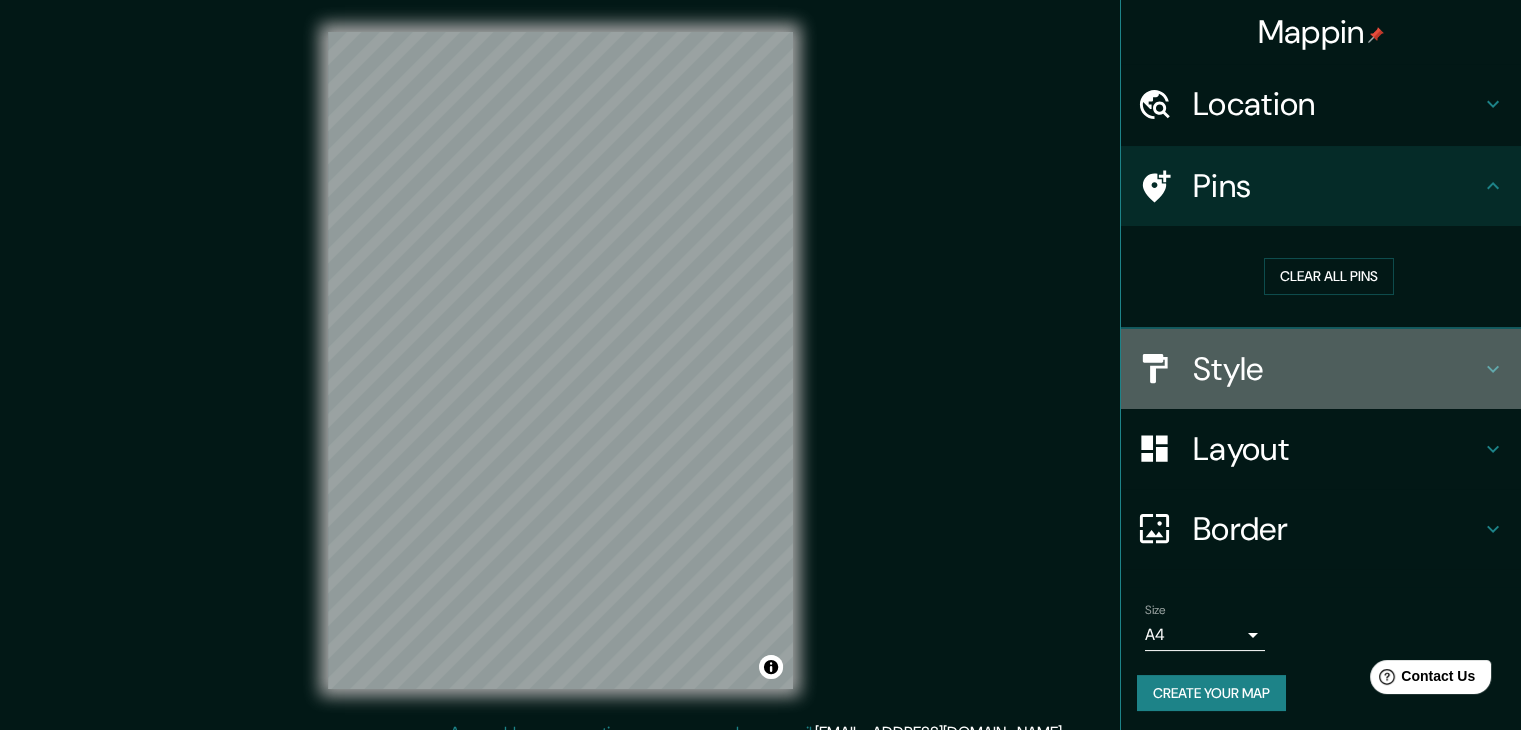click on "Style" at bounding box center [1321, 369] 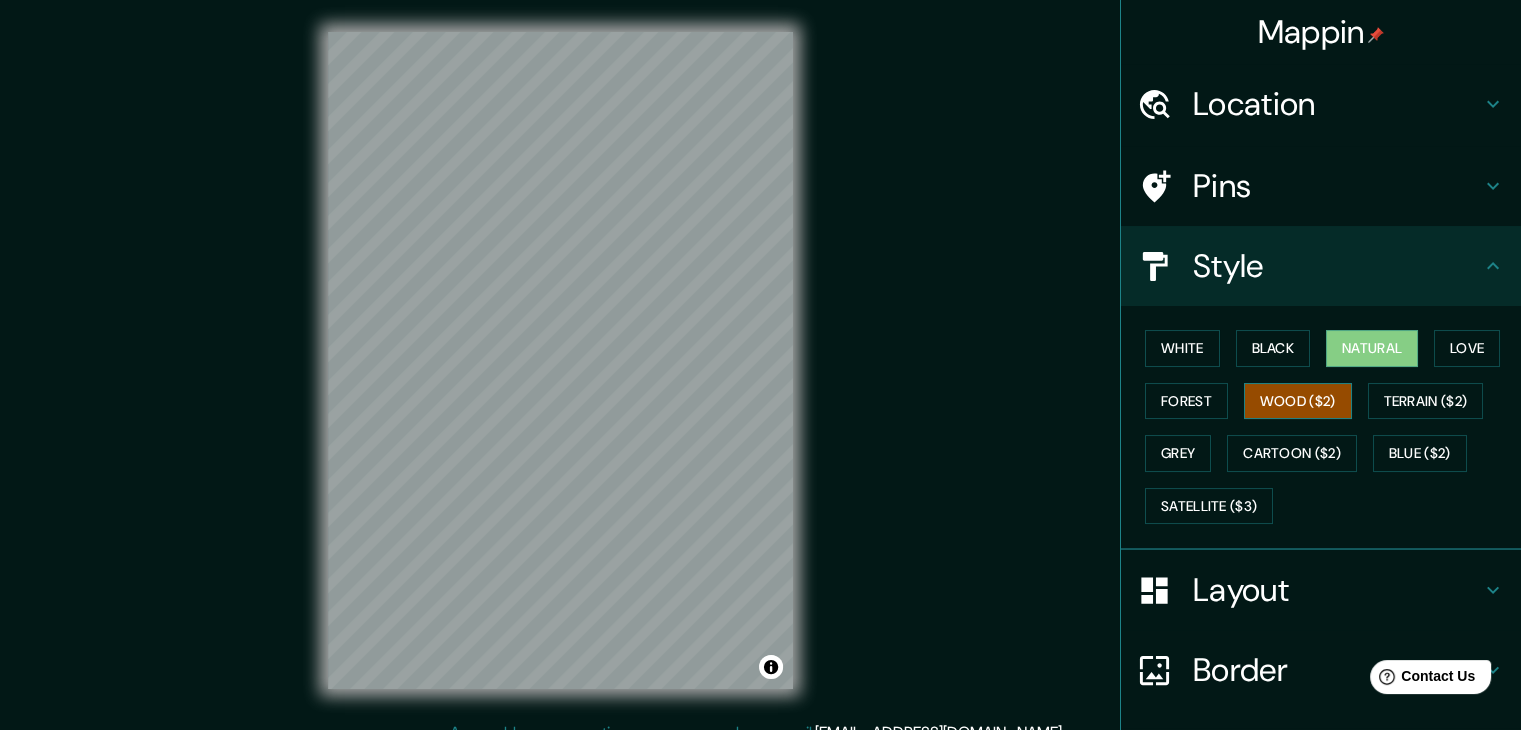click on "Wood ($2)" at bounding box center [1298, 401] 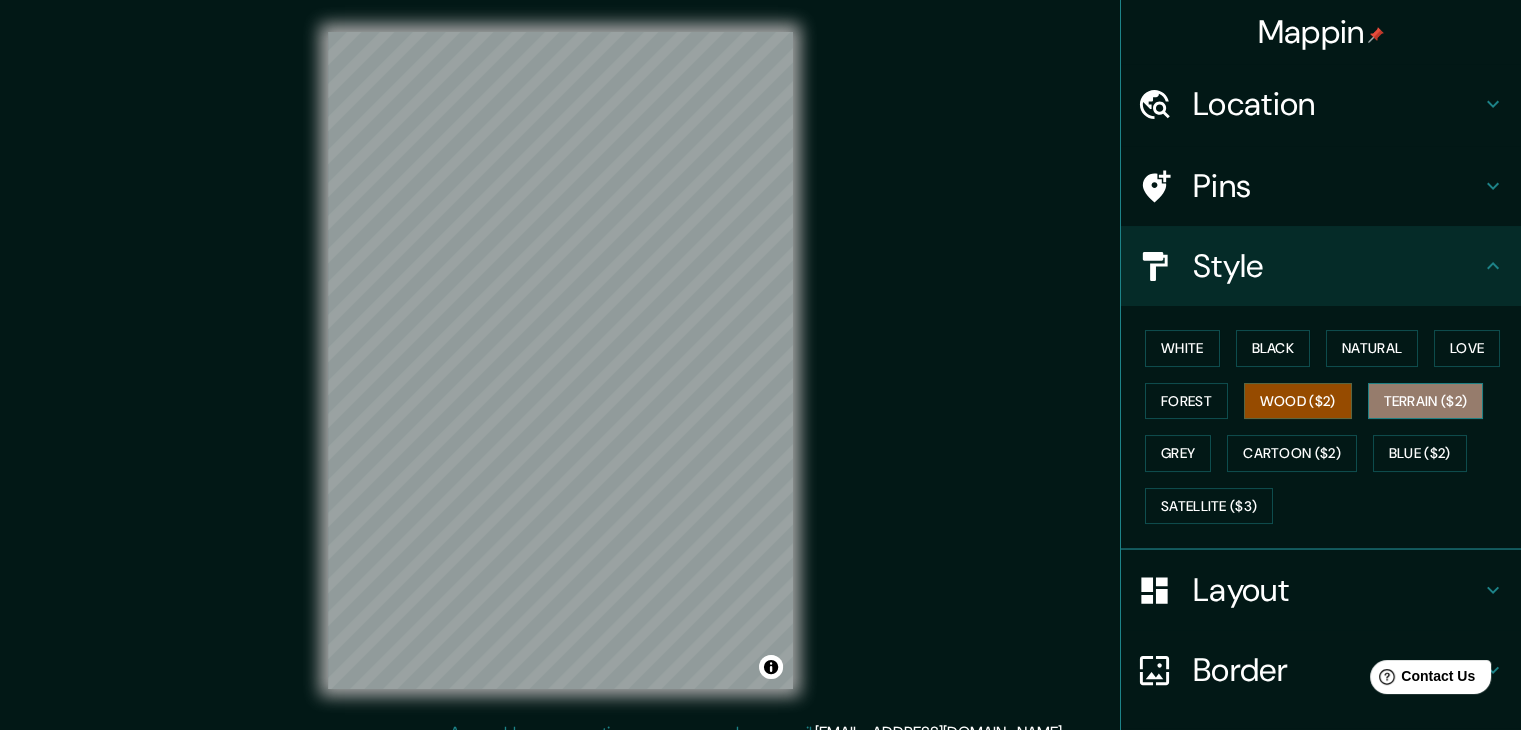 click on "Terrain ($2)" at bounding box center (1426, 401) 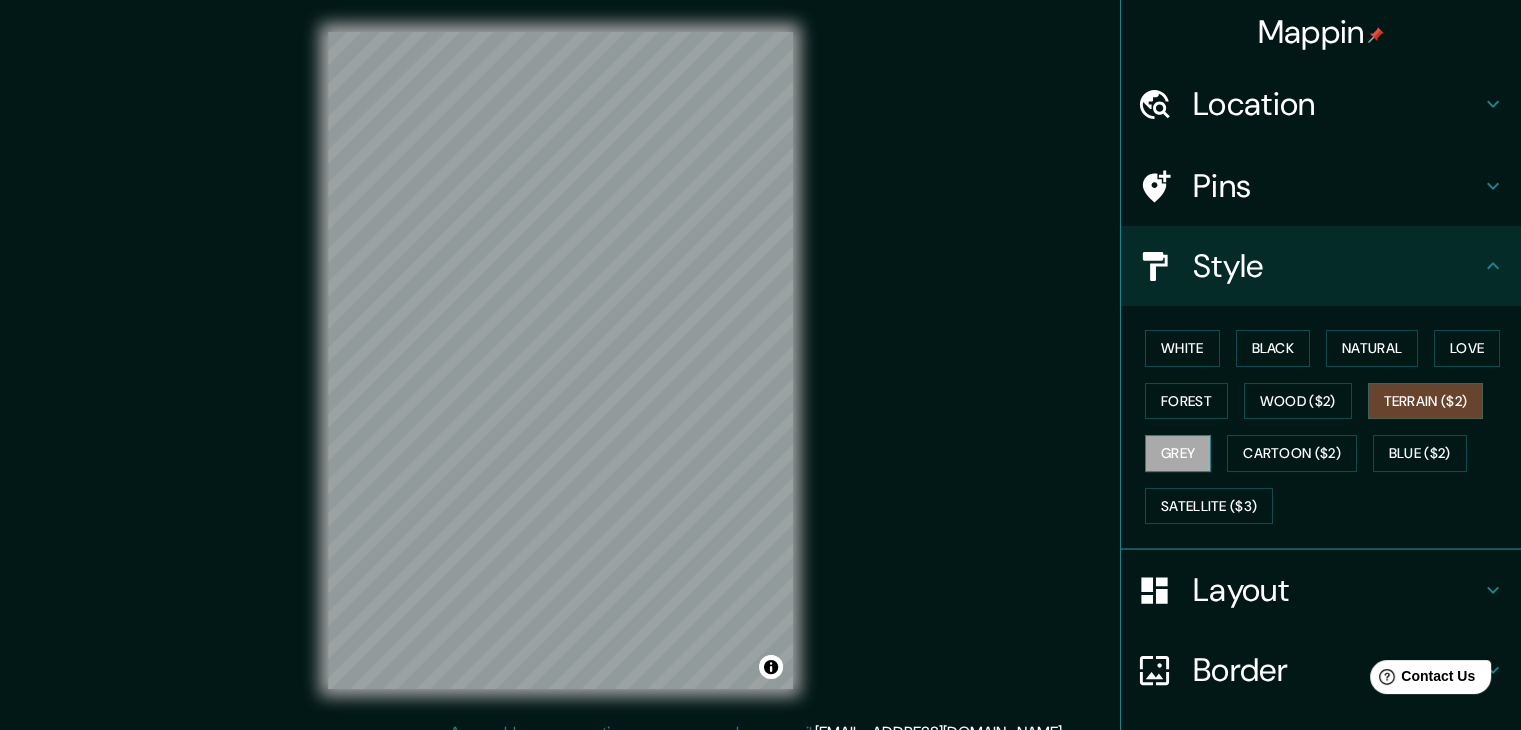click on "Grey" at bounding box center (1178, 453) 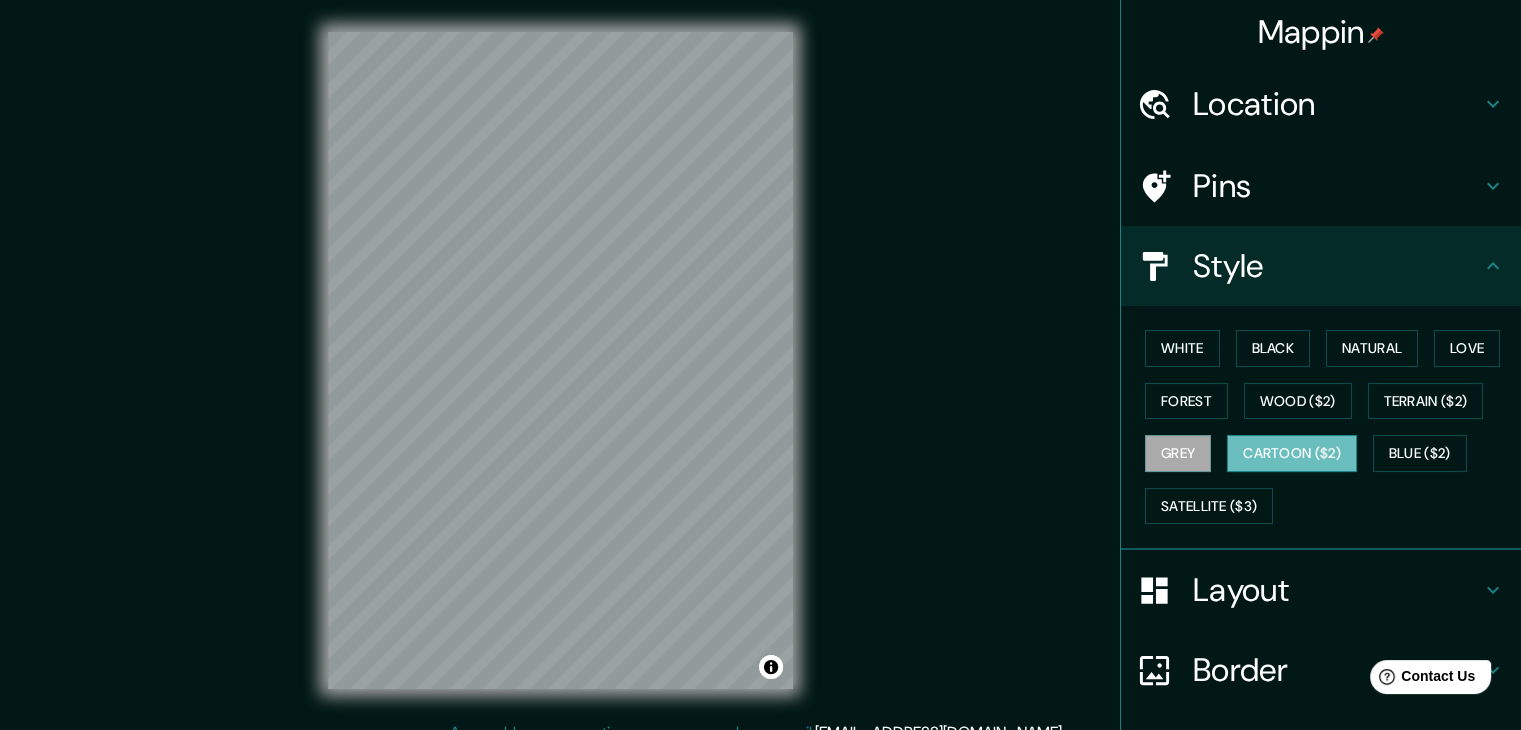click on "Cartoon ($2)" at bounding box center [1292, 453] 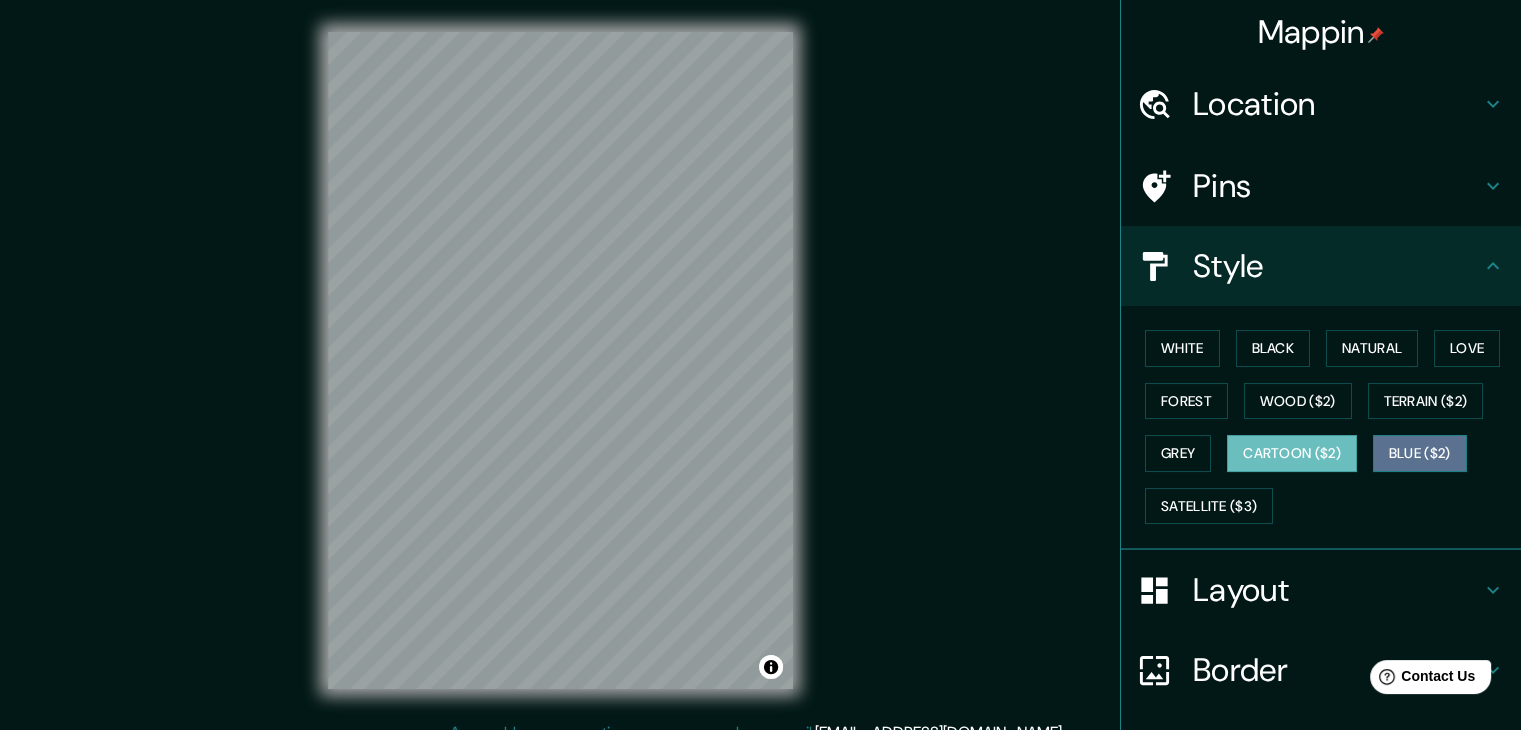 click on "Blue ($2)" at bounding box center (1420, 453) 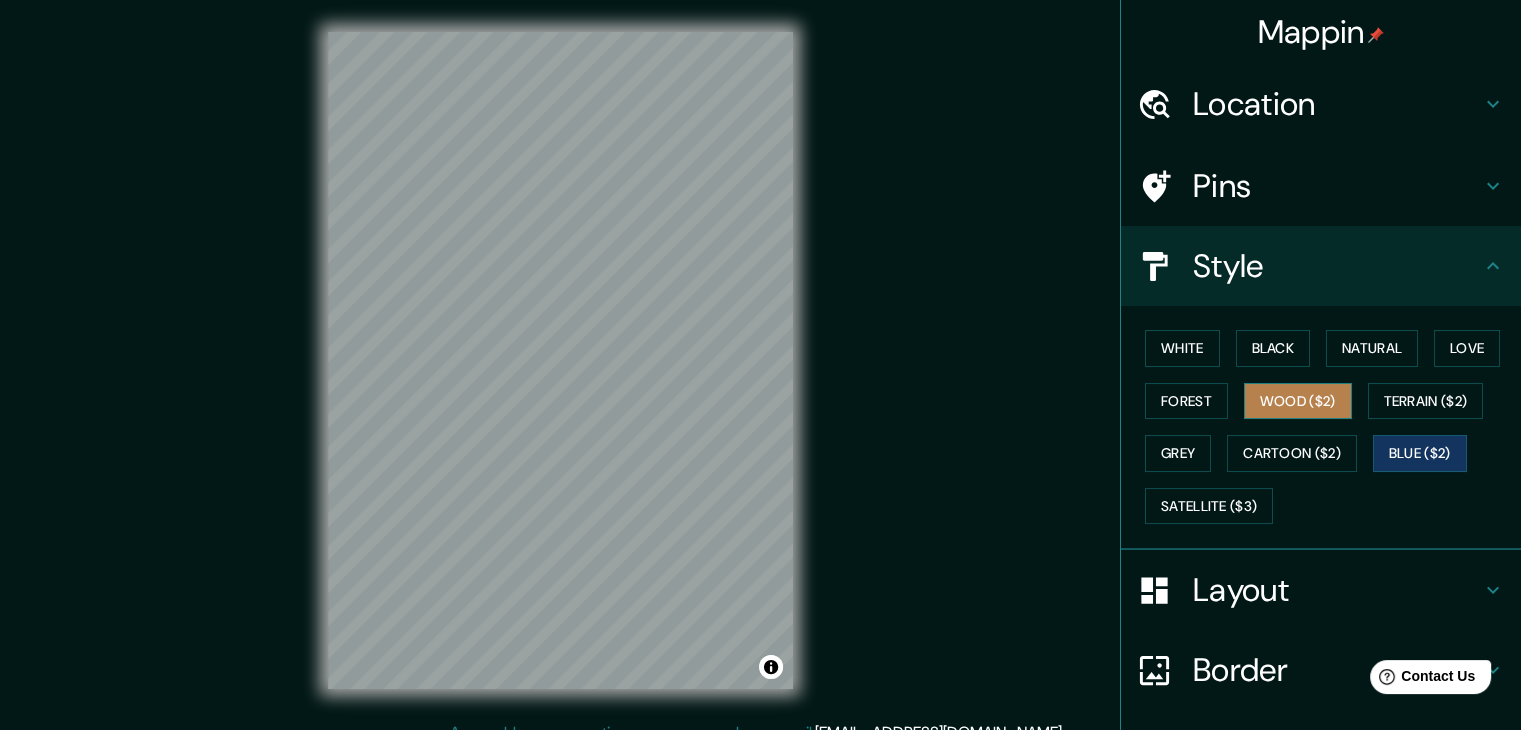 click on "Wood ($2)" at bounding box center (1298, 401) 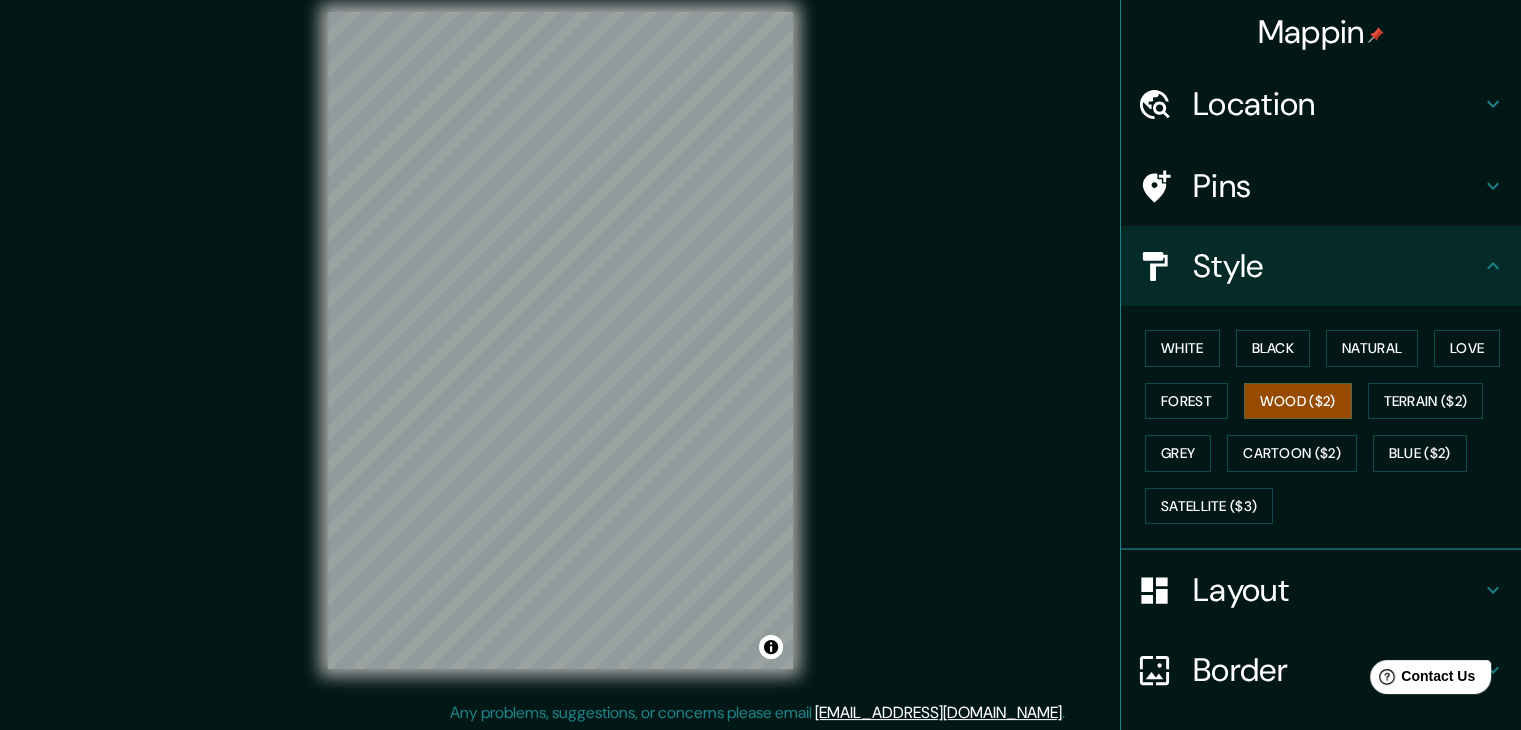 scroll, scrollTop: 23, scrollLeft: 0, axis: vertical 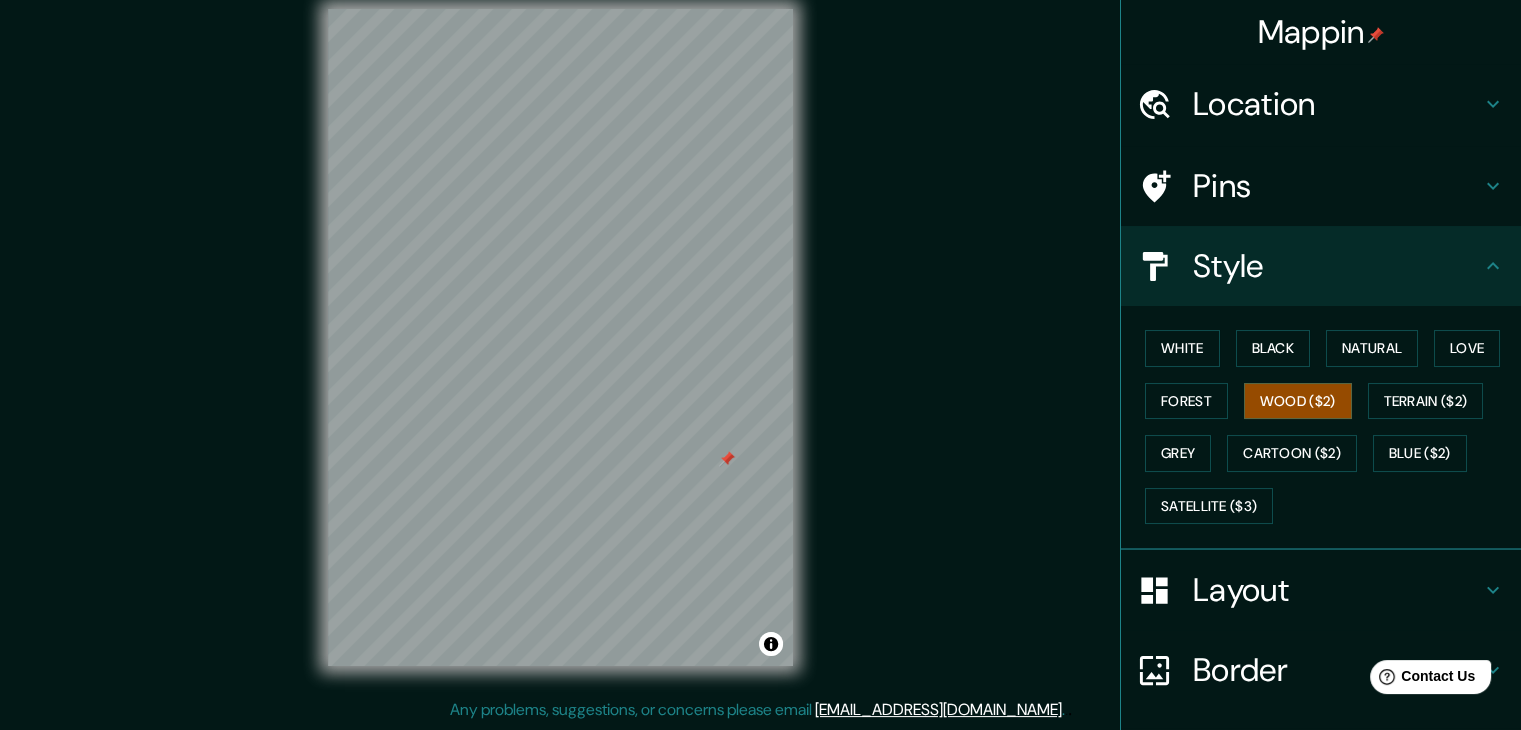 click on "Pins" at bounding box center [1337, 186] 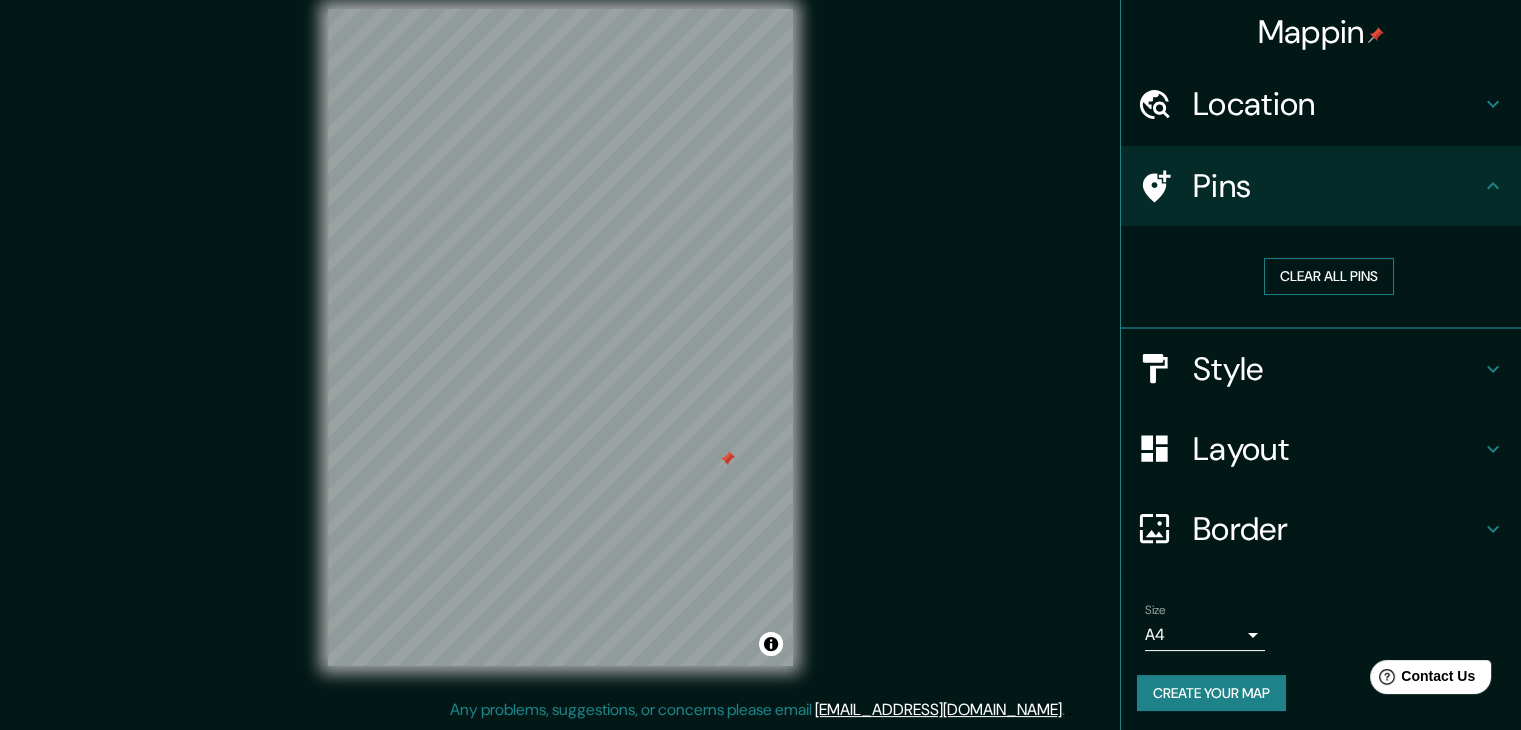 click on "Clear all pins" at bounding box center [1329, 276] 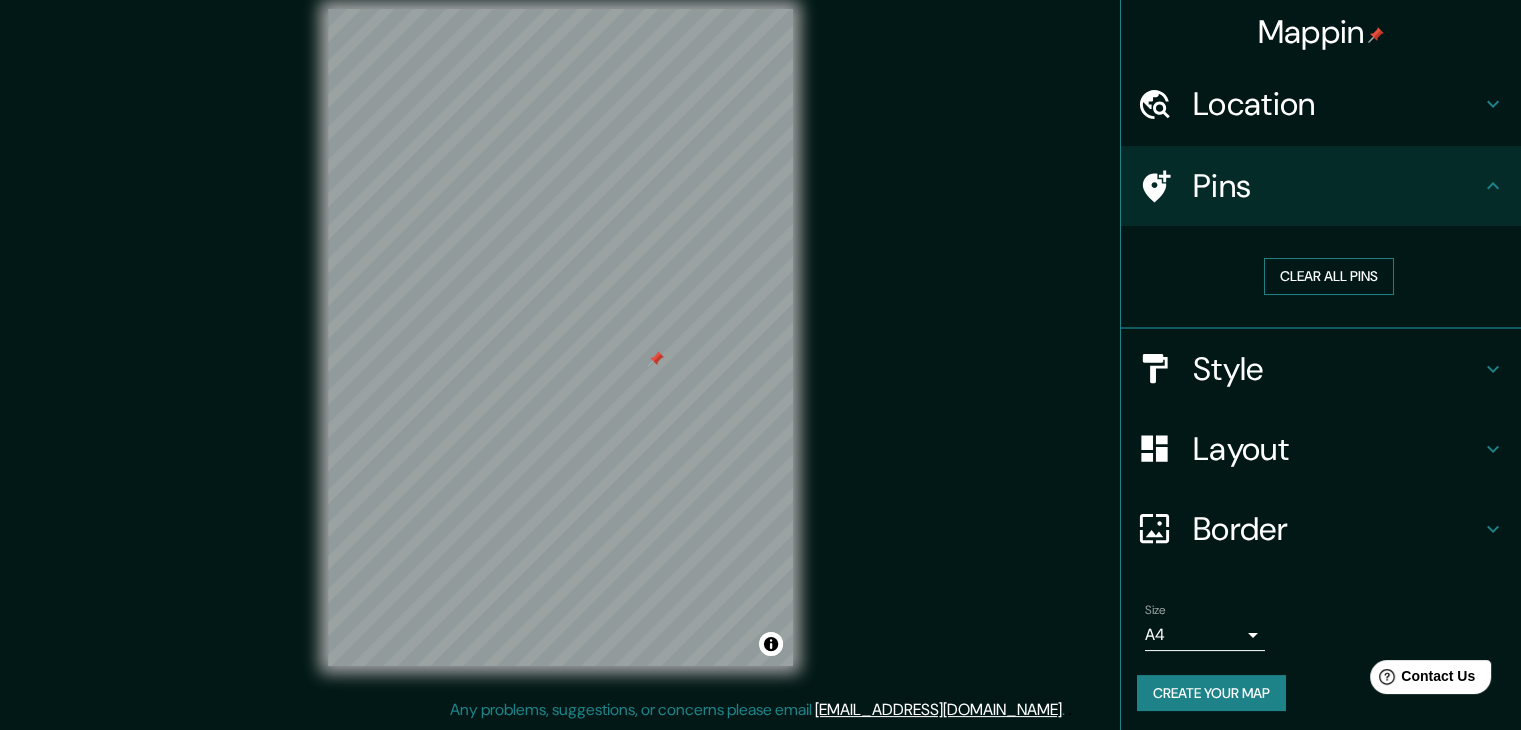 click on "Clear all pins" at bounding box center [1329, 276] 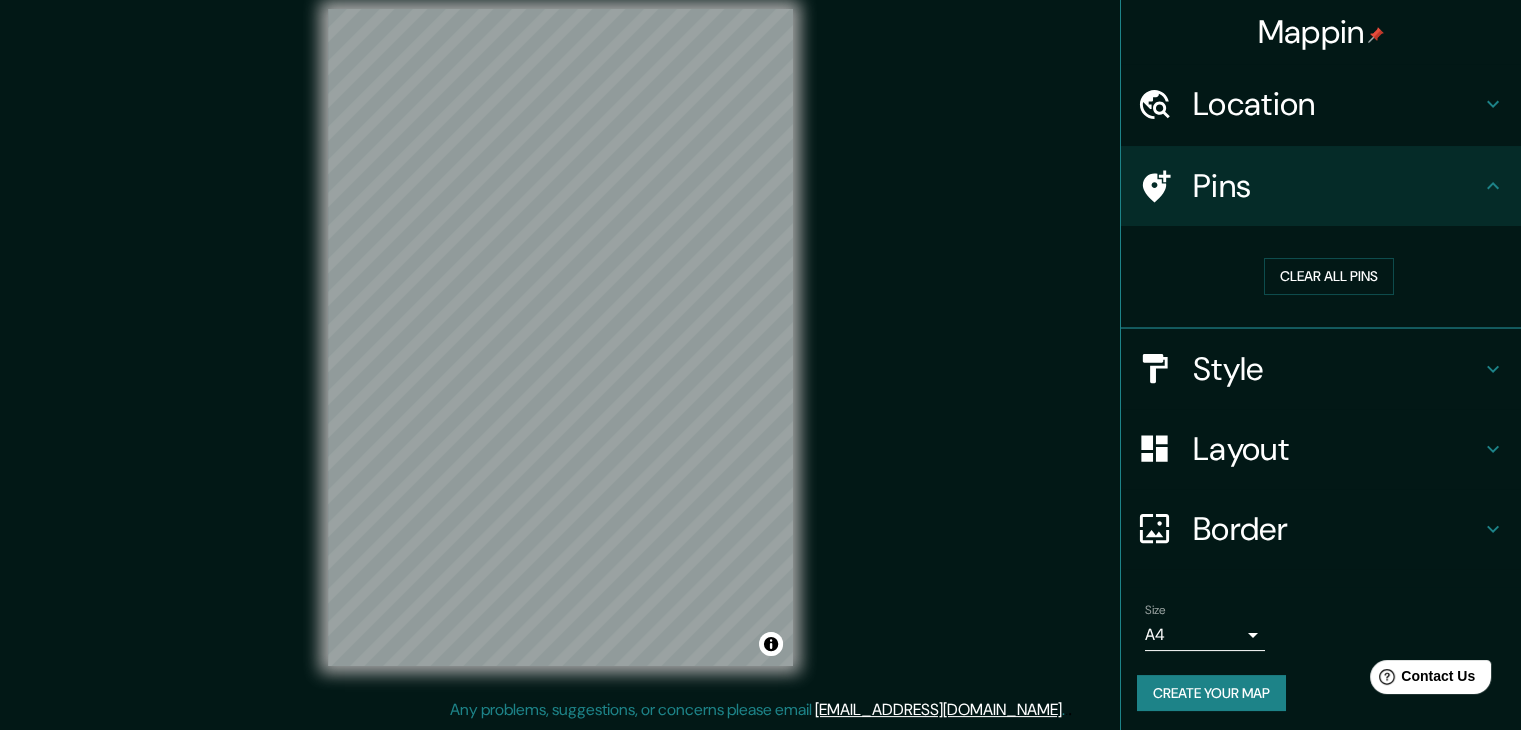 drag, startPoint x: 168, startPoint y: 313, endPoint x: 236, endPoint y: 140, distance: 185.88437 